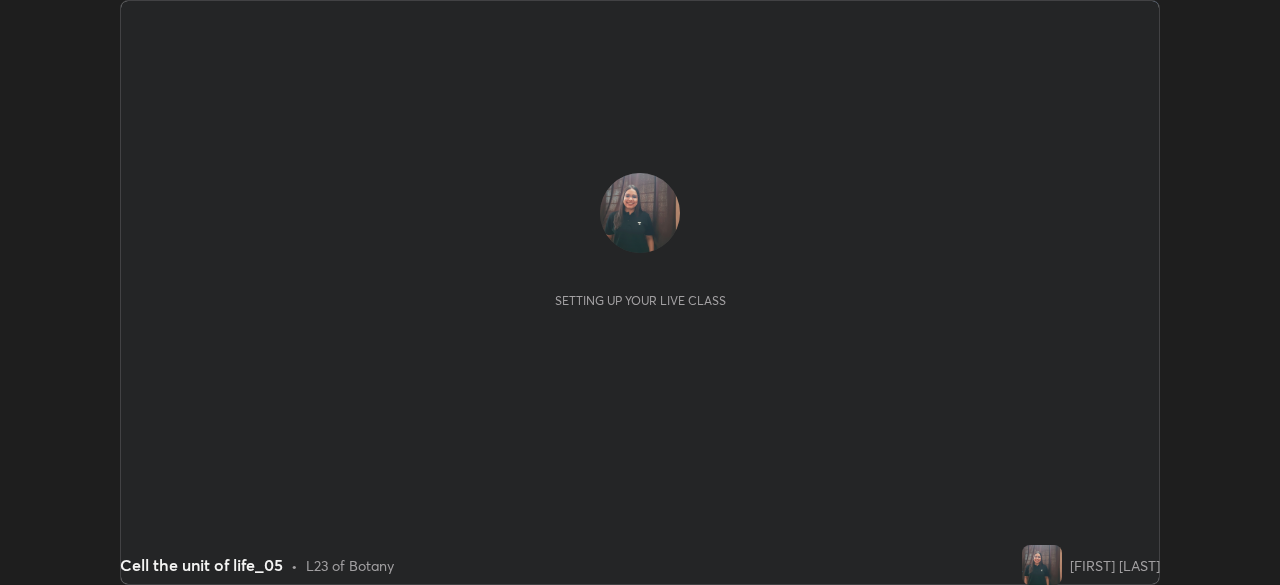 scroll, scrollTop: 0, scrollLeft: 0, axis: both 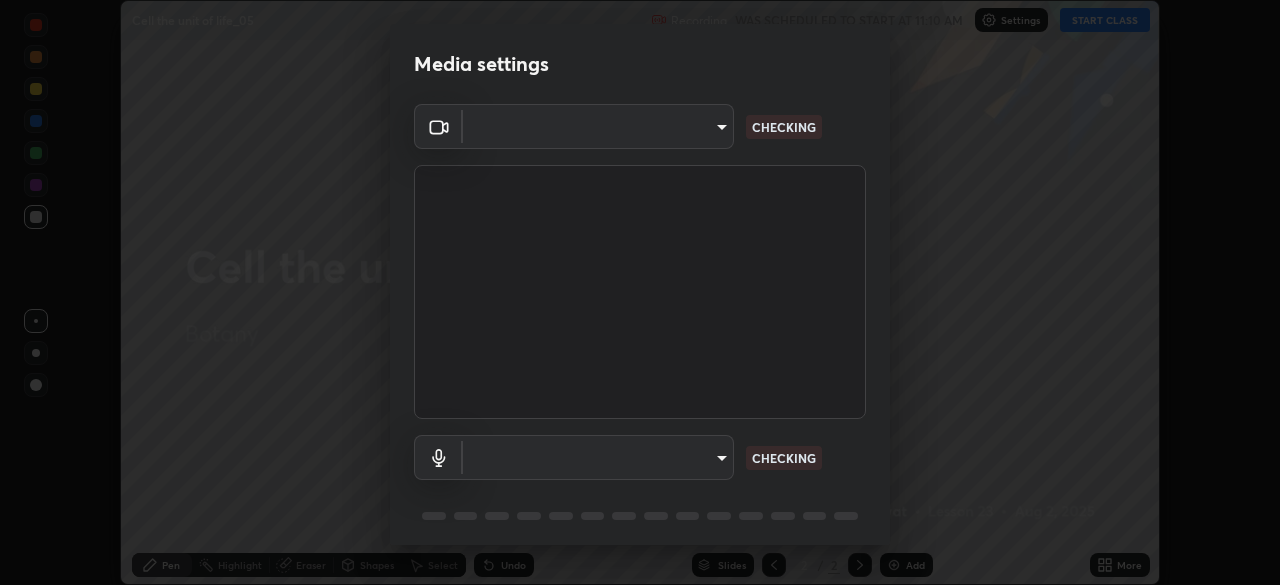 type on "dc213d5b485c0bb305d6b2db547763d7870d17505a100a98238a66de69915d05" 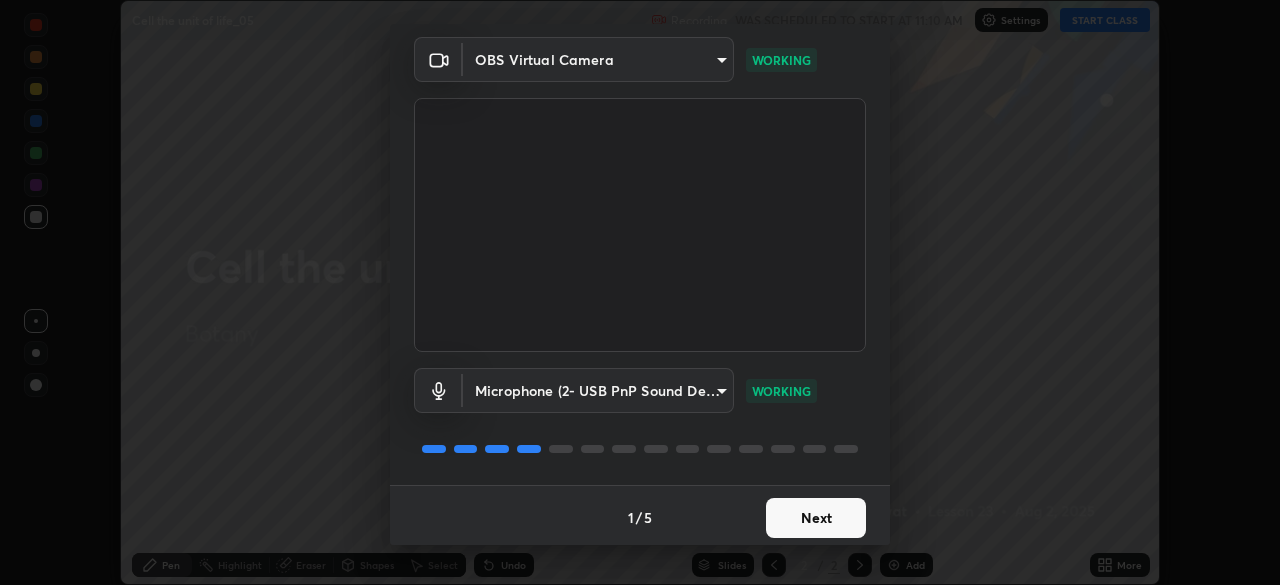 scroll, scrollTop: 71, scrollLeft: 0, axis: vertical 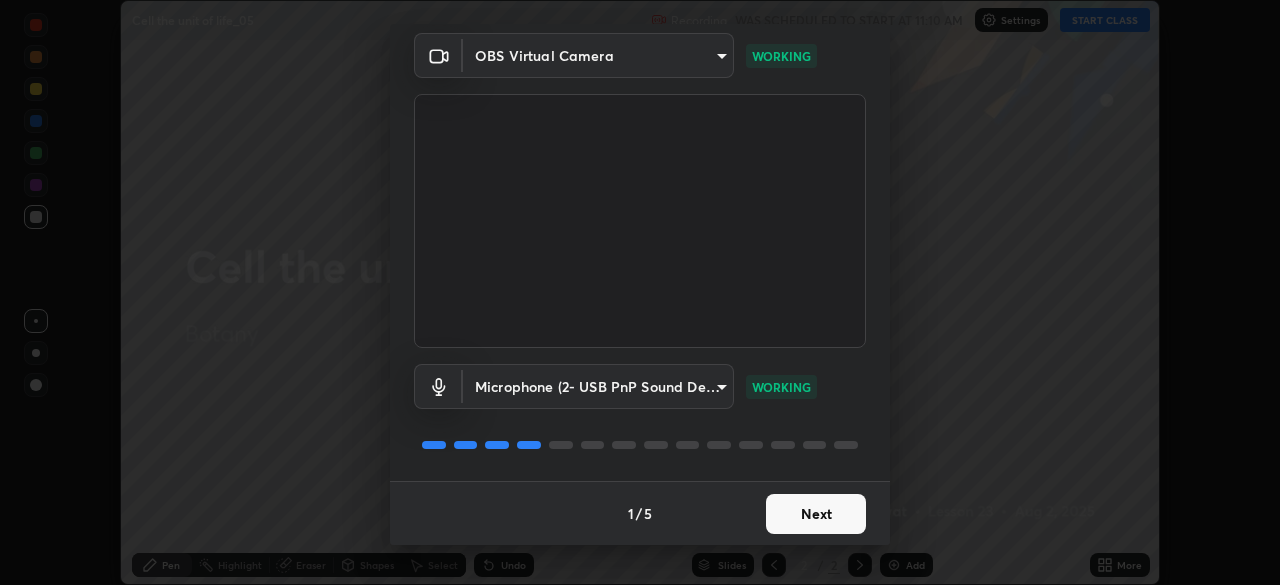 click on "Next" at bounding box center (816, 514) 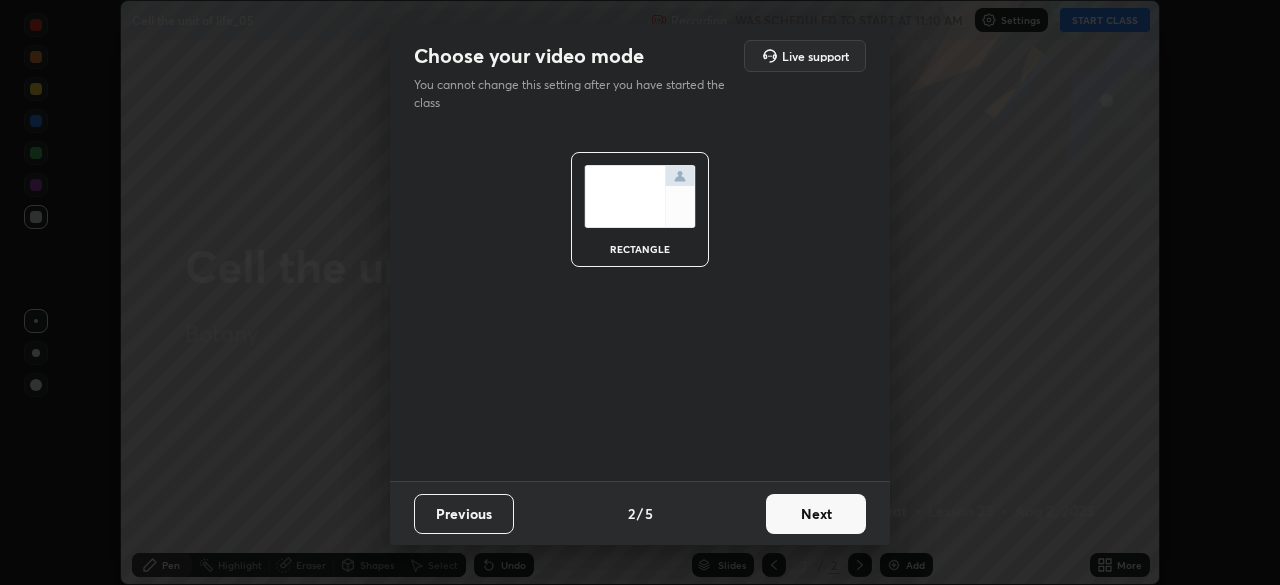 click on "Next" at bounding box center (816, 514) 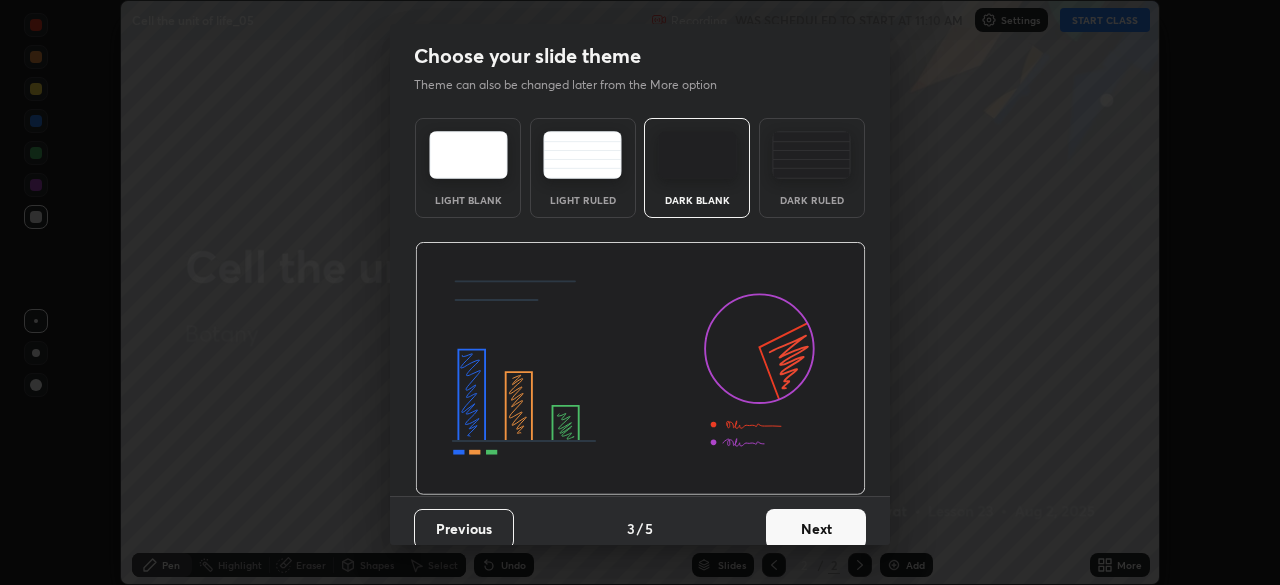 click on "Next" at bounding box center (816, 529) 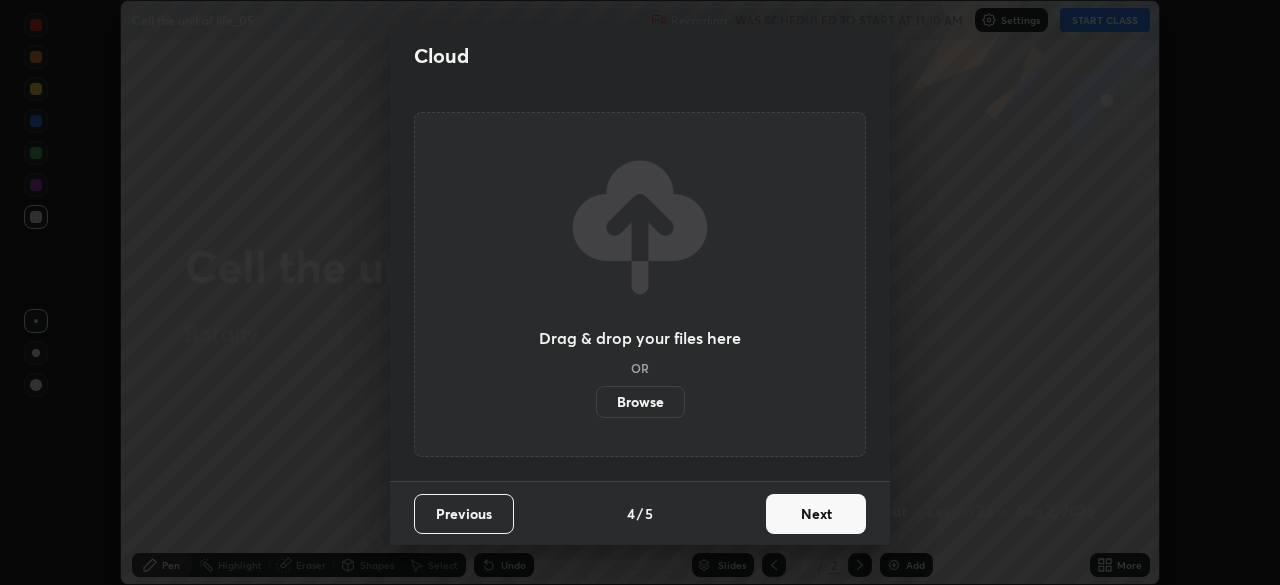 click on "Next" at bounding box center [816, 514] 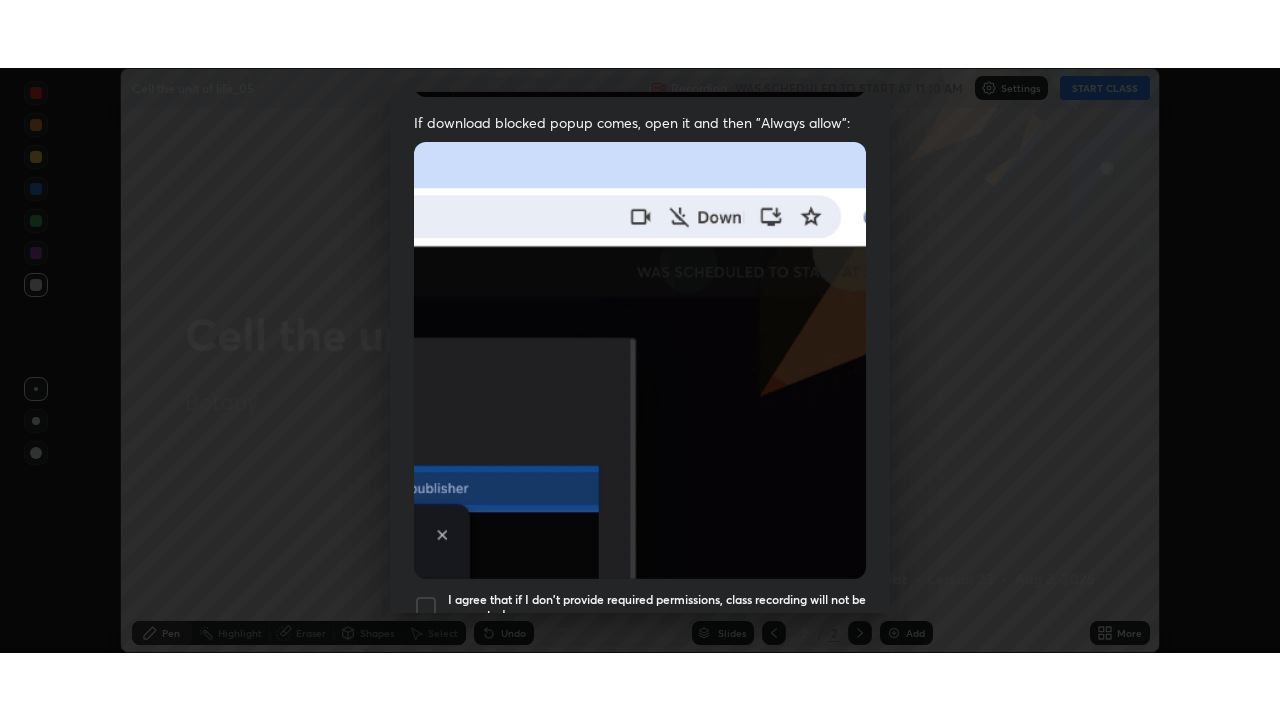 scroll, scrollTop: 479, scrollLeft: 0, axis: vertical 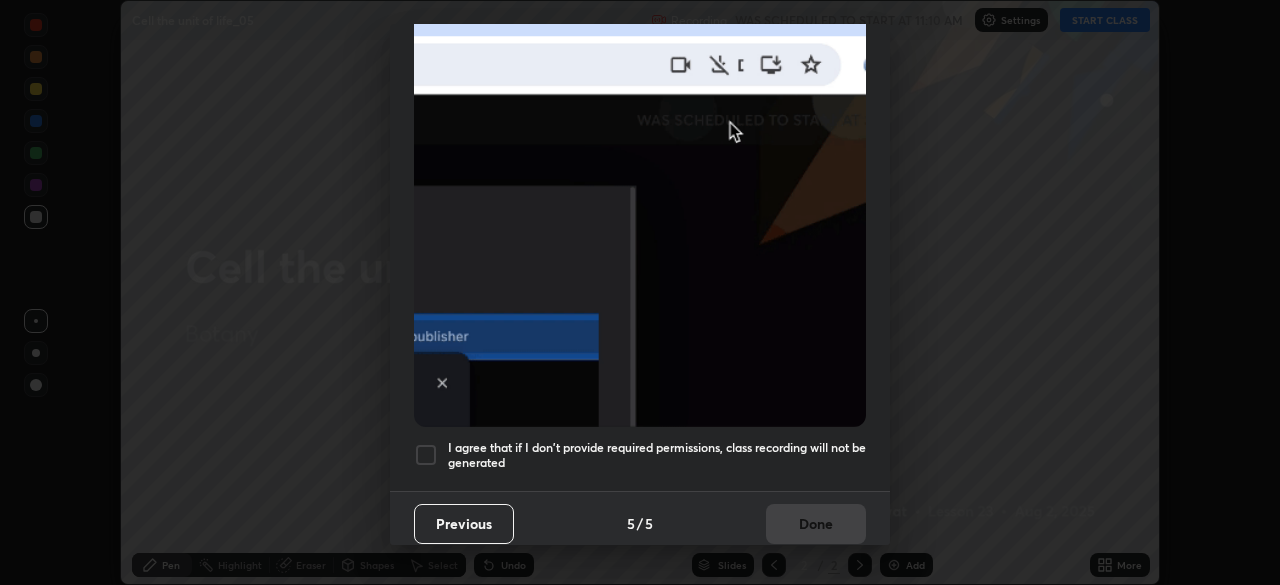 click at bounding box center [426, 455] 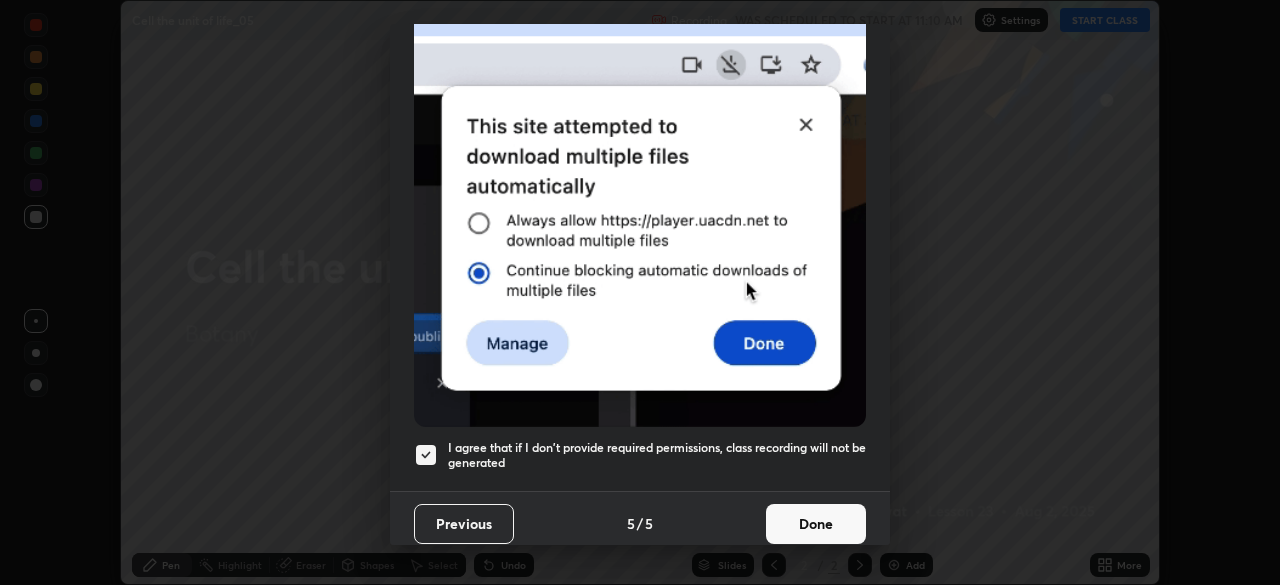 click on "Done" at bounding box center [816, 524] 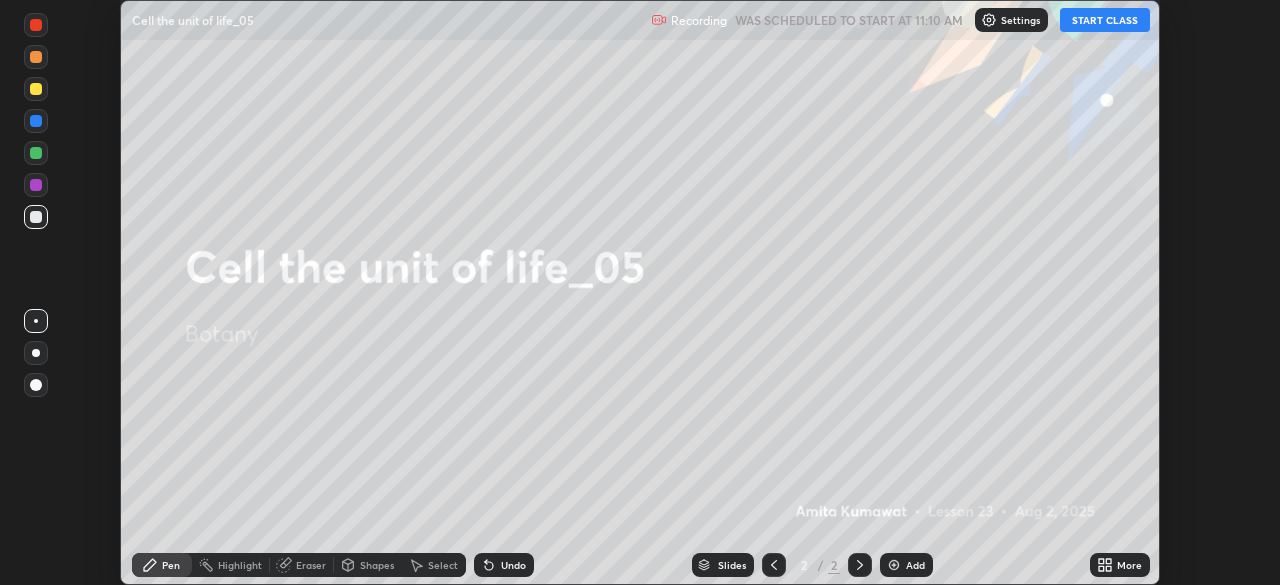 click on "START CLASS" at bounding box center [1105, 20] 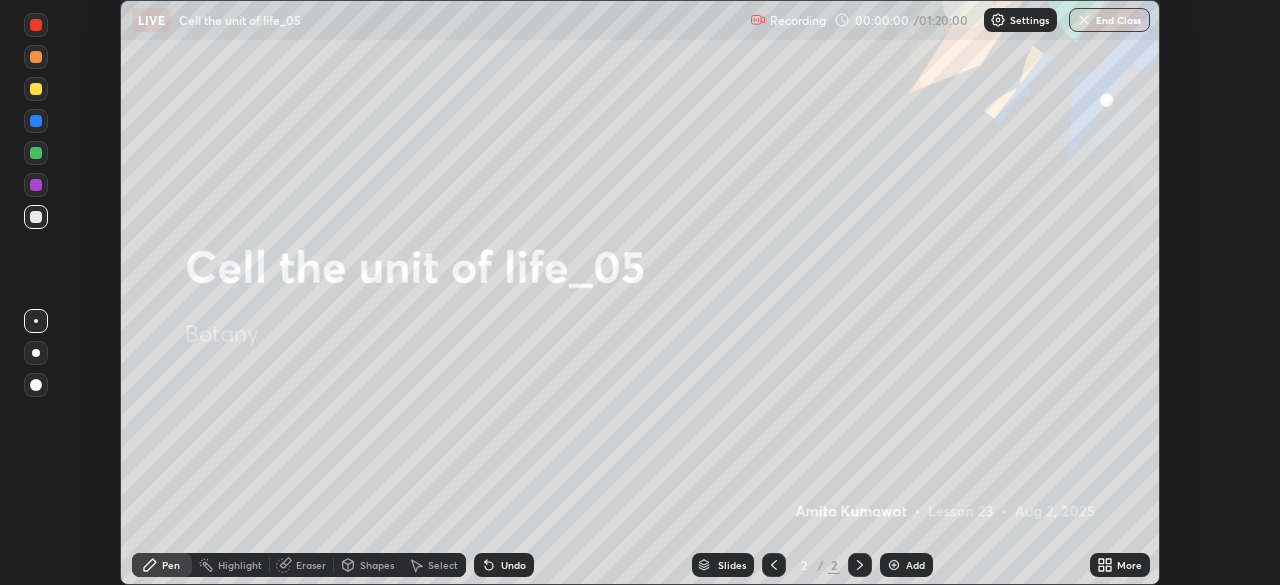 click 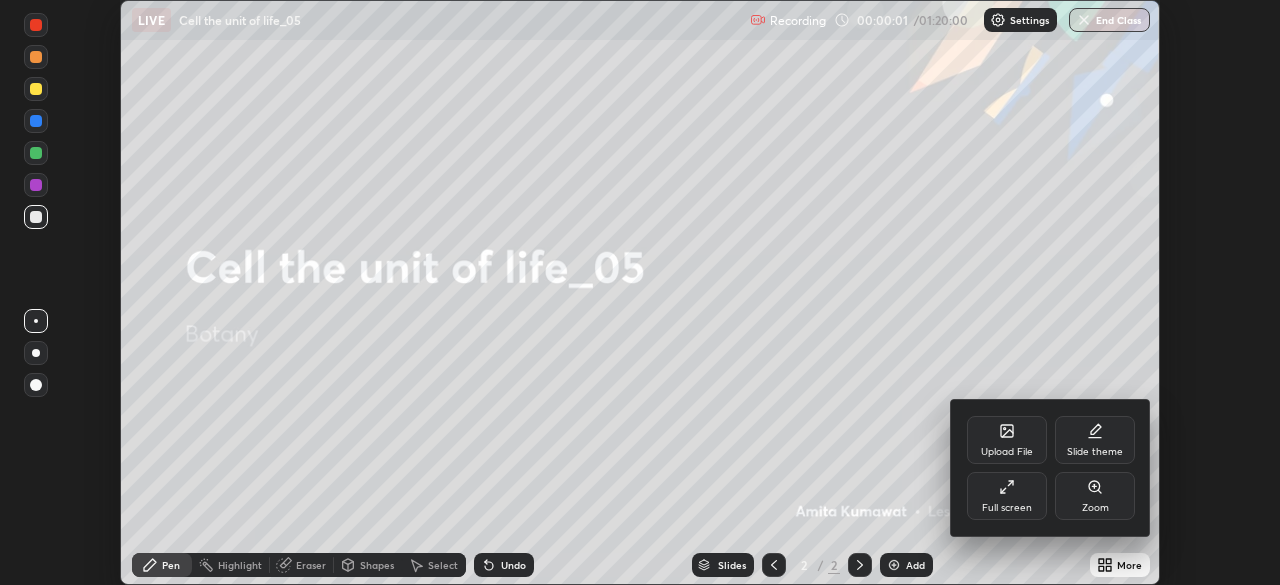 click on "Full screen" at bounding box center [1007, 496] 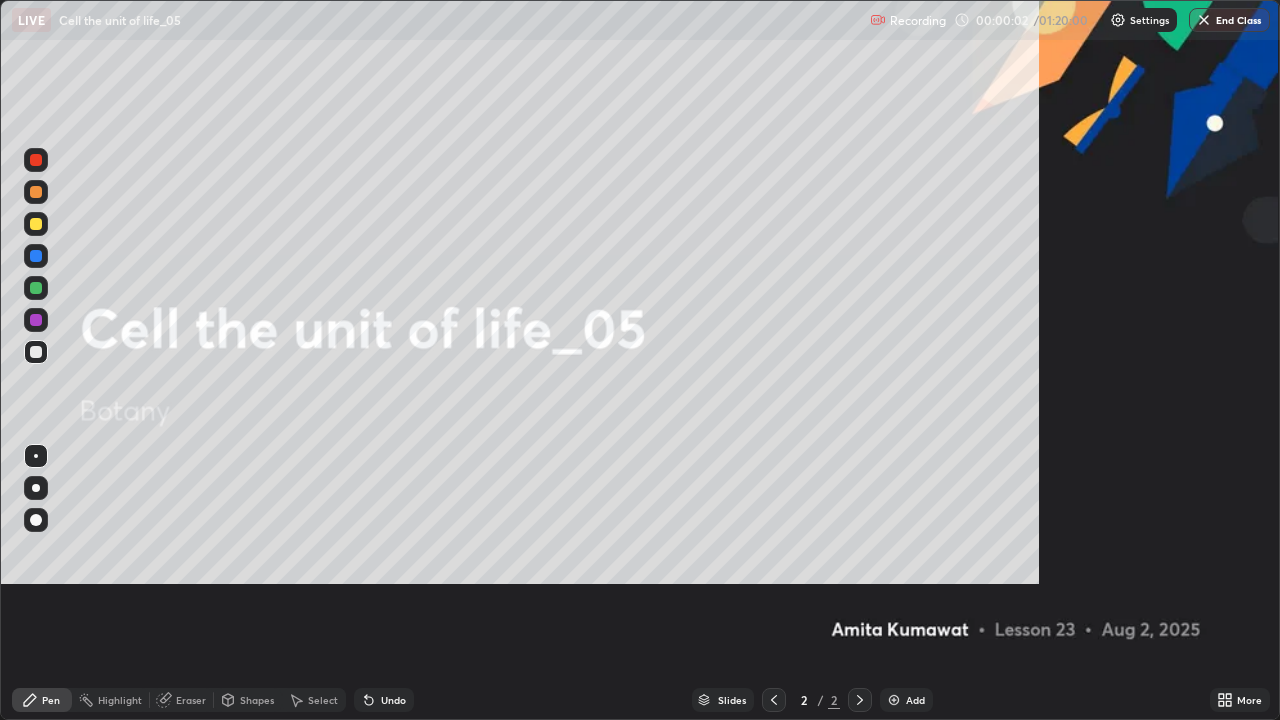 scroll, scrollTop: 99280, scrollLeft: 98720, axis: both 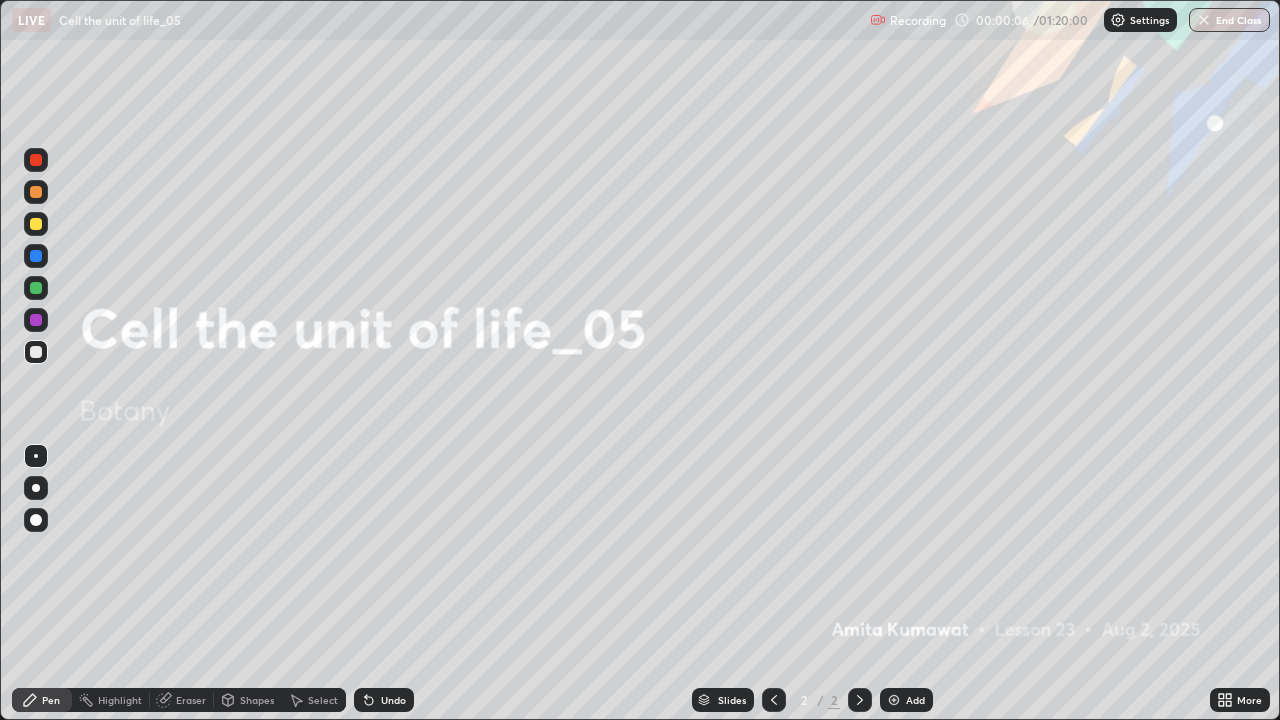 click at bounding box center [894, 700] 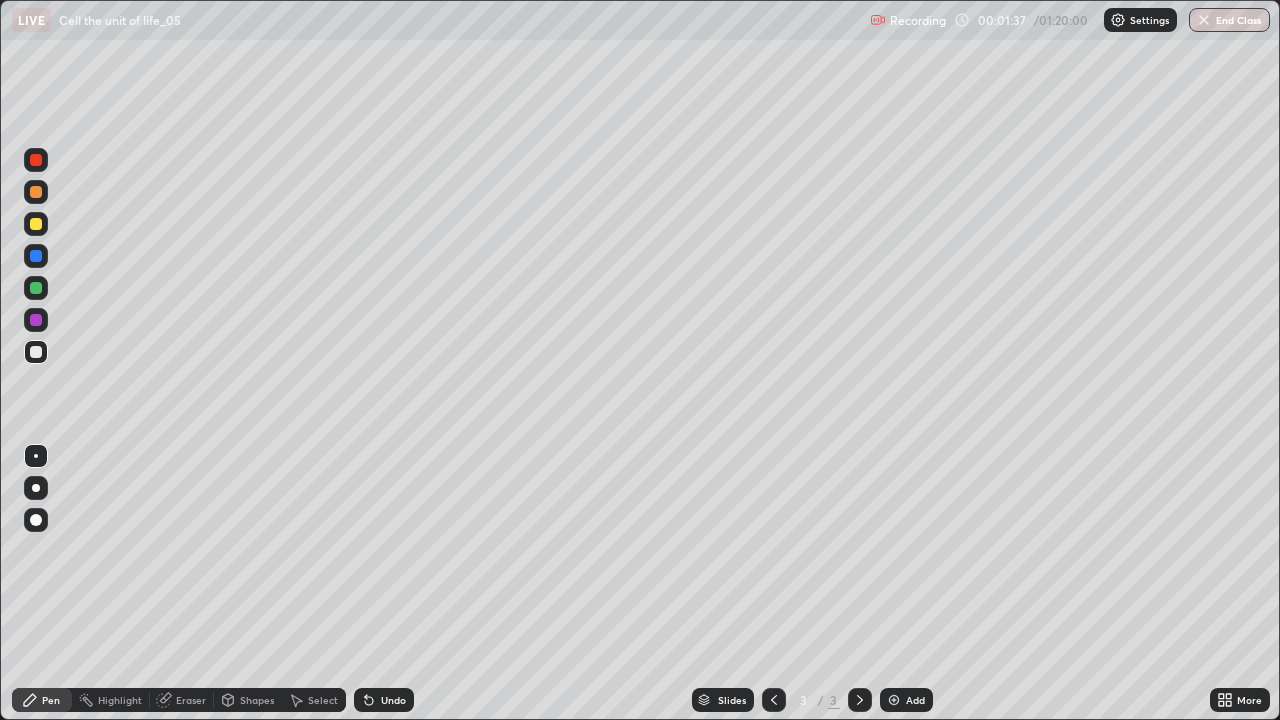 click at bounding box center [36, 488] 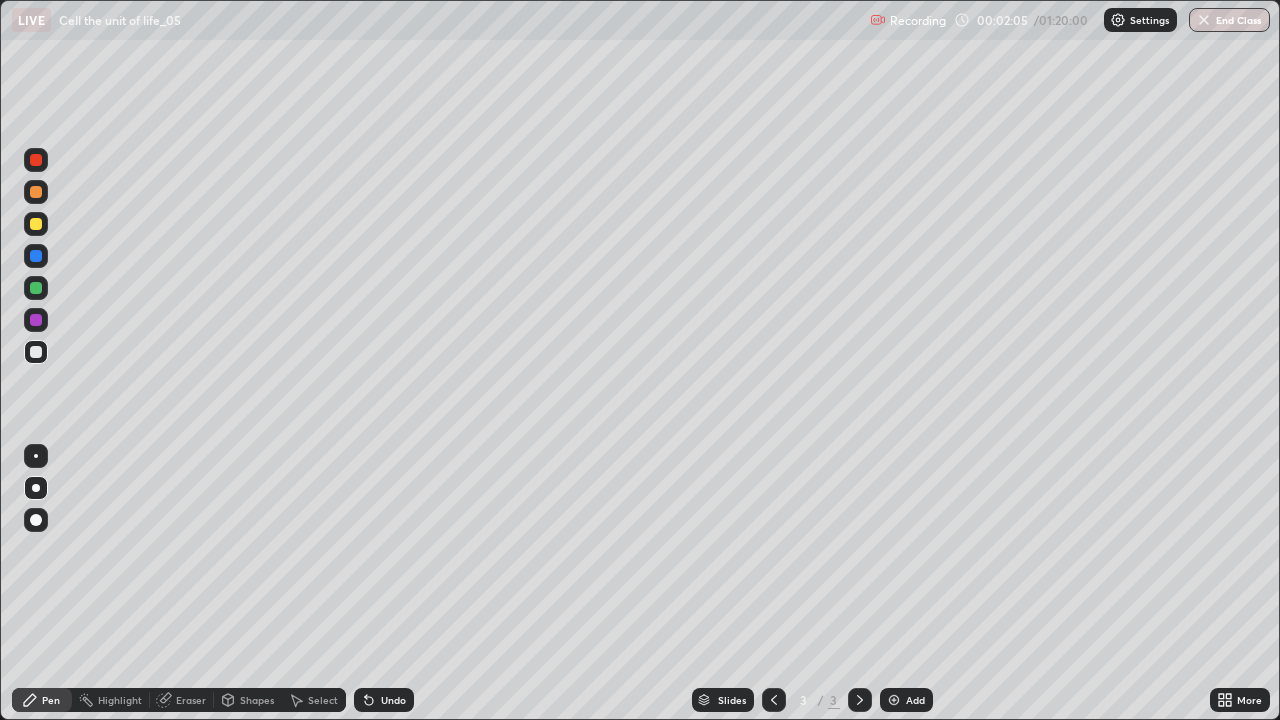 click at bounding box center [36, 288] 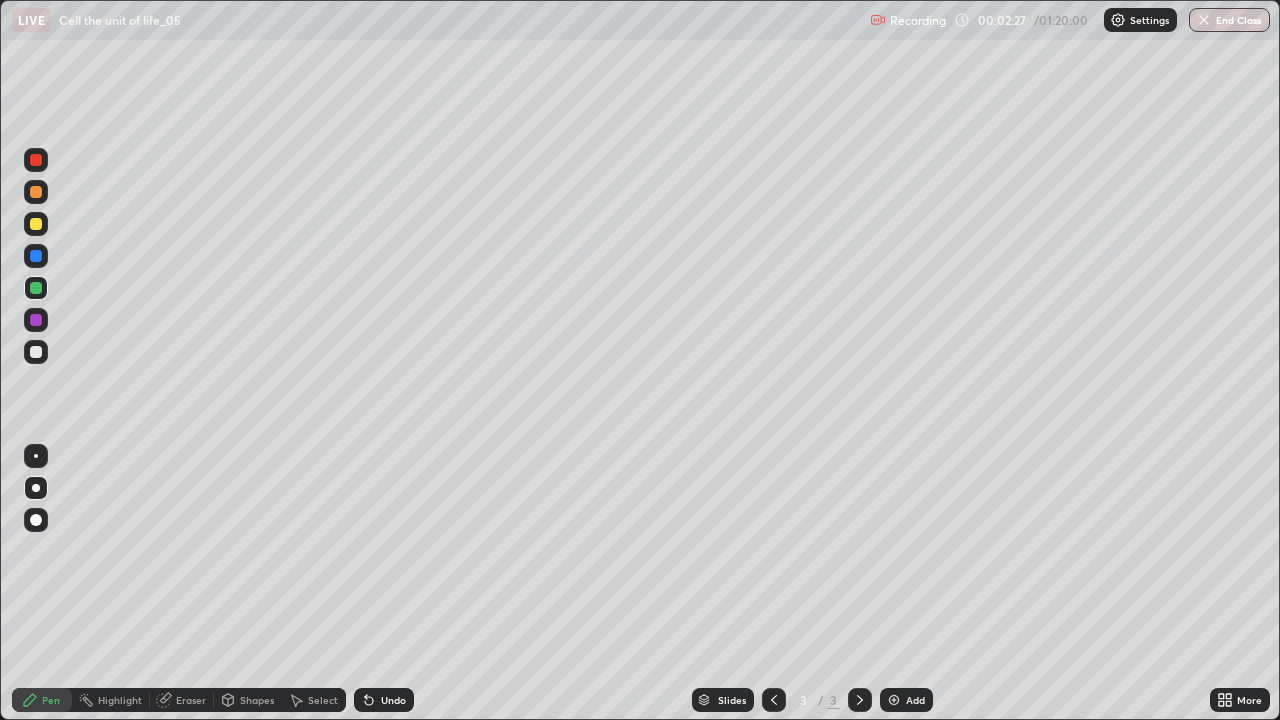 click at bounding box center (36, 352) 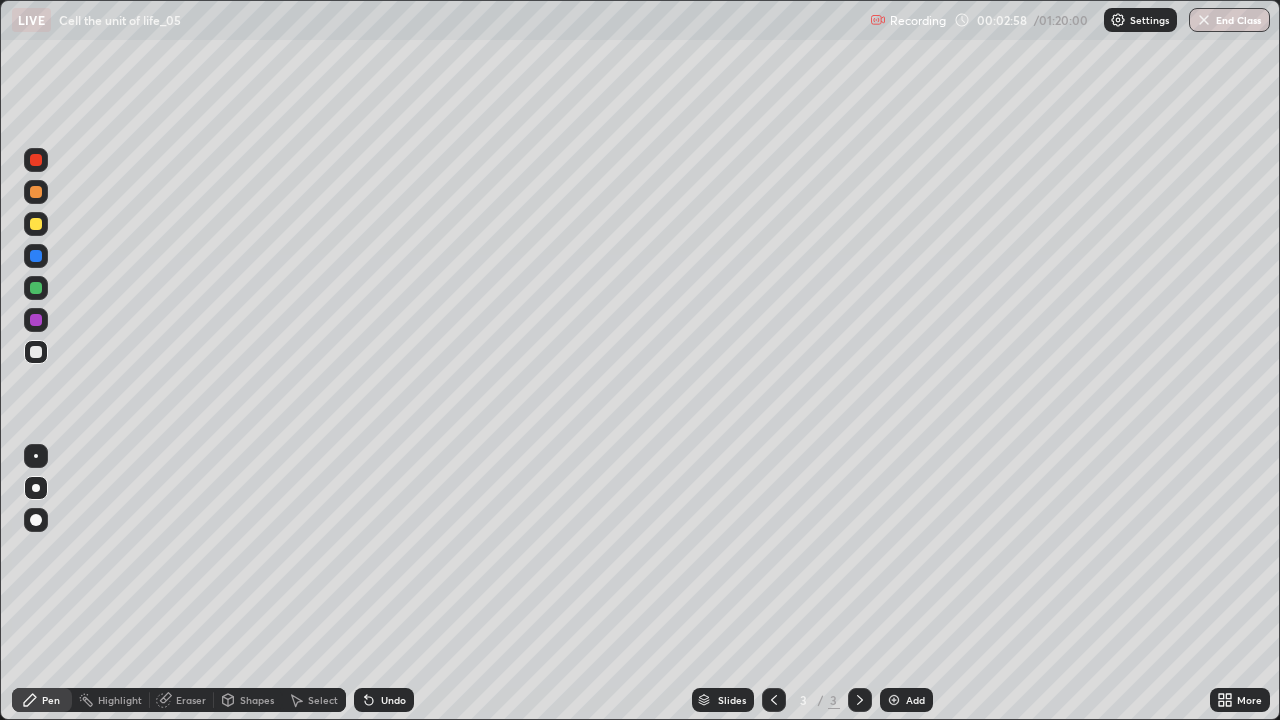 click on "Undo" at bounding box center [393, 700] 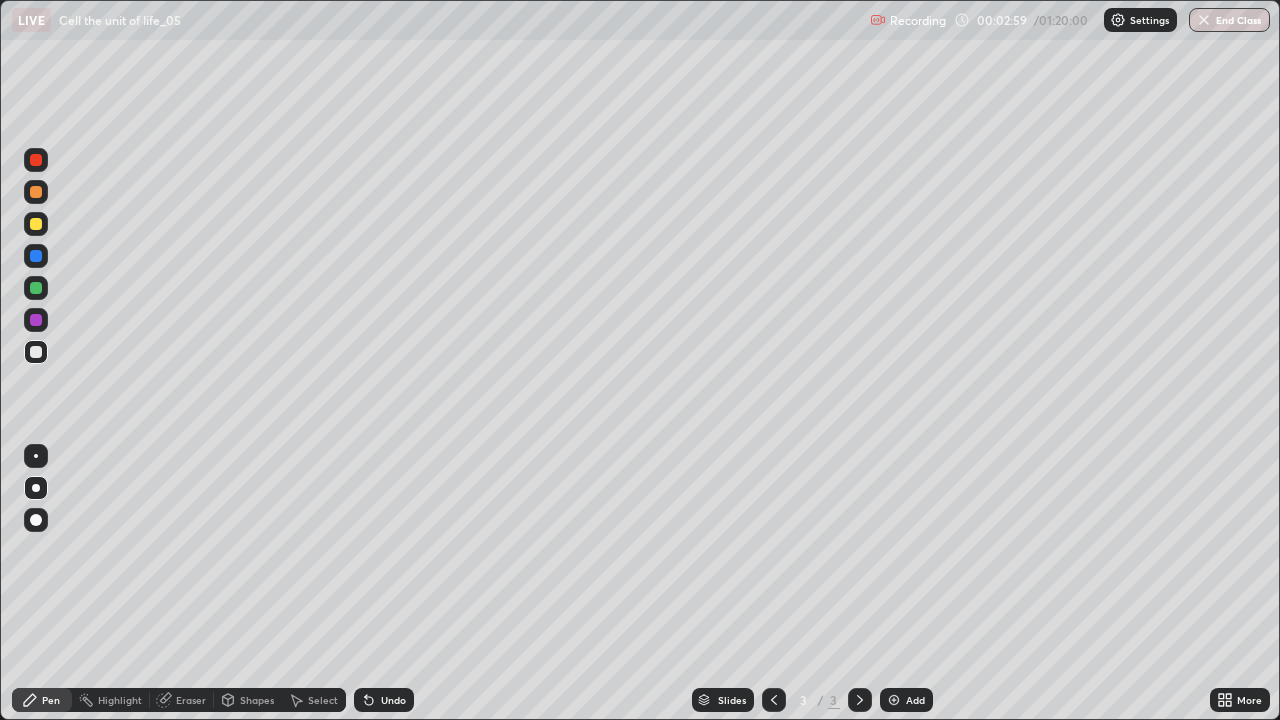 click on "Undo" at bounding box center [393, 700] 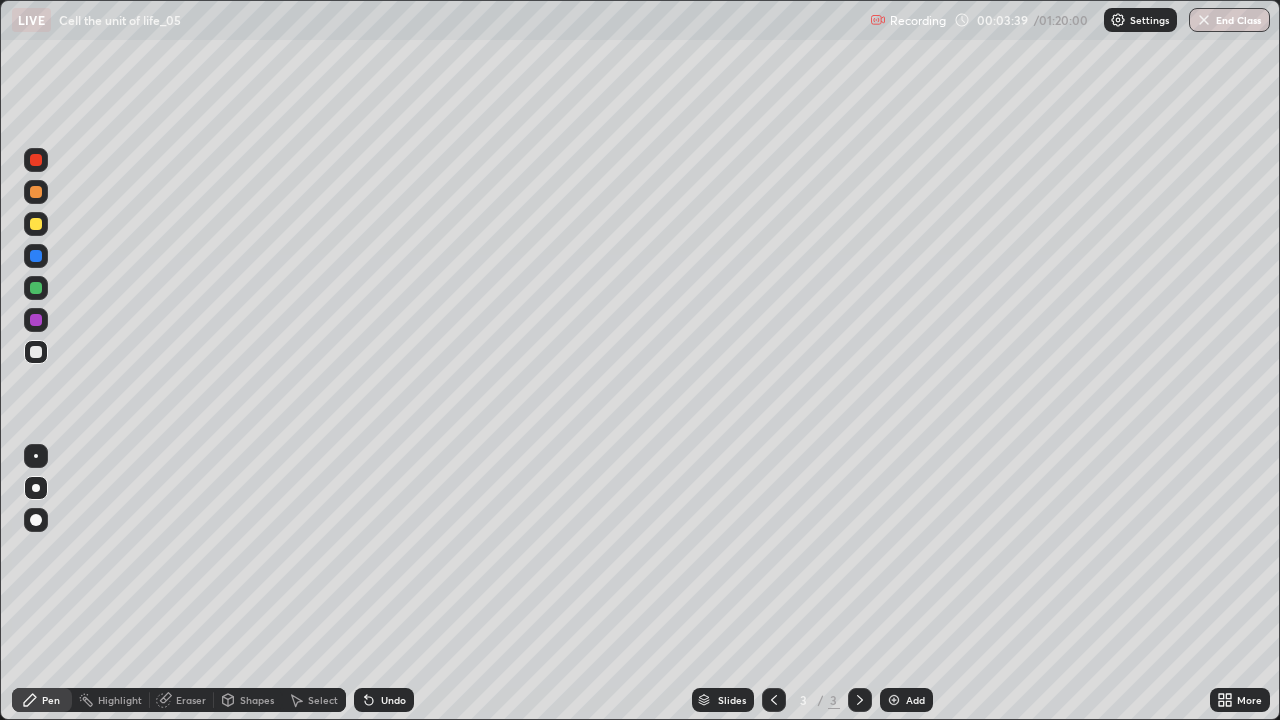 click at bounding box center [894, 700] 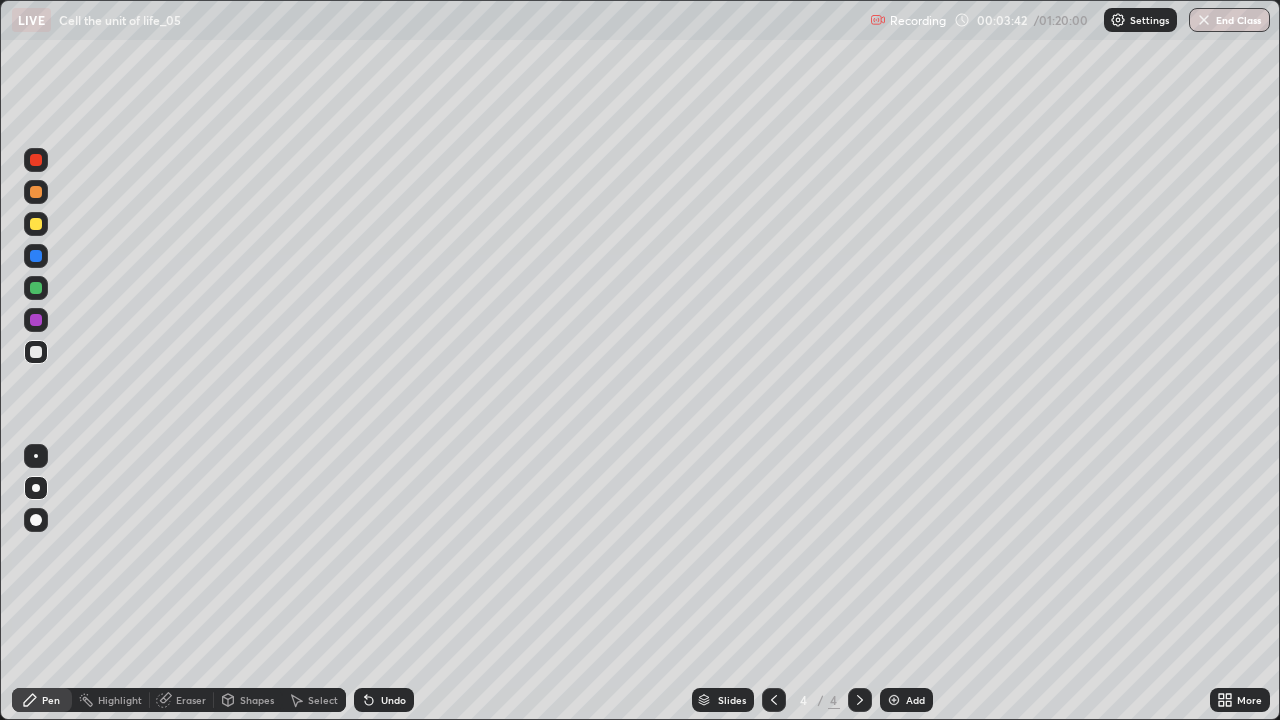 click at bounding box center (36, 192) 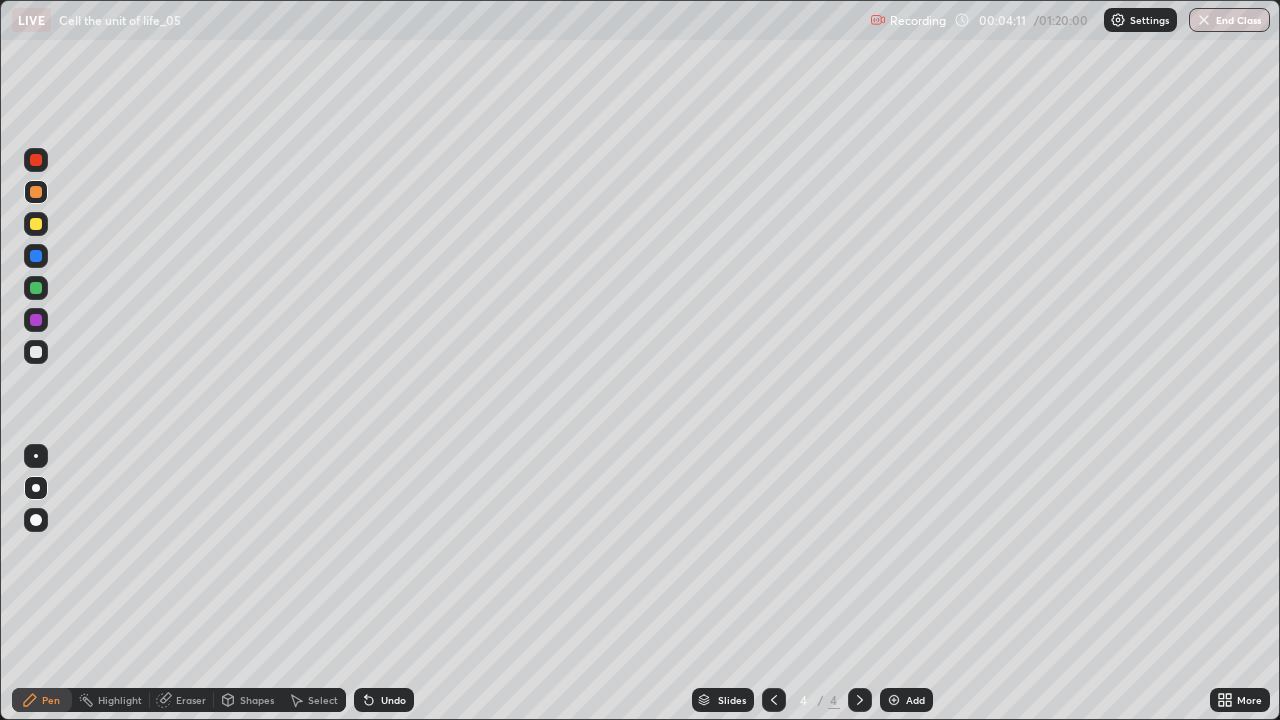 click at bounding box center [36, 160] 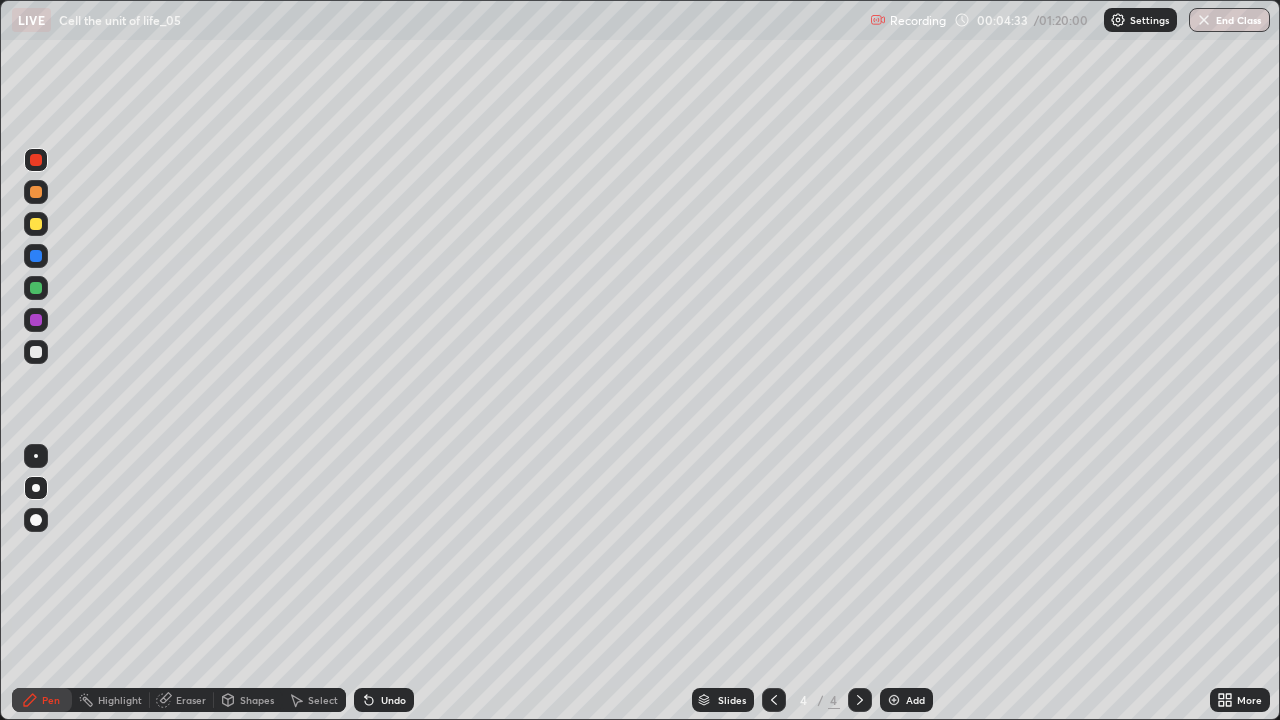 click at bounding box center (36, 256) 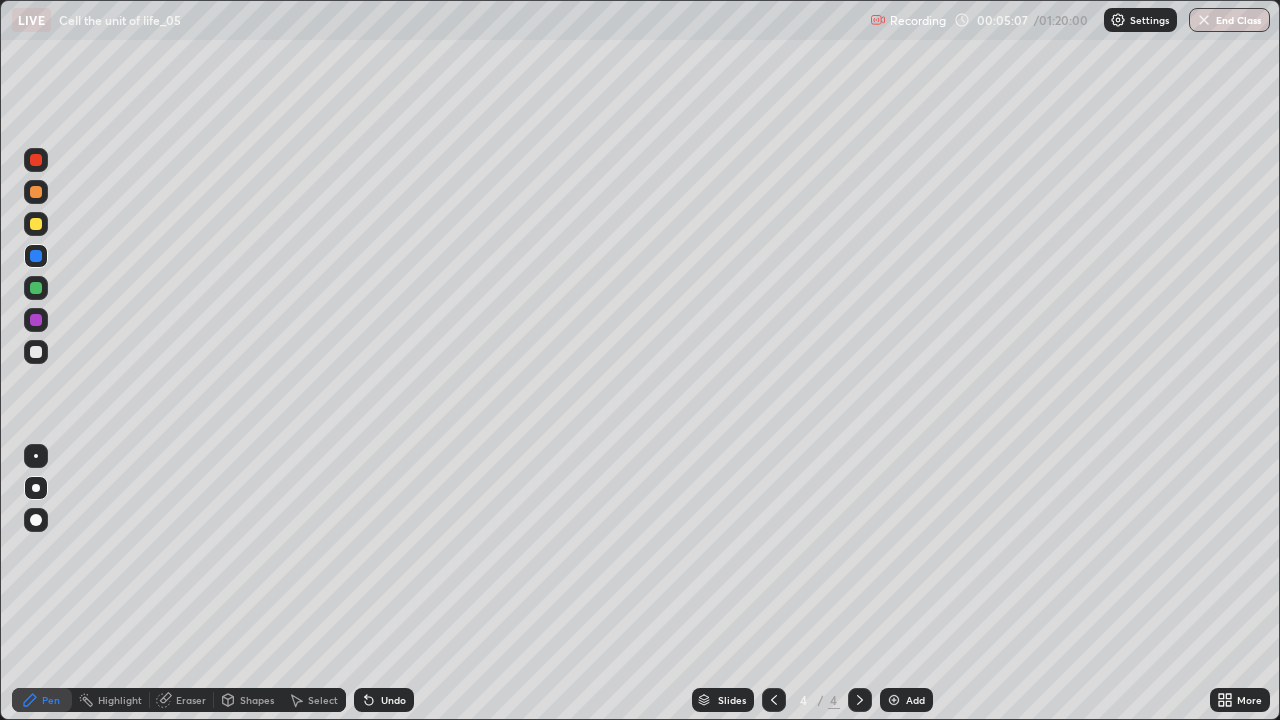 click at bounding box center [36, 320] 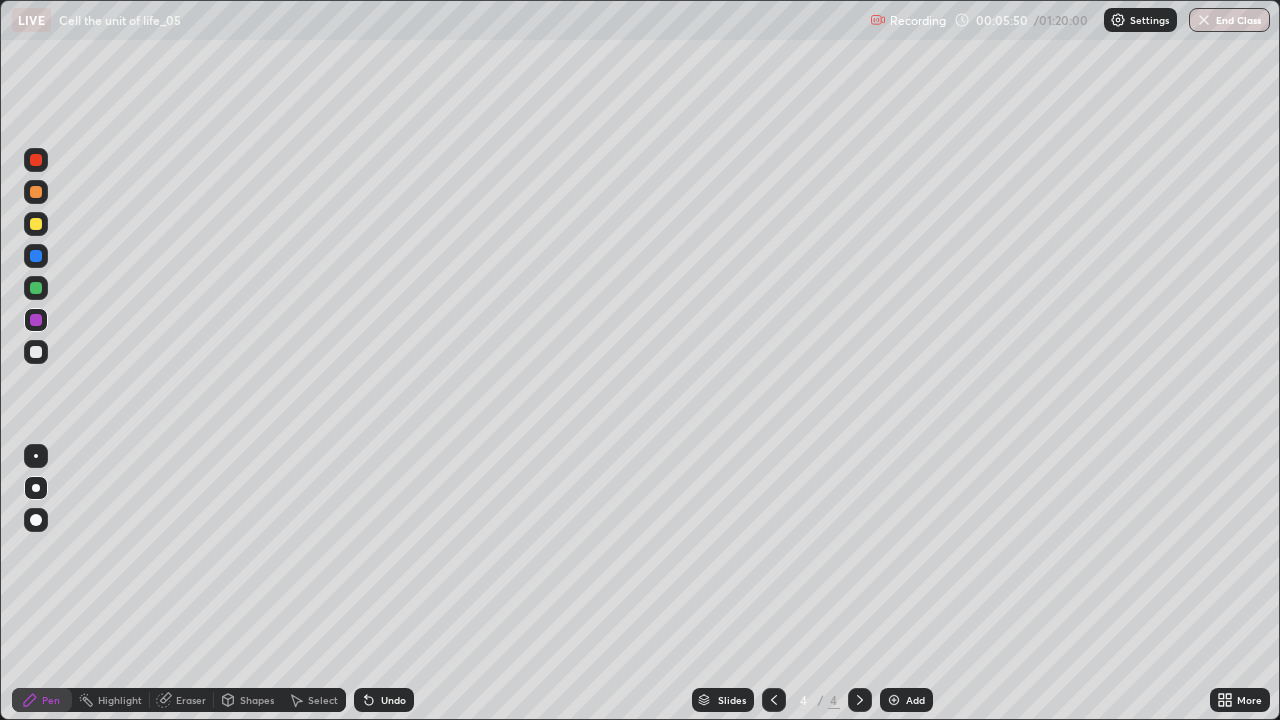 click at bounding box center (36, 192) 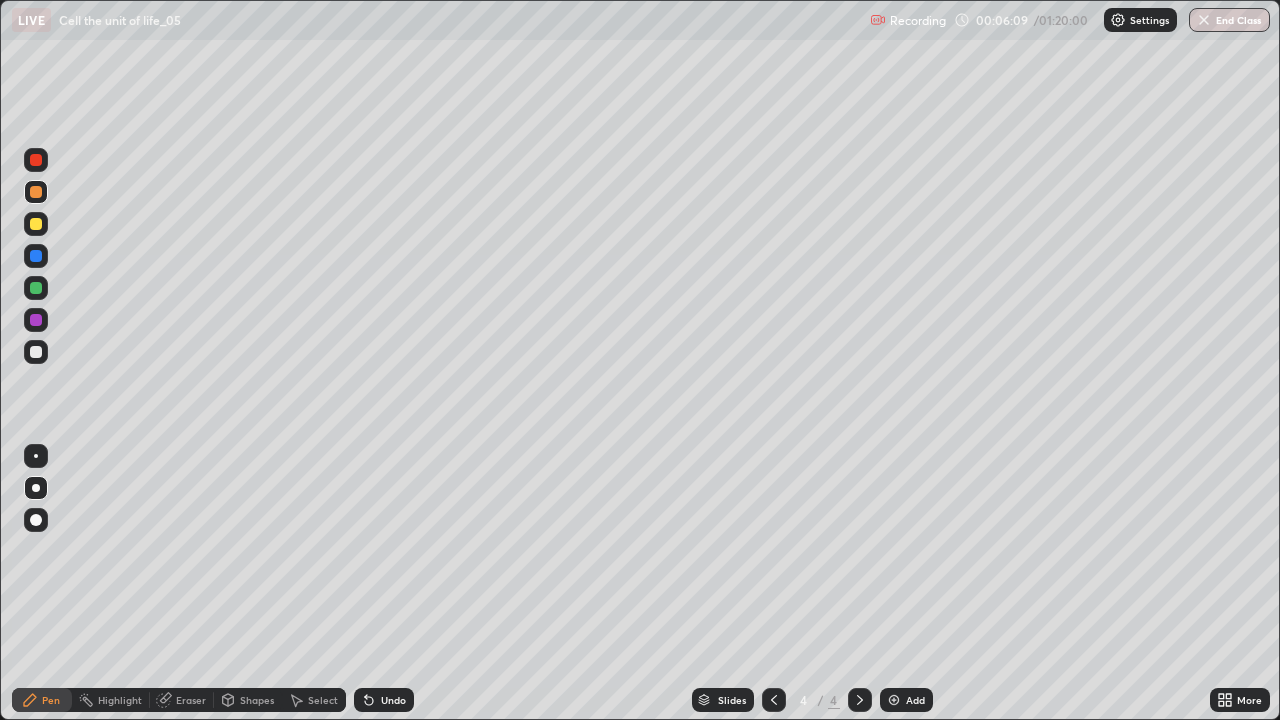 click at bounding box center [36, 320] 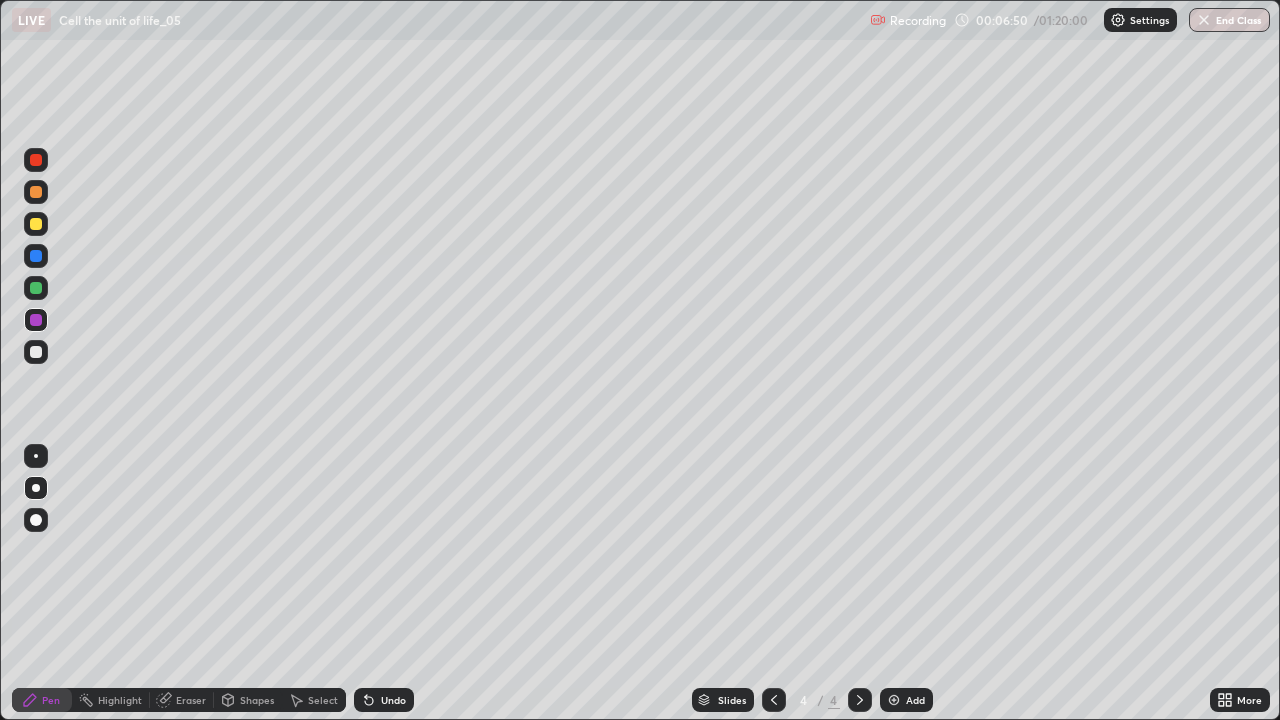 click at bounding box center (36, 288) 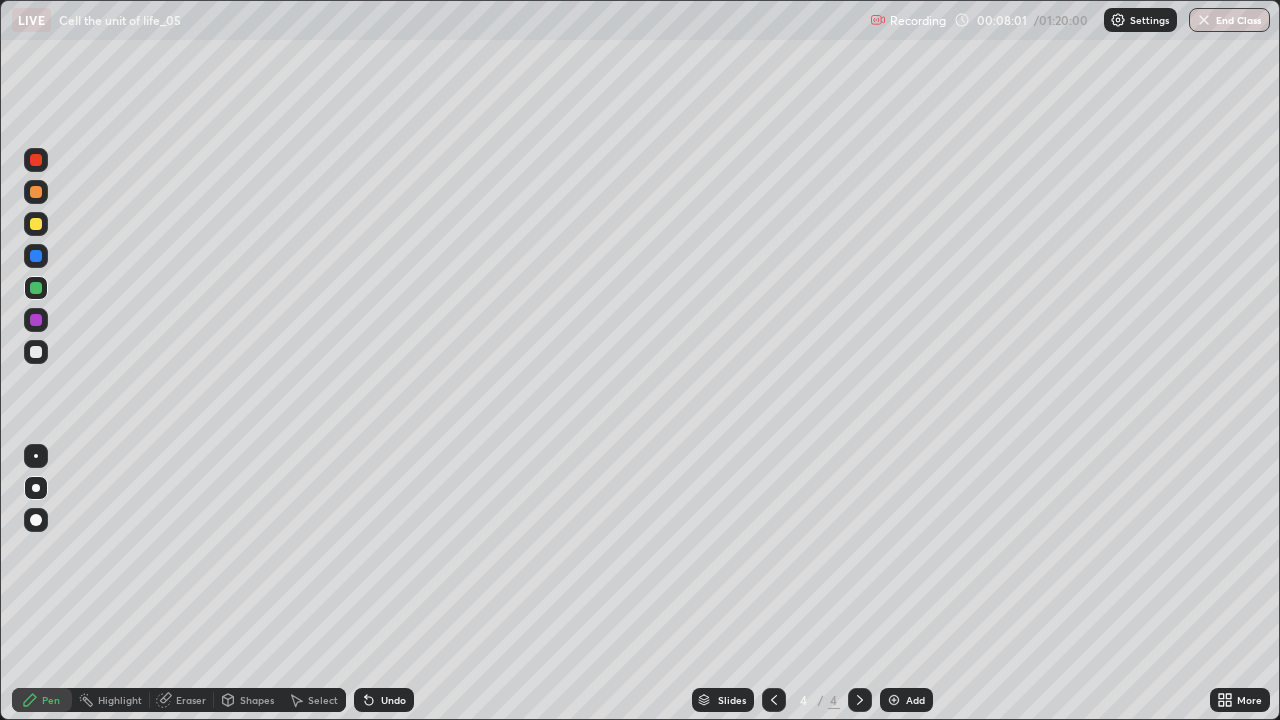 click at bounding box center [36, 320] 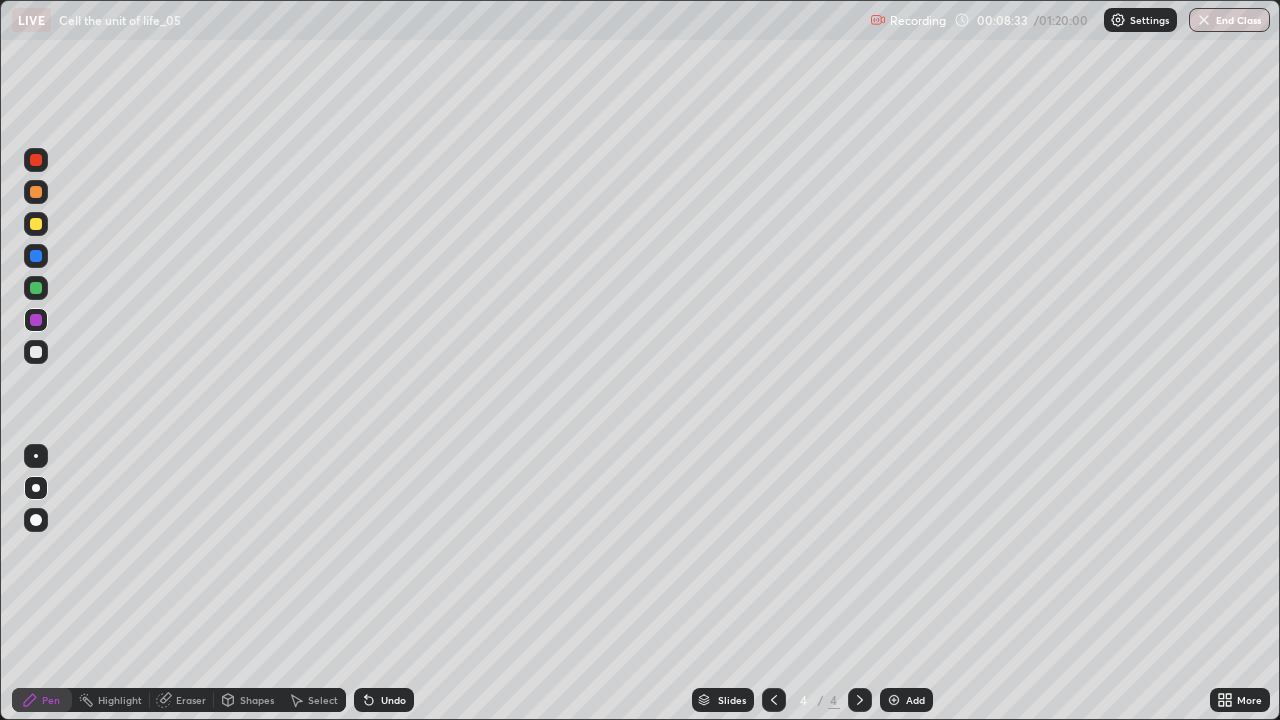 click 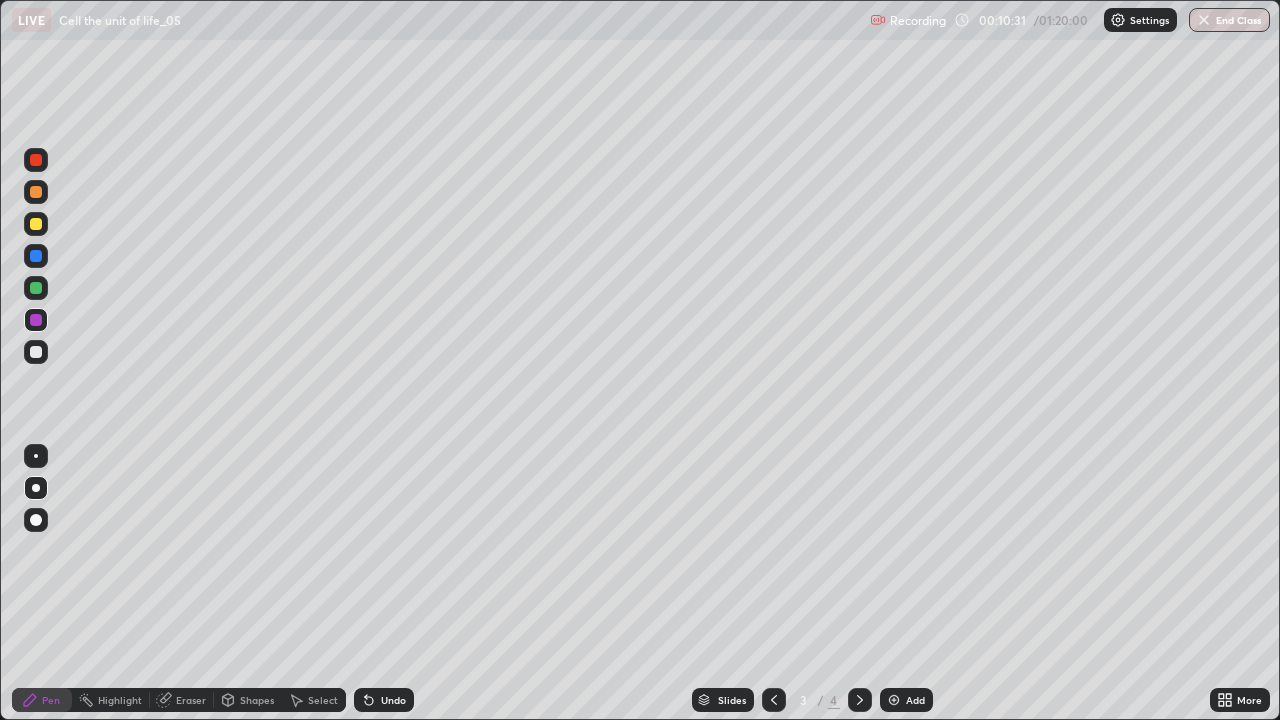 click at bounding box center [860, 700] 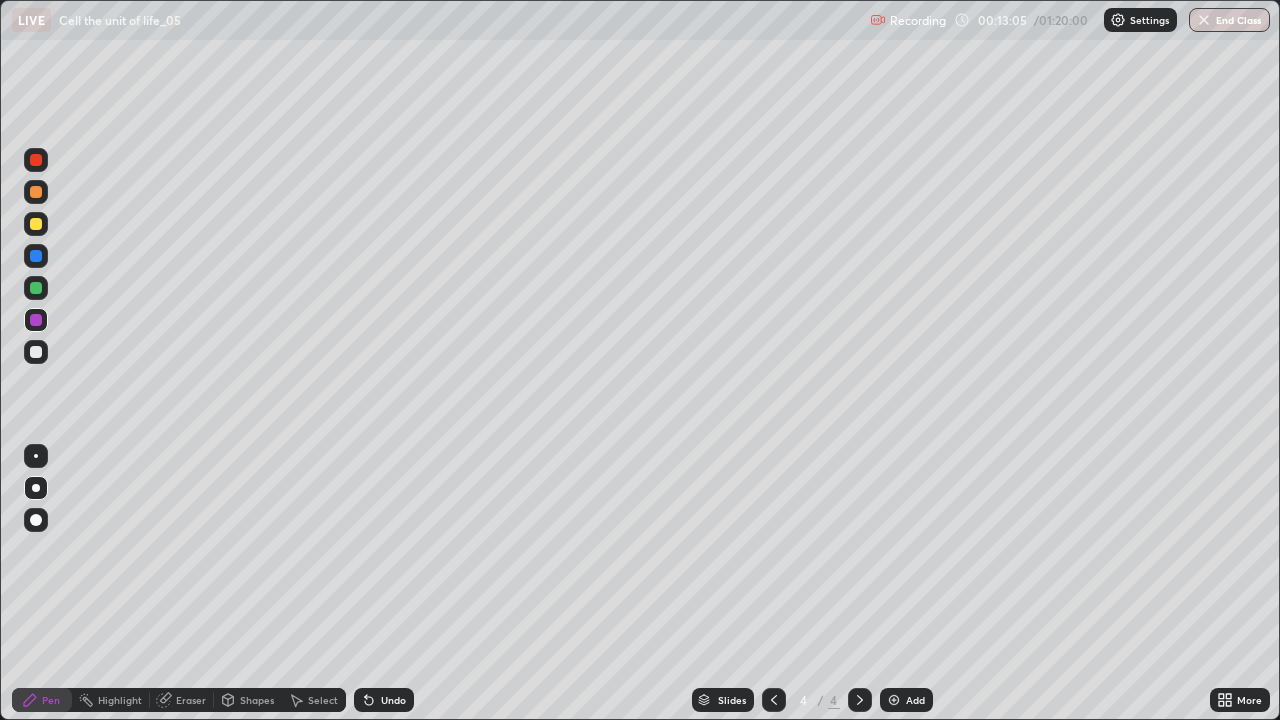 click 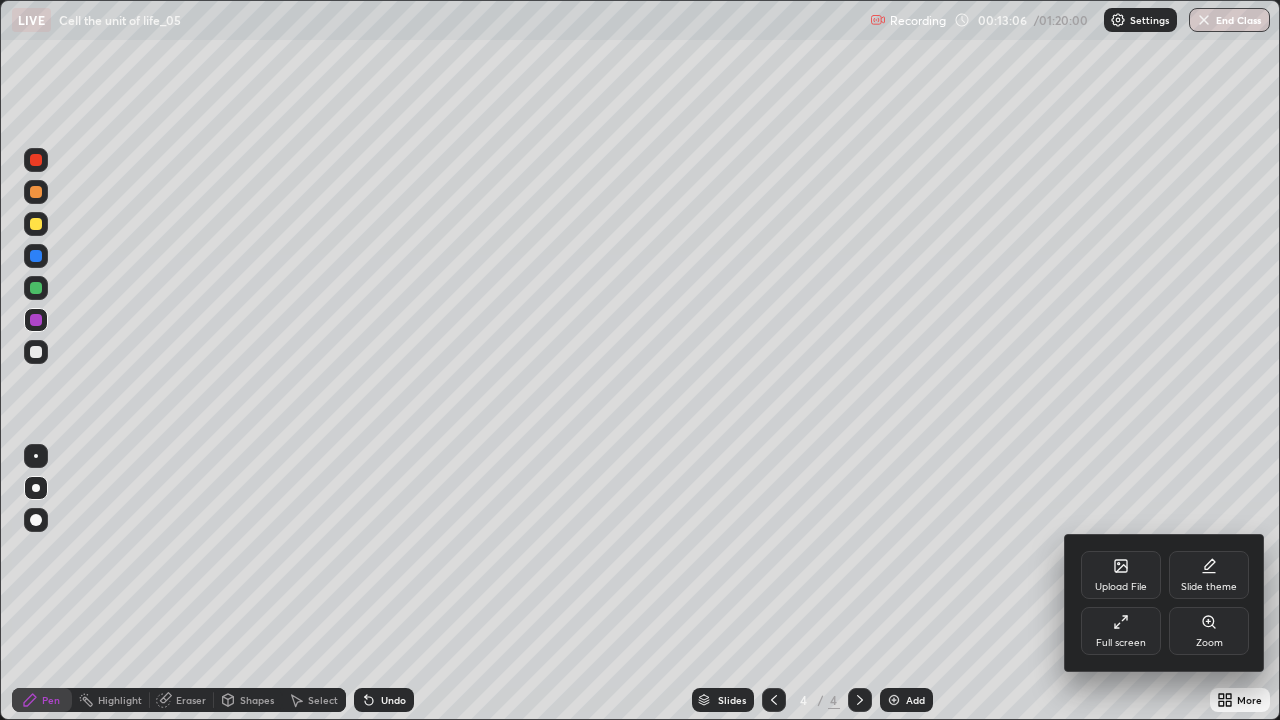 click 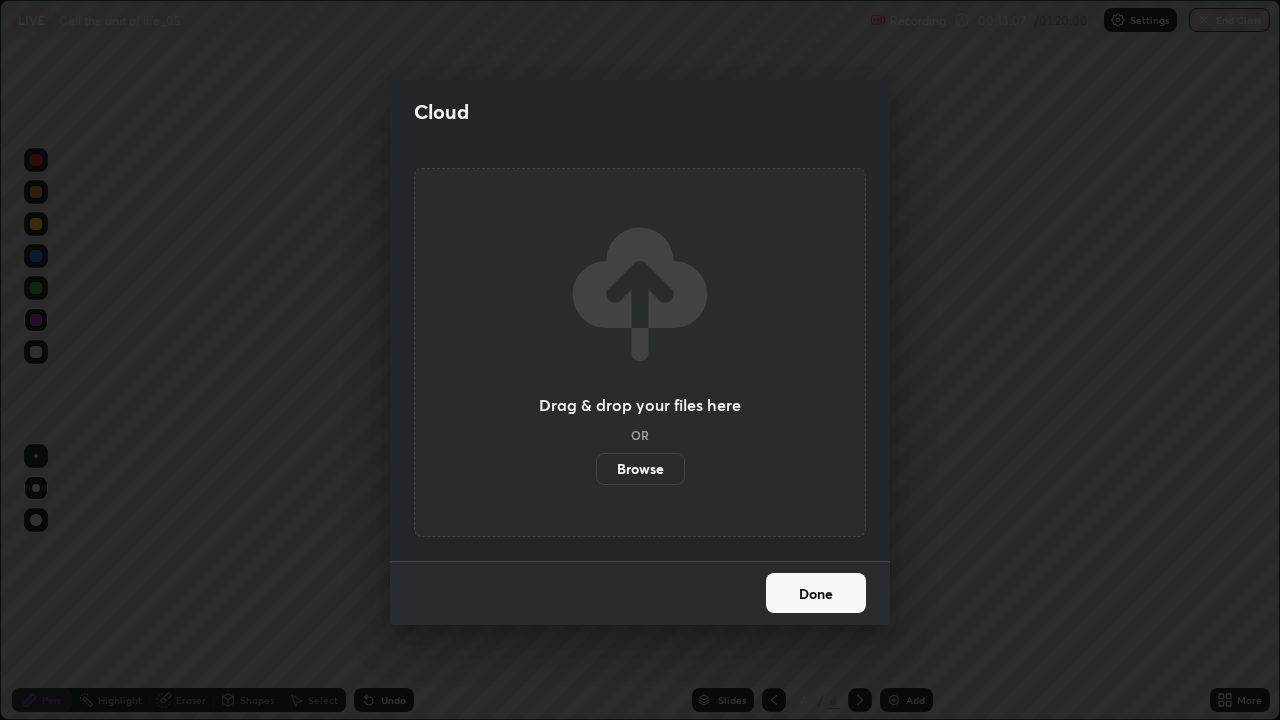 click on "Browse" at bounding box center [640, 469] 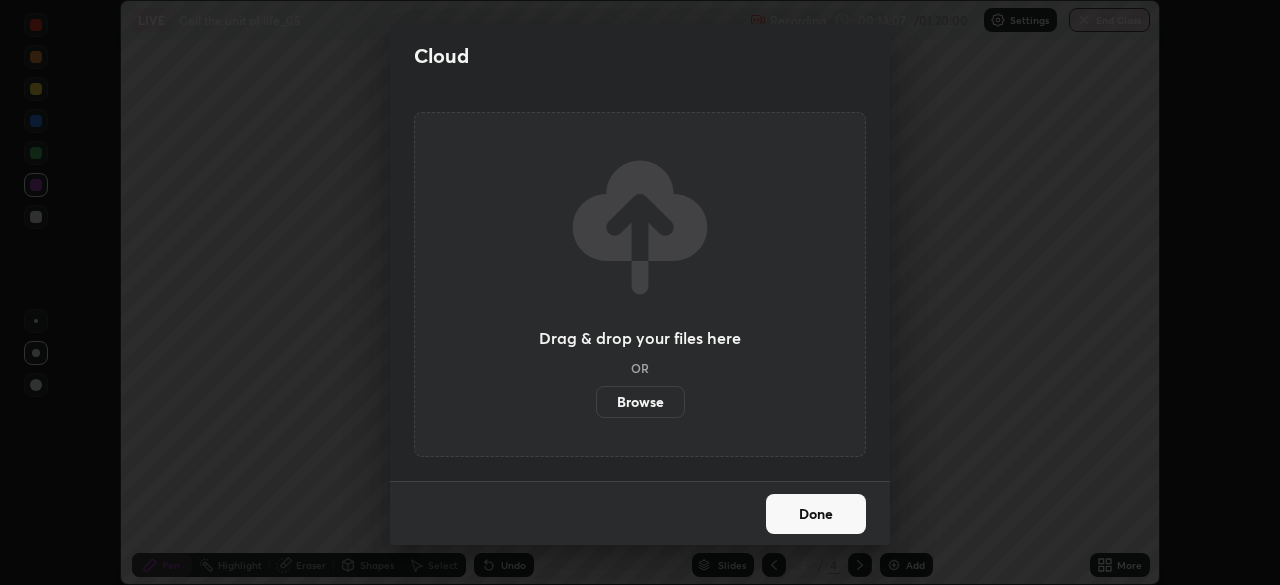 scroll, scrollTop: 585, scrollLeft: 1280, axis: both 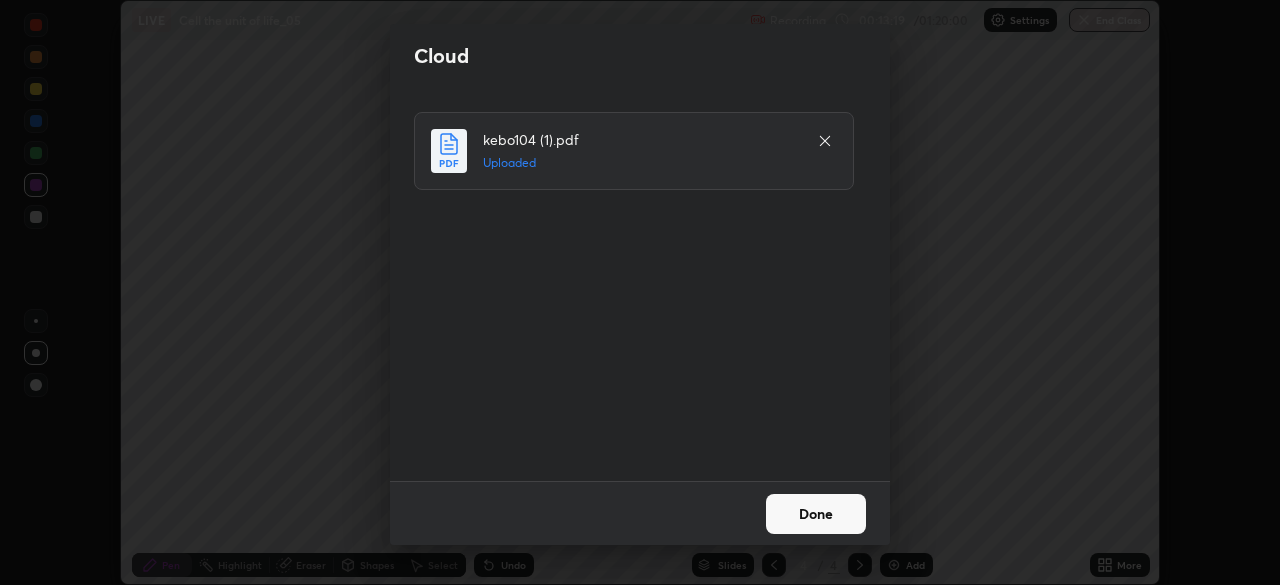 click on "Done" at bounding box center [816, 514] 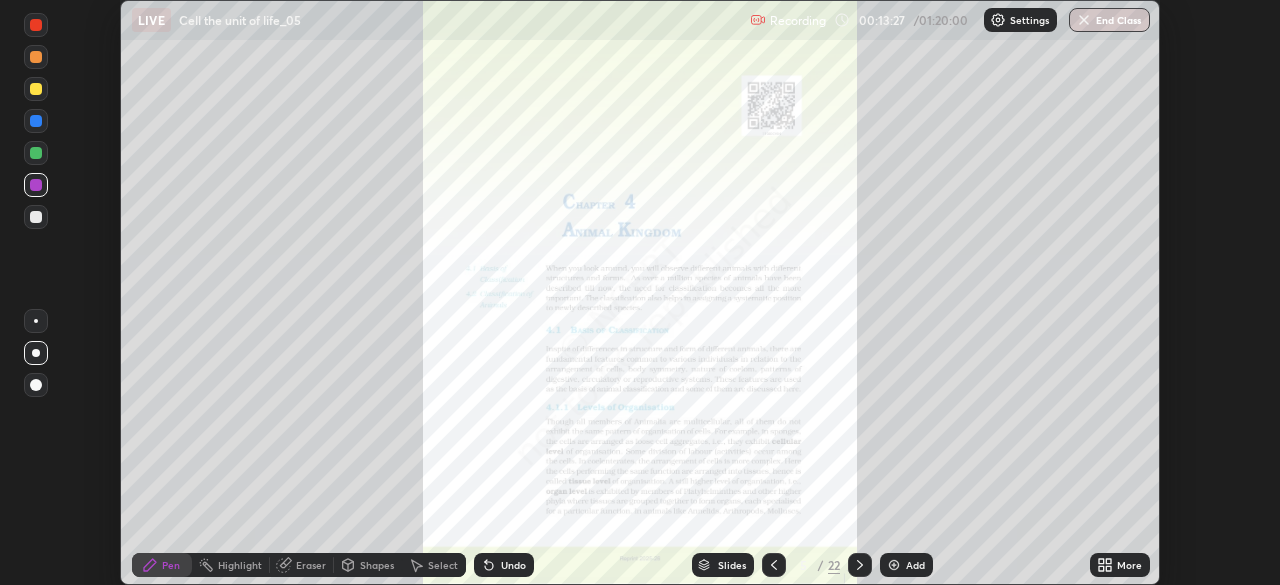 click 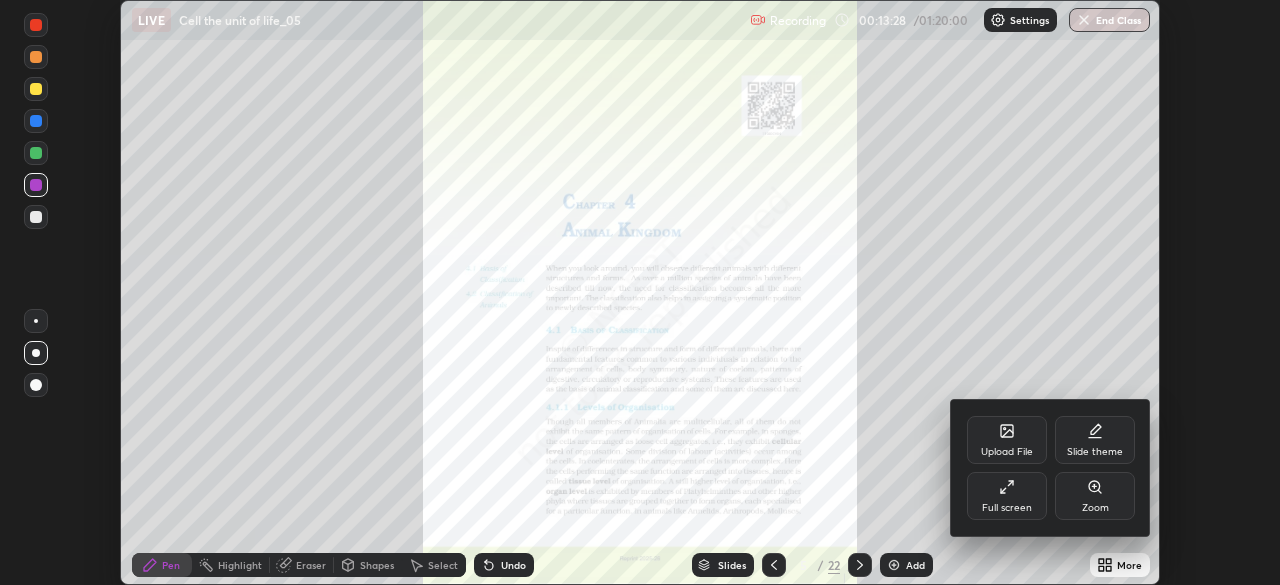 click 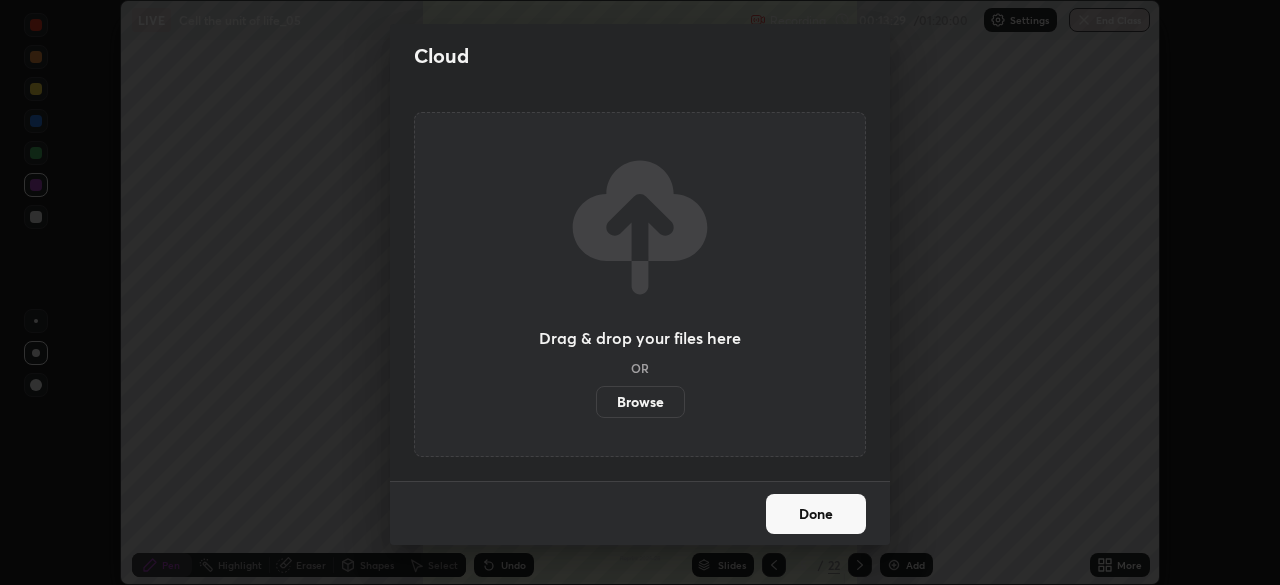 click on "Browse" at bounding box center [640, 402] 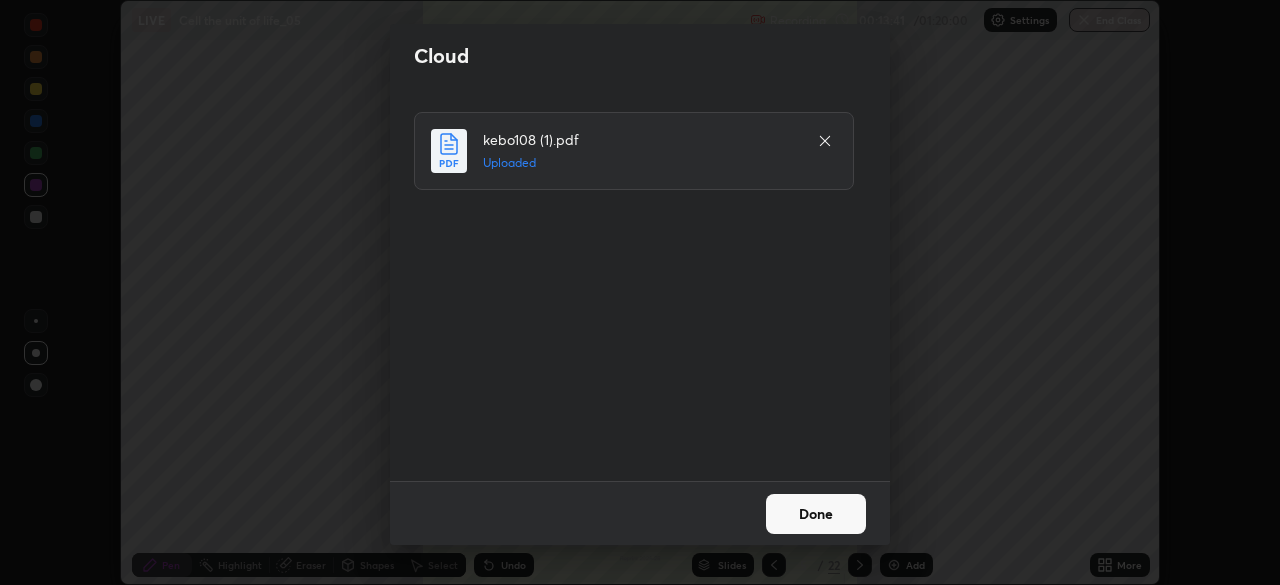click on "Done" at bounding box center [816, 514] 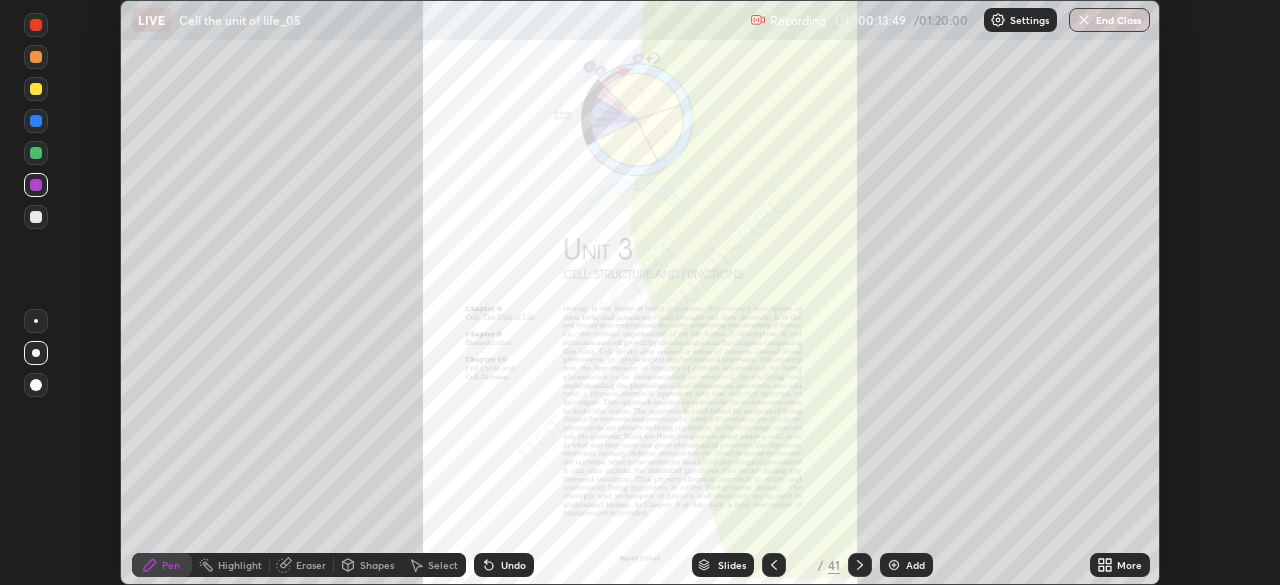 click 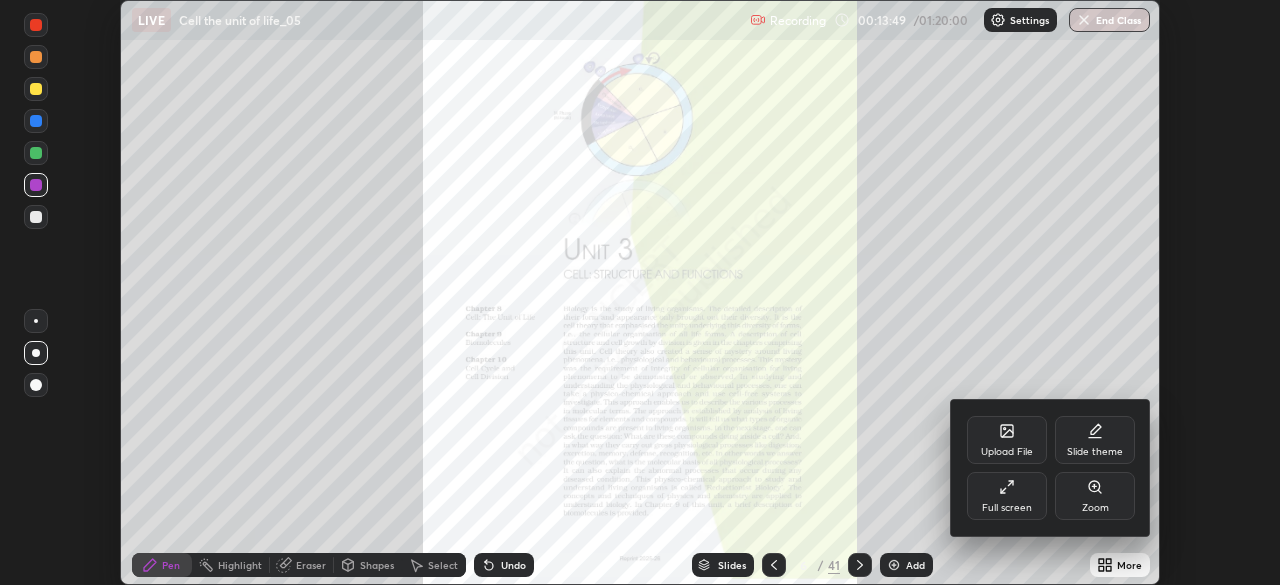 click on "Full screen" at bounding box center (1007, 496) 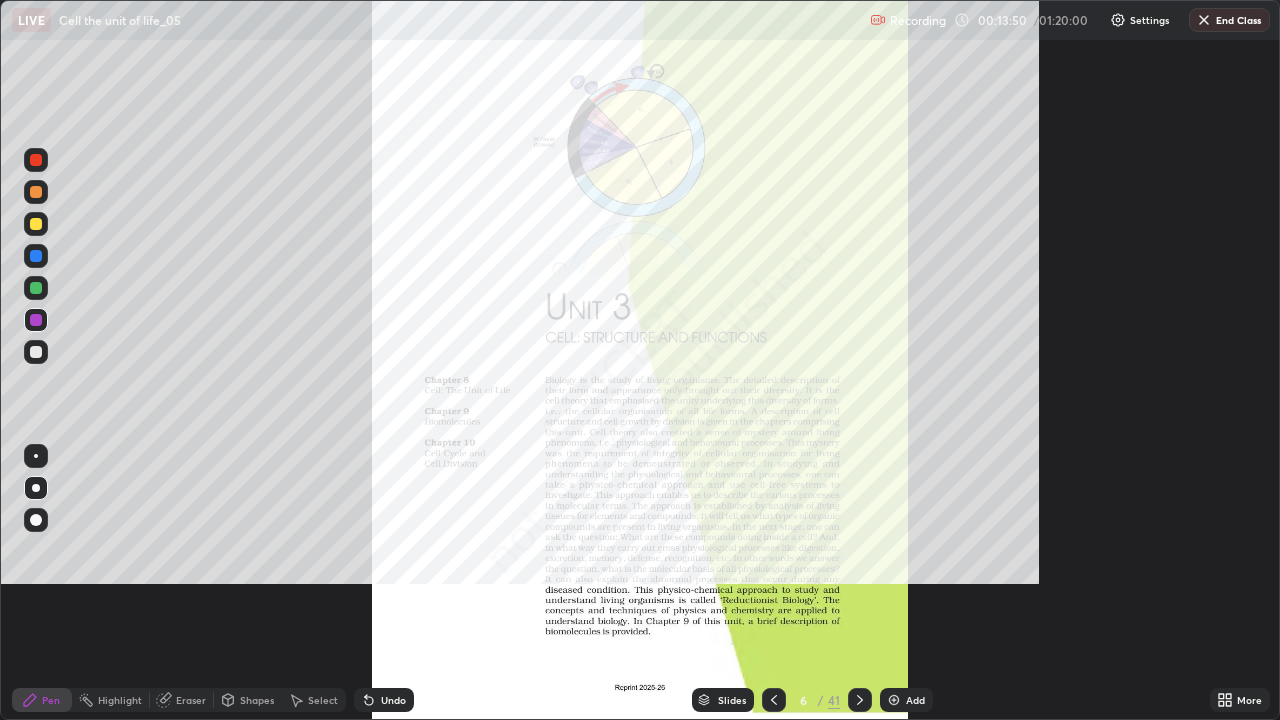 scroll, scrollTop: 99280, scrollLeft: 98720, axis: both 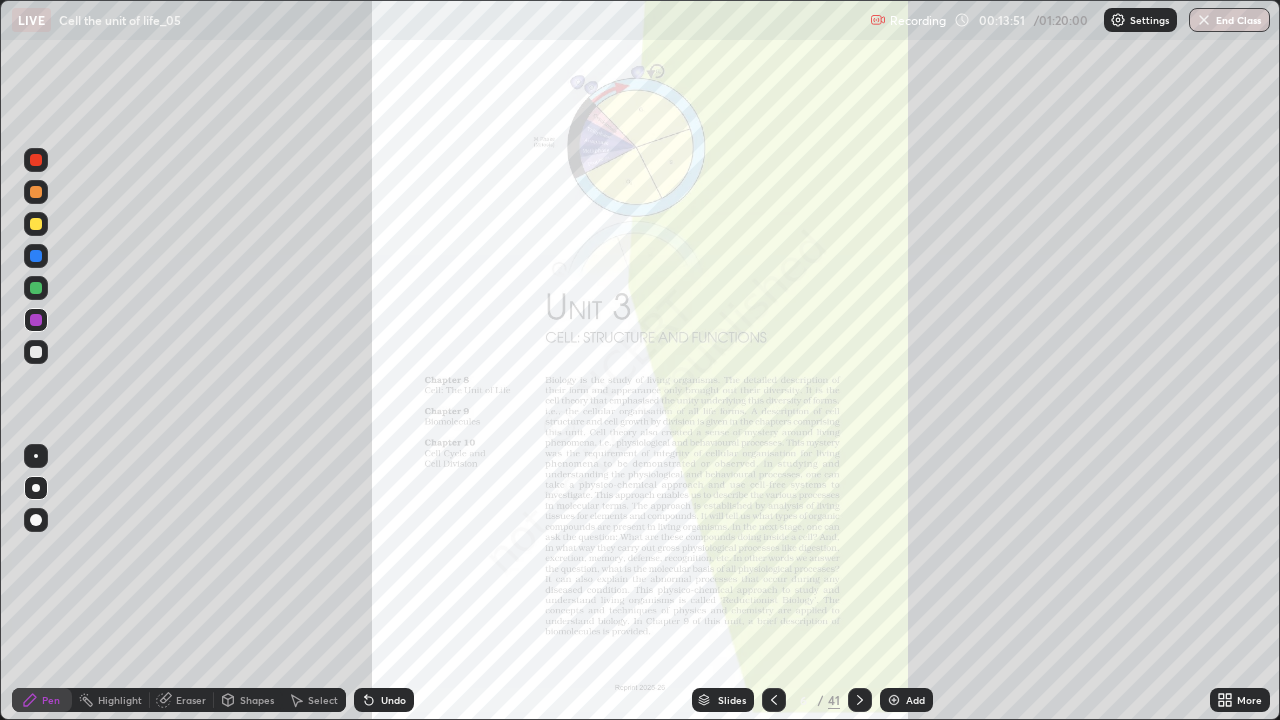 click on "More" at bounding box center [1240, 700] 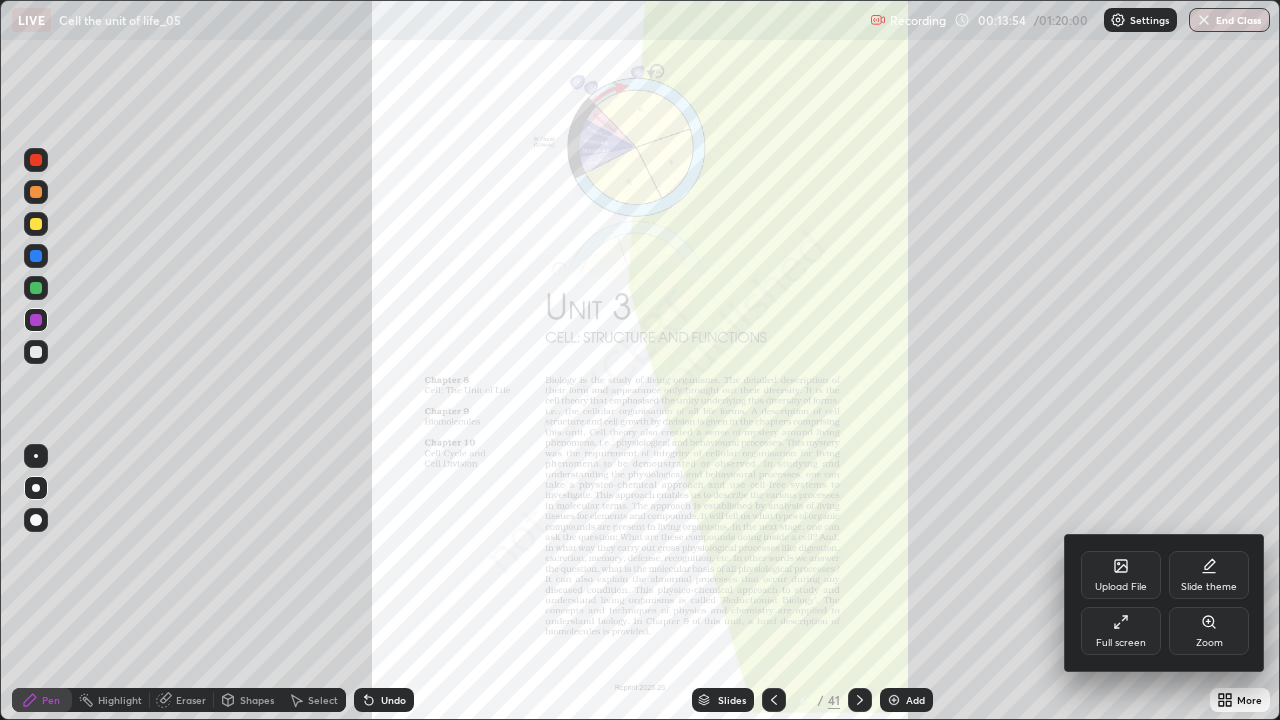 click 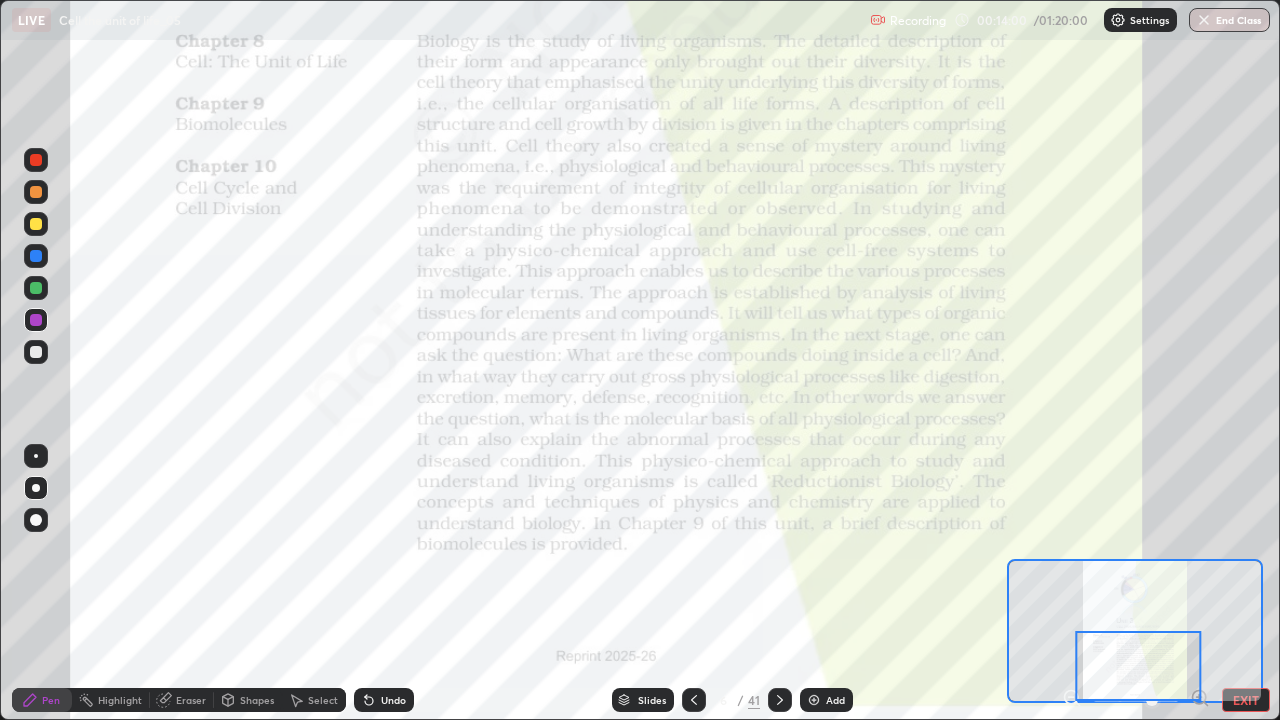 click on "Highlight" at bounding box center [111, 700] 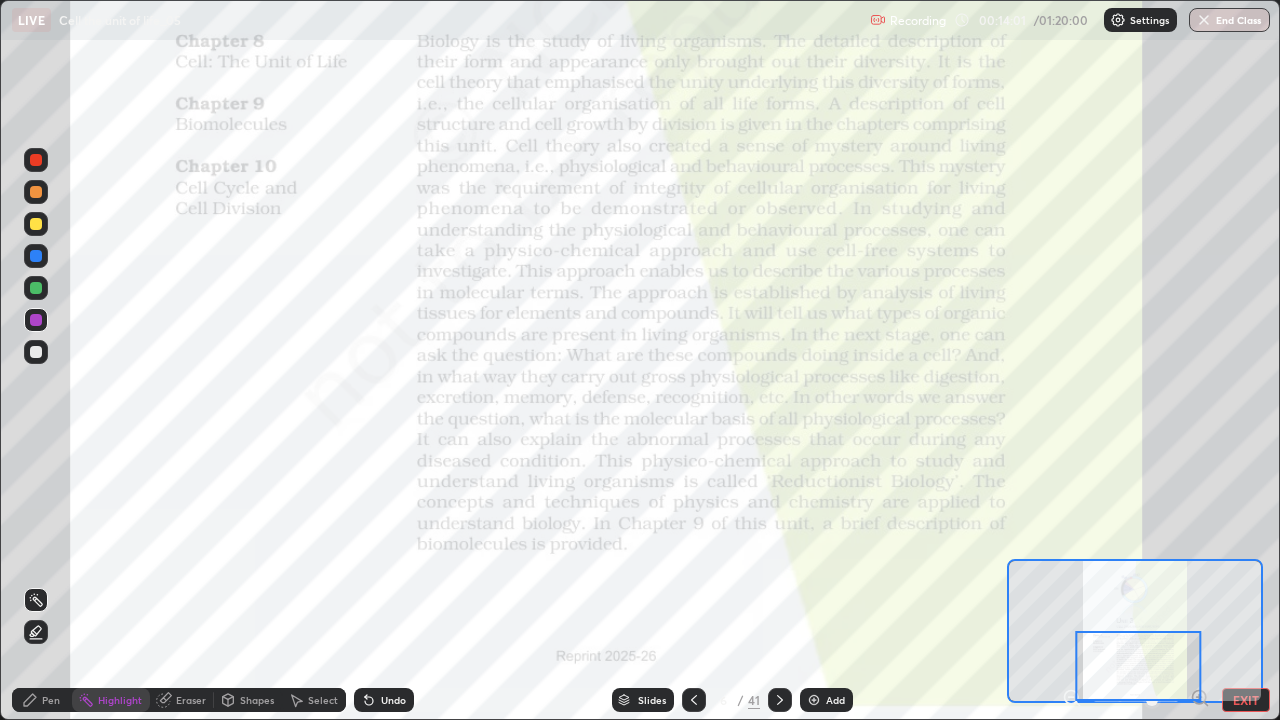 click at bounding box center (36, 288) 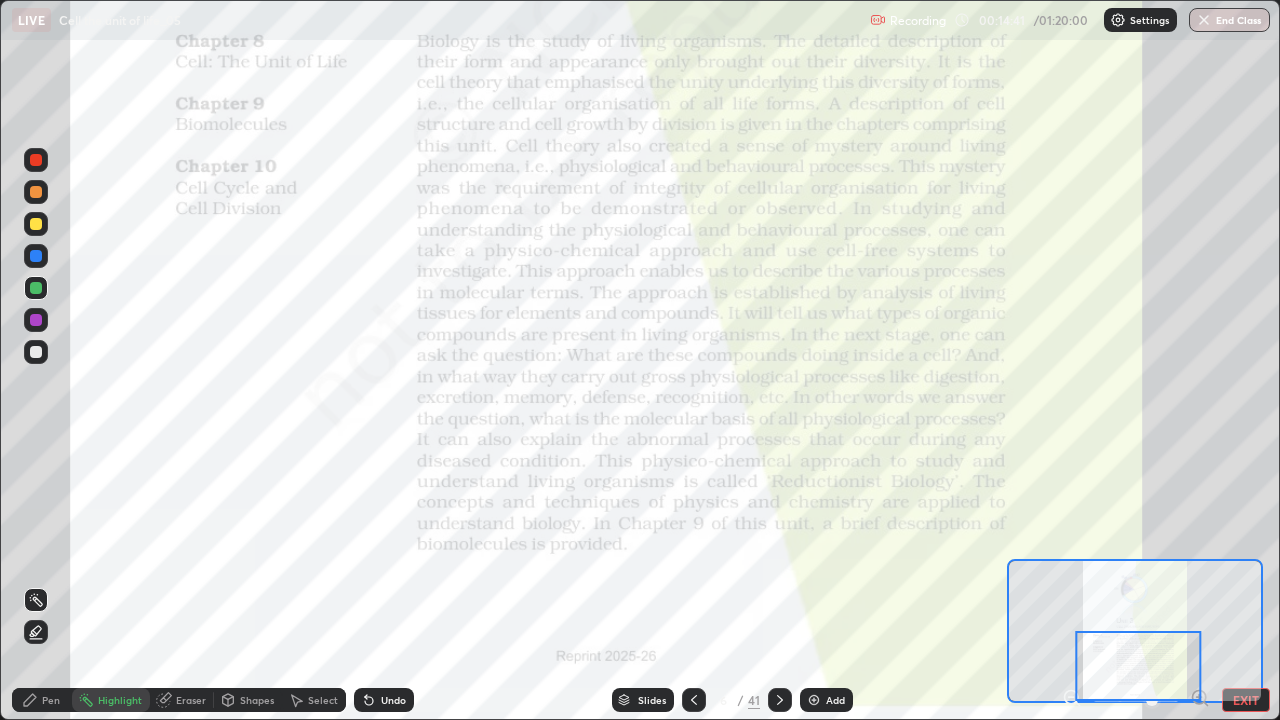 click at bounding box center [780, 700] 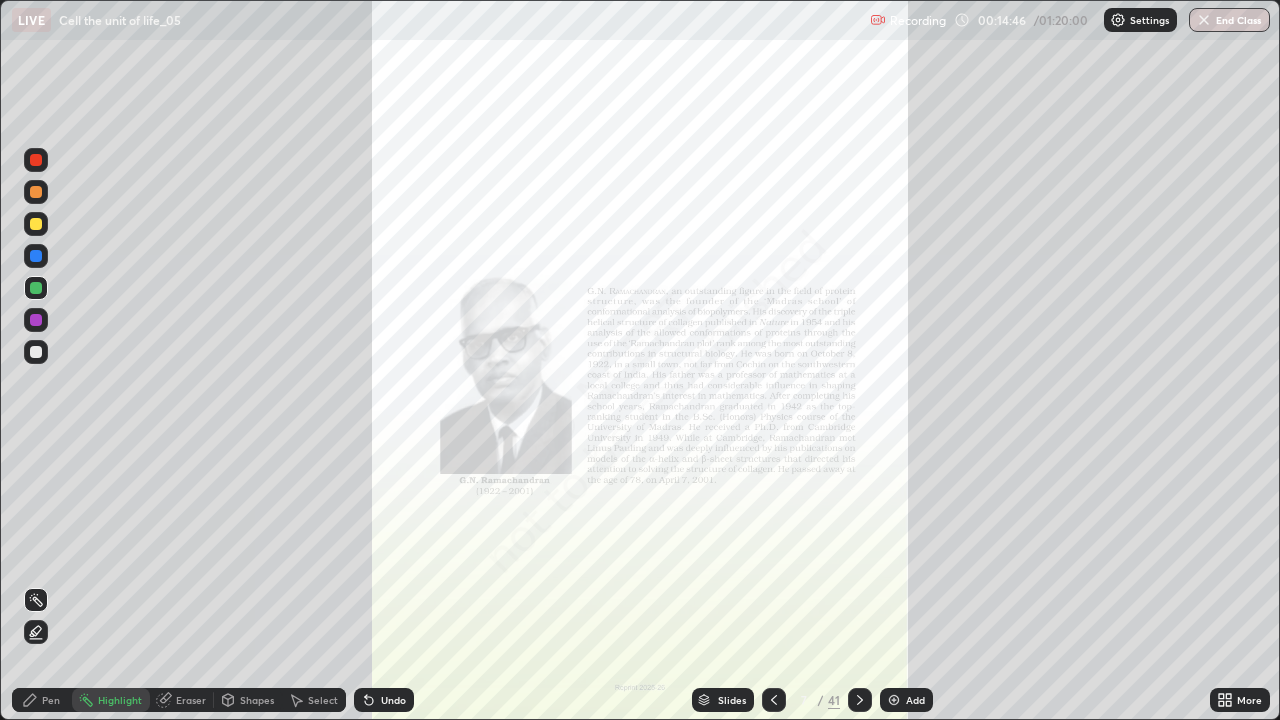 click 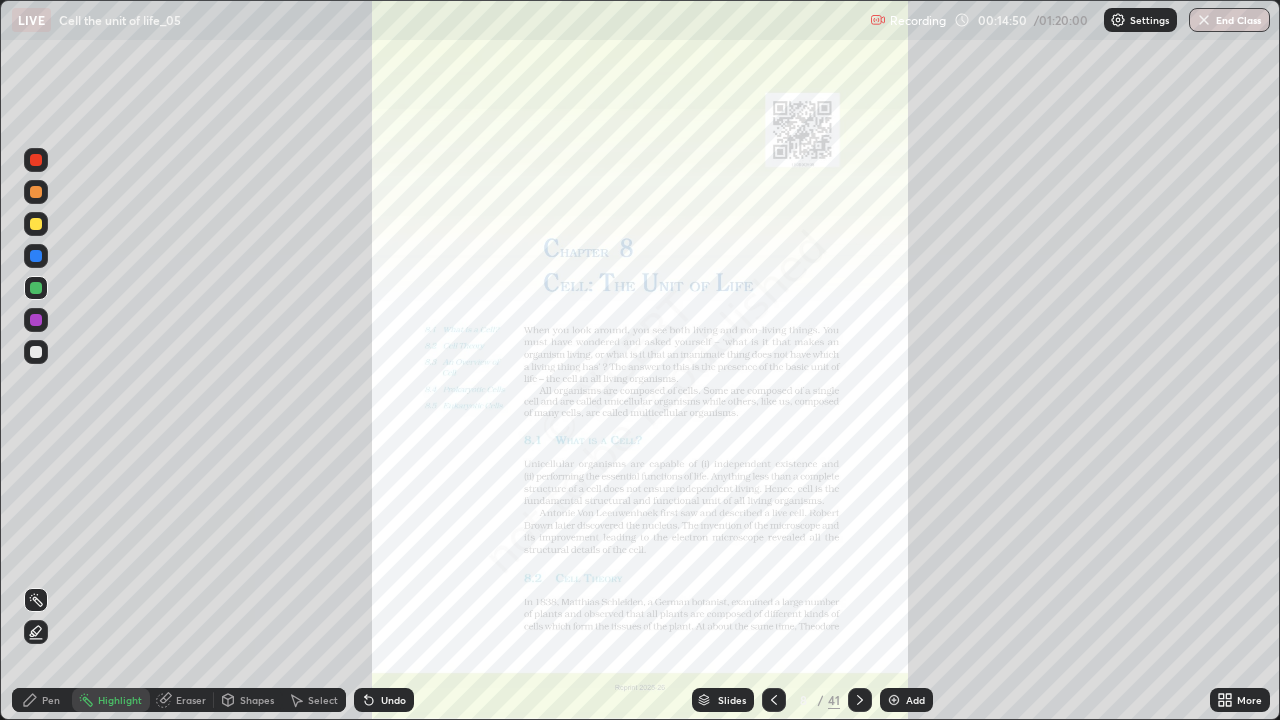 click 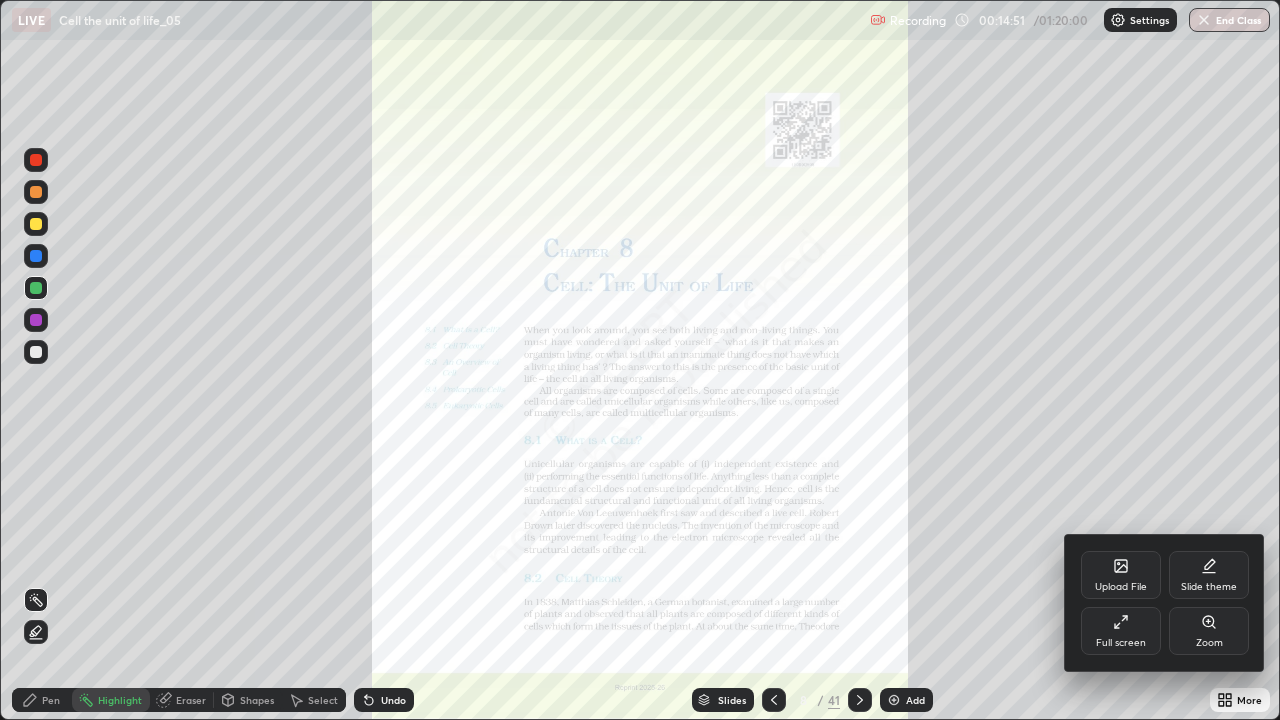 click on "Zoom" at bounding box center (1209, 631) 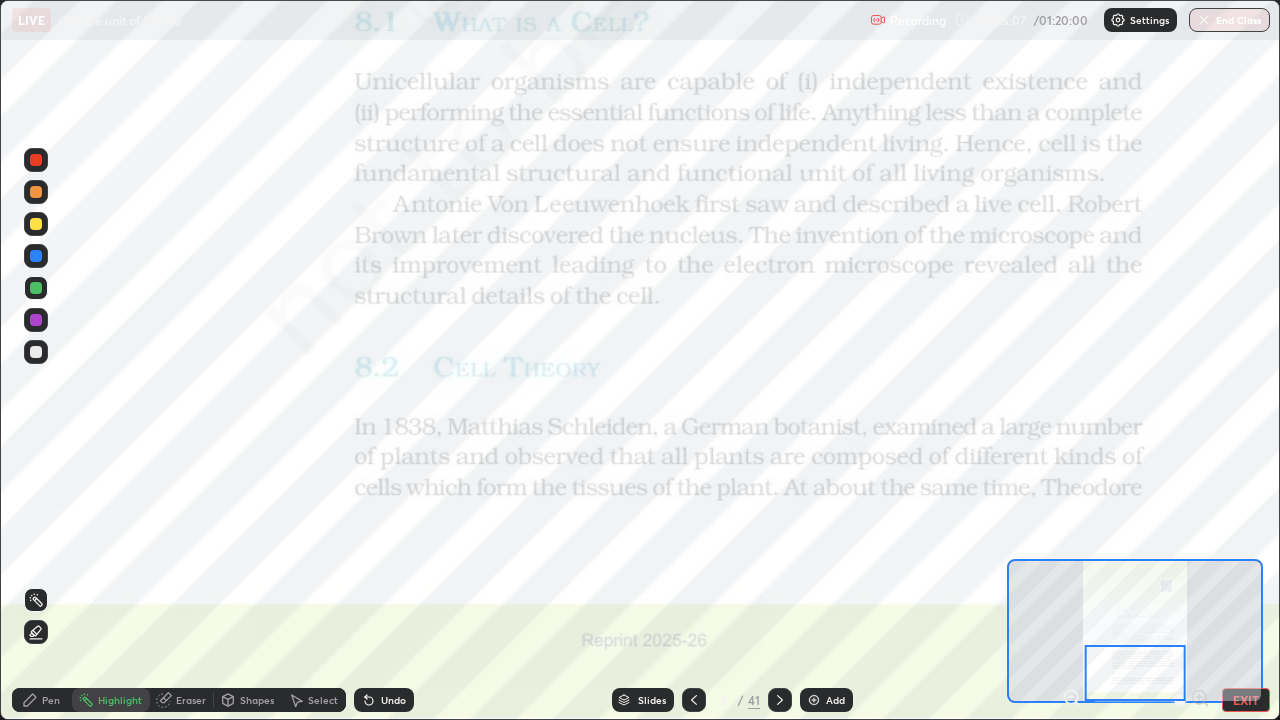 click 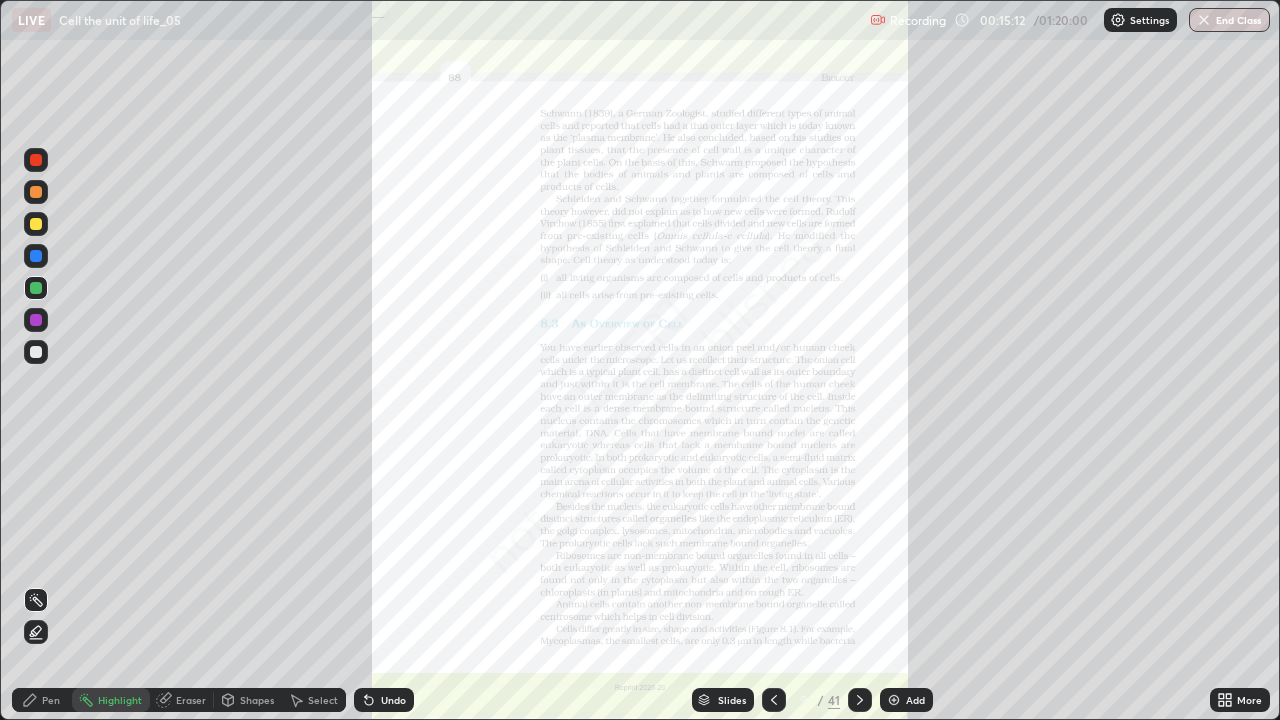 click 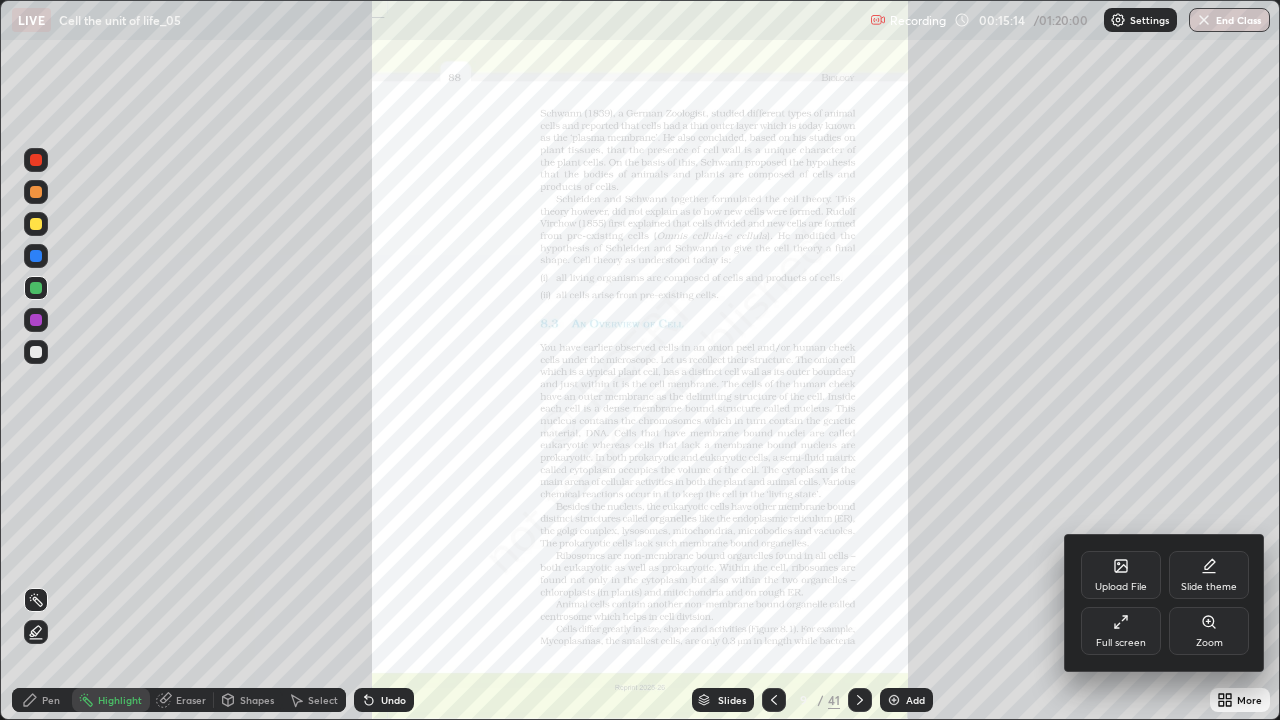 click on "Zoom" at bounding box center (1209, 631) 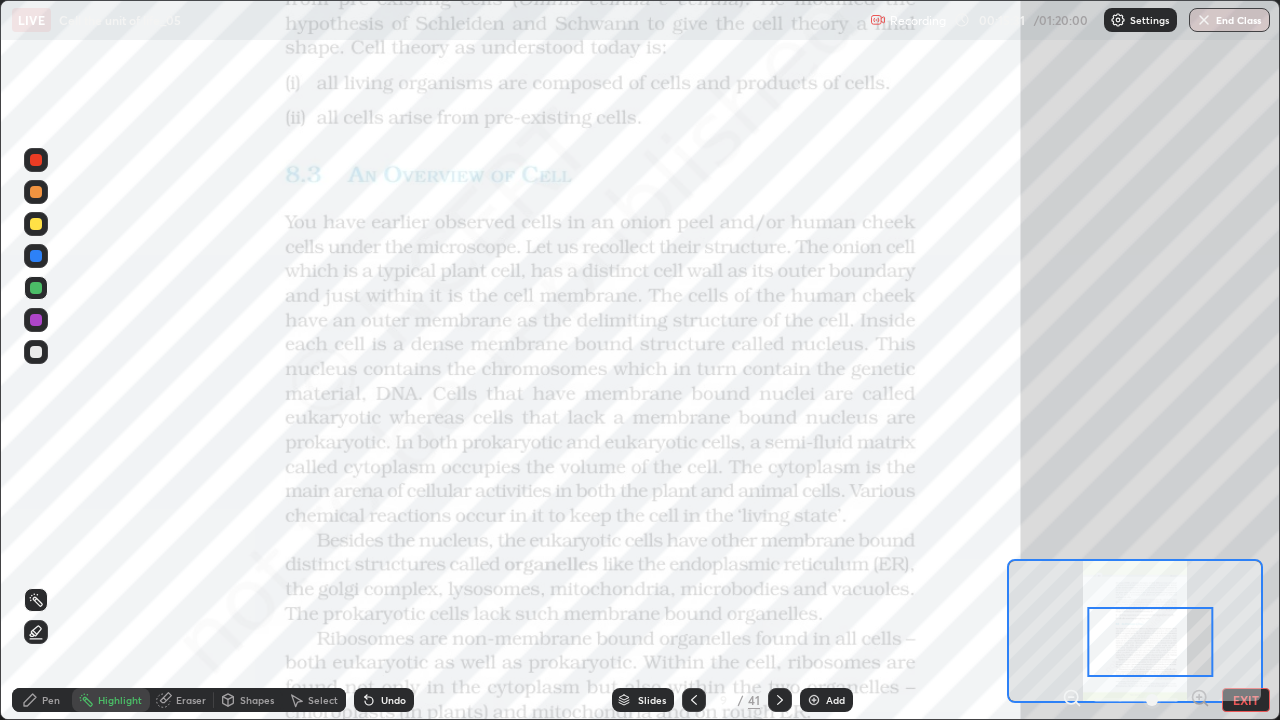 click 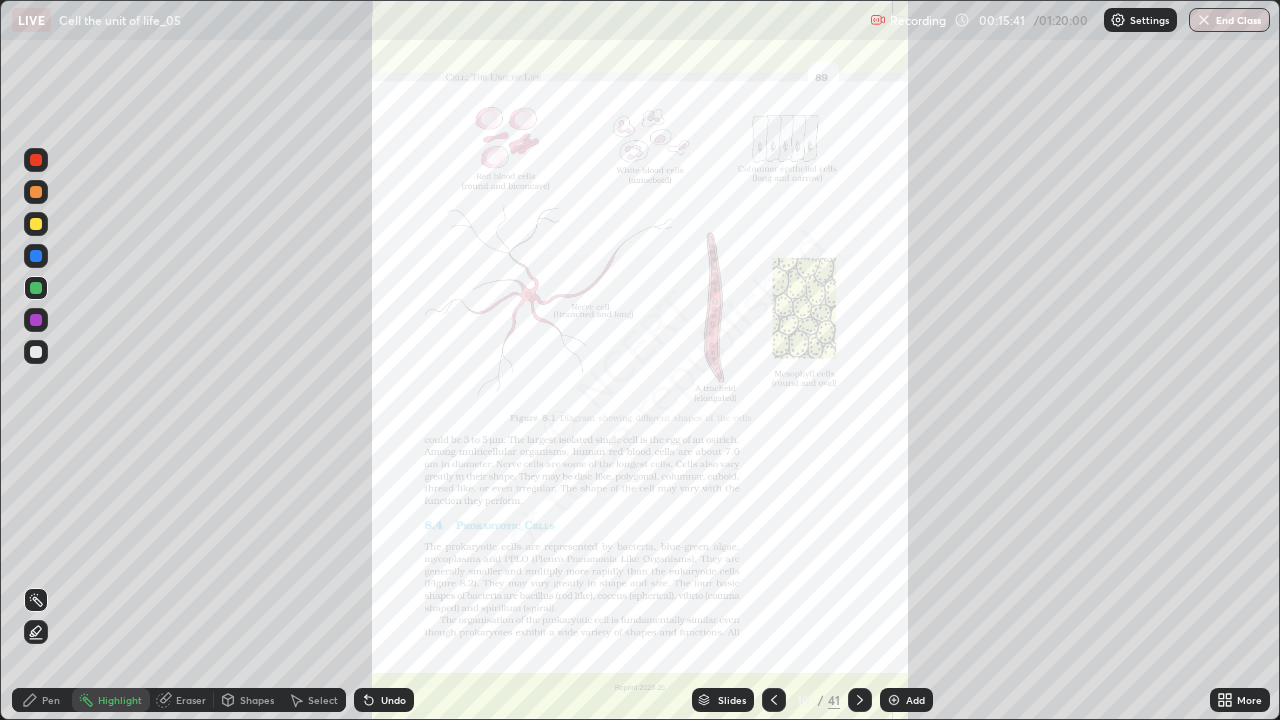 click 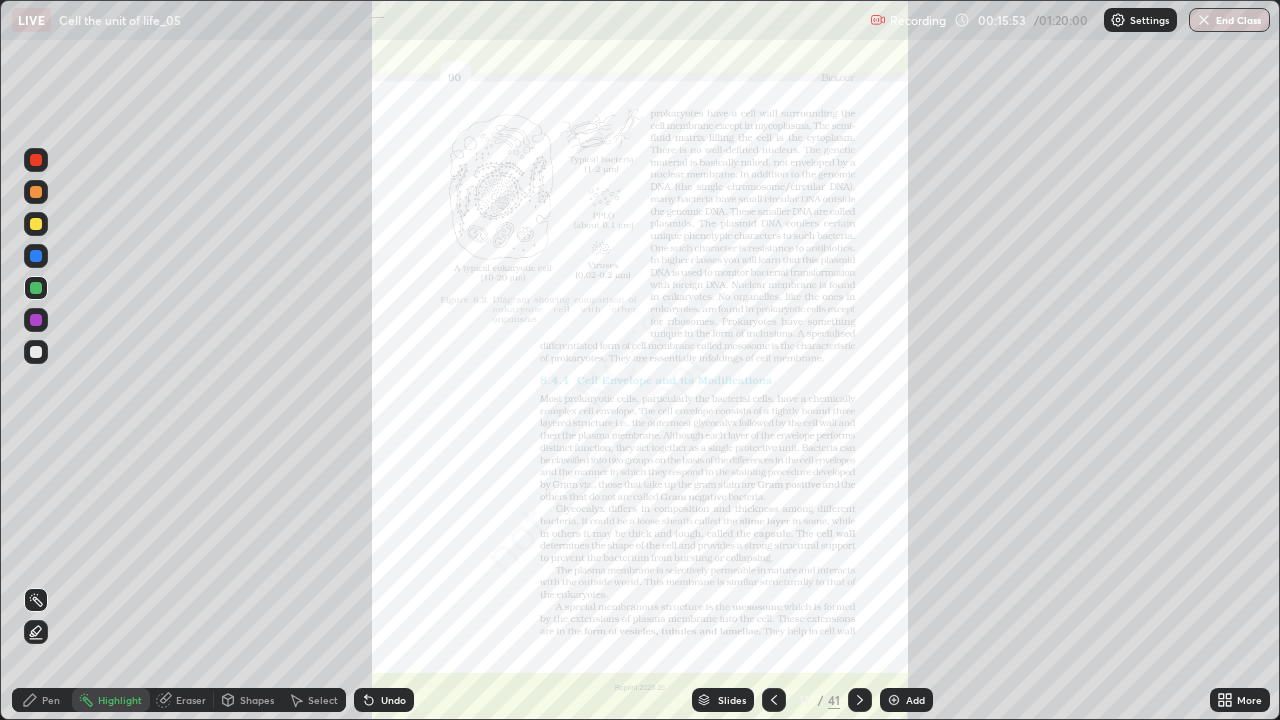 click 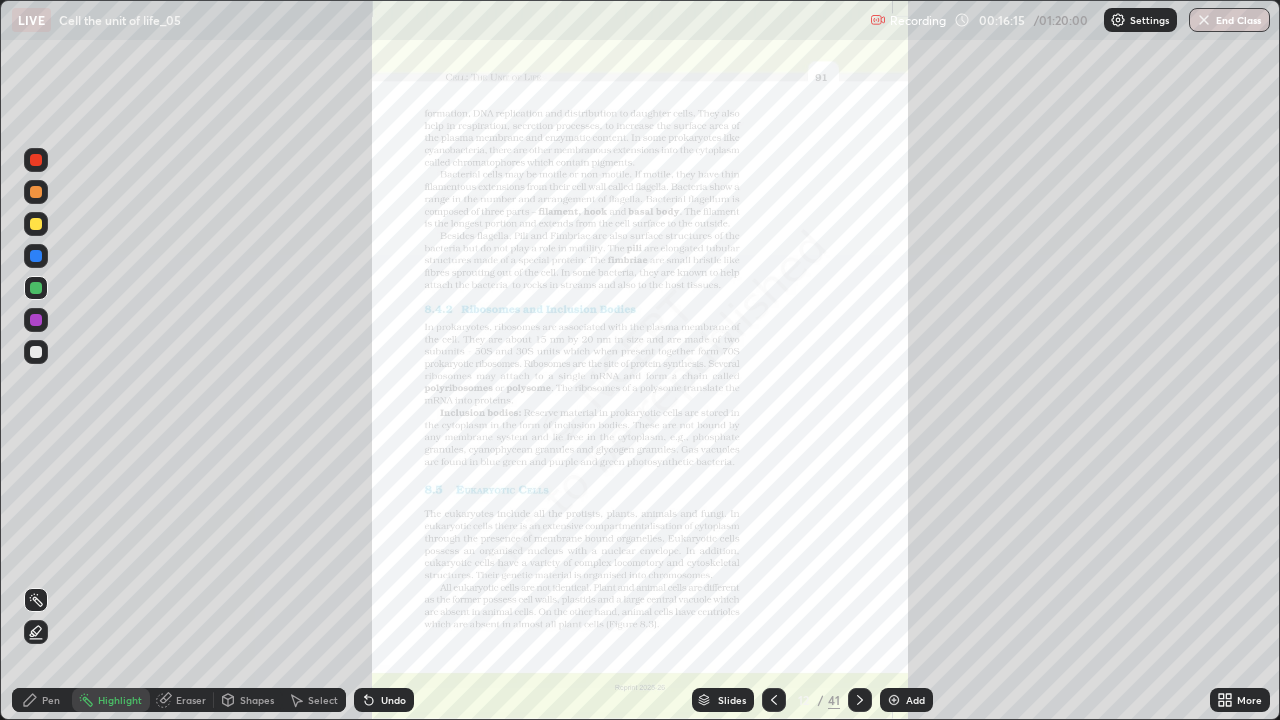 click 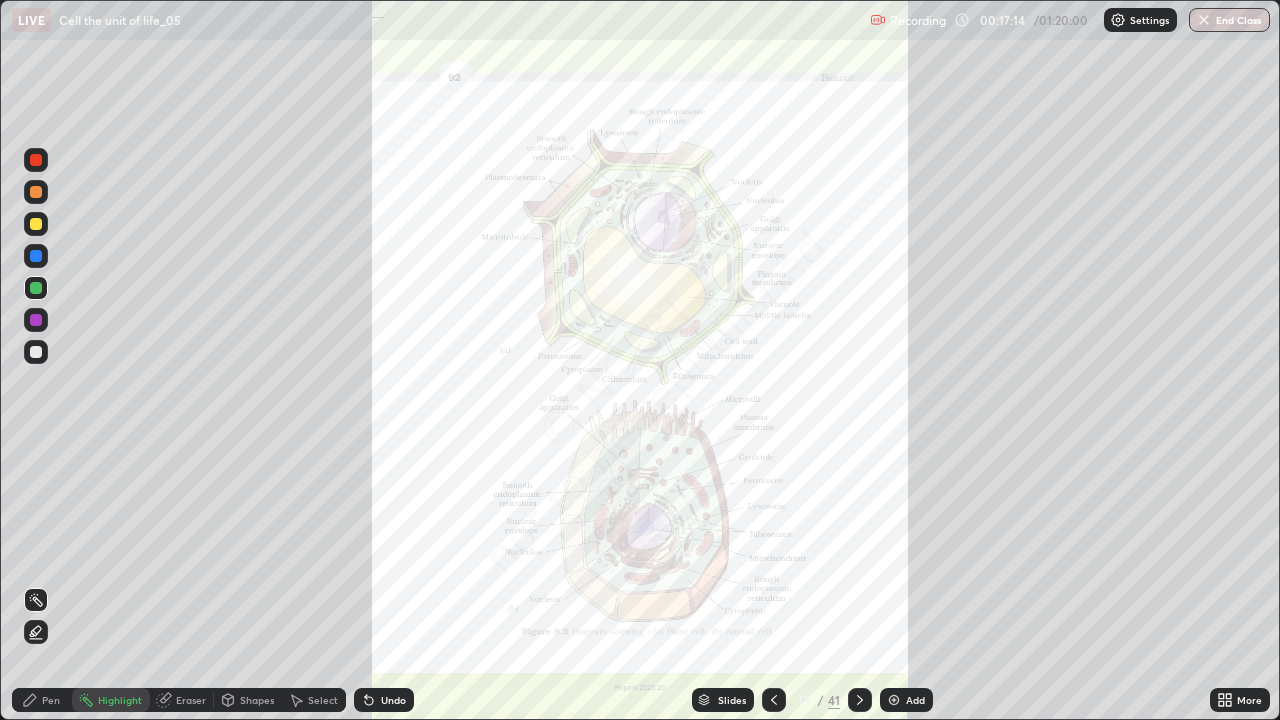 click 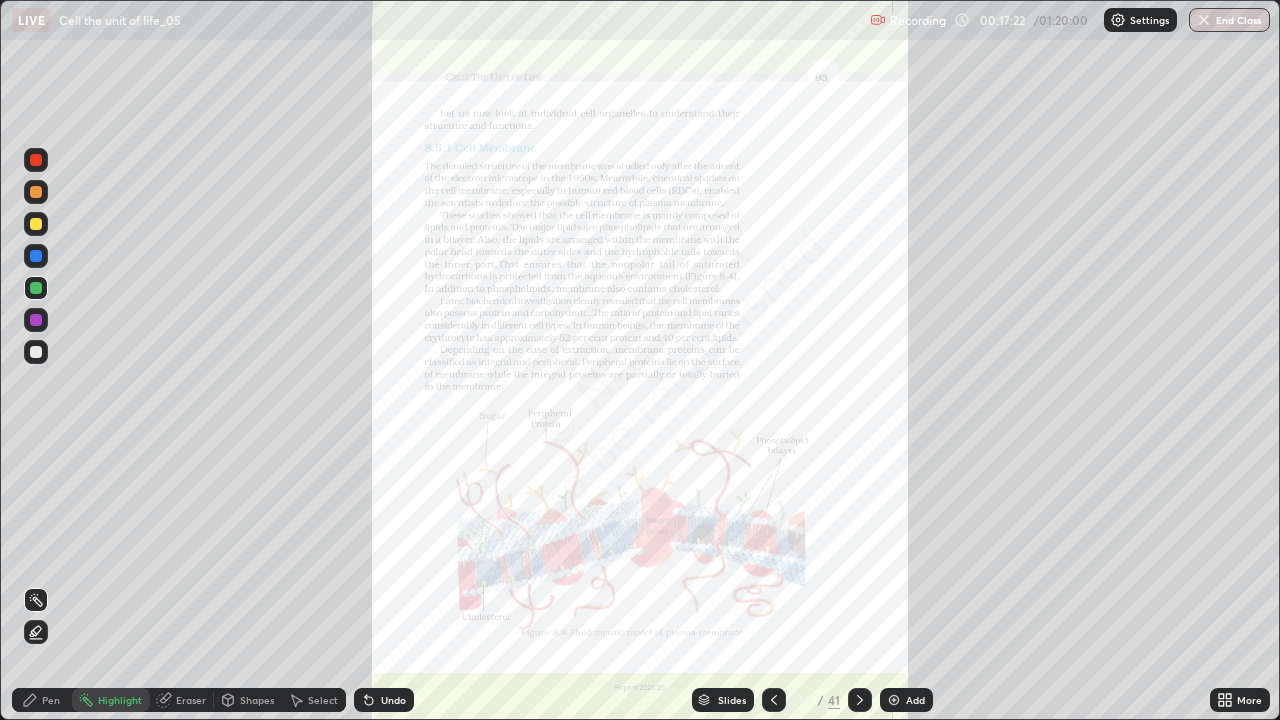 click on "Slides" at bounding box center [723, 700] 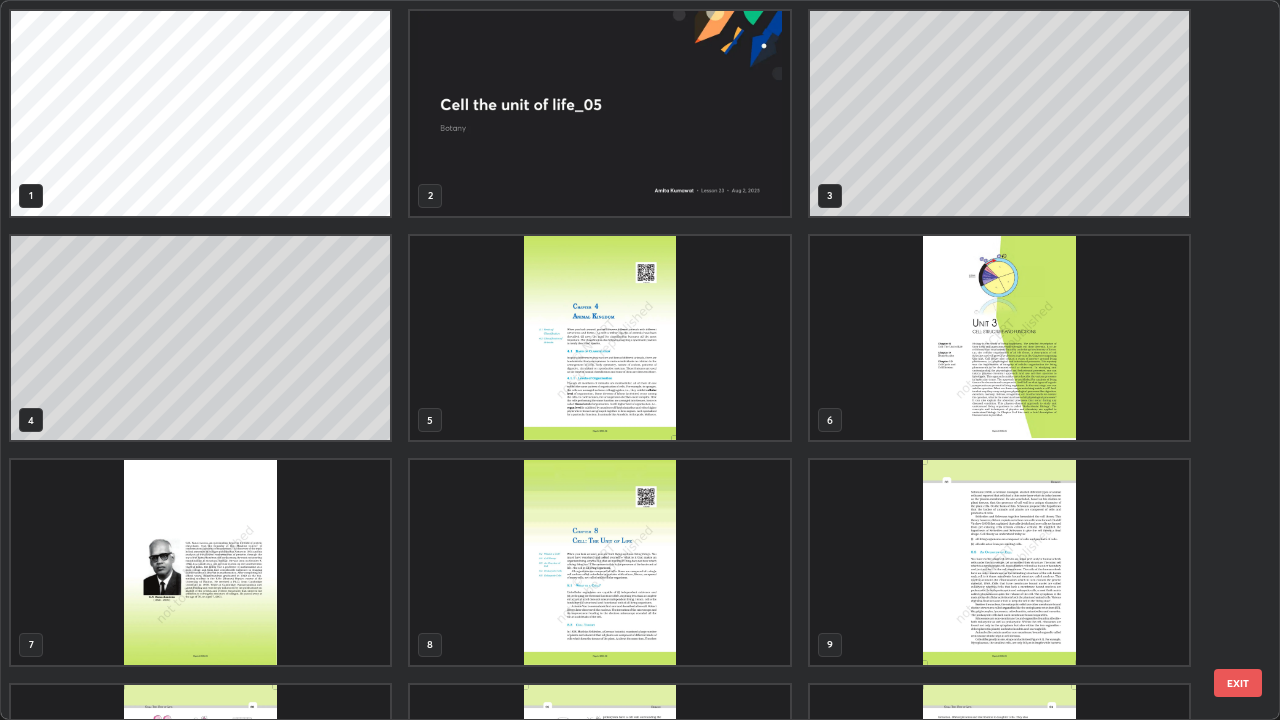 scroll, scrollTop: 405, scrollLeft: 0, axis: vertical 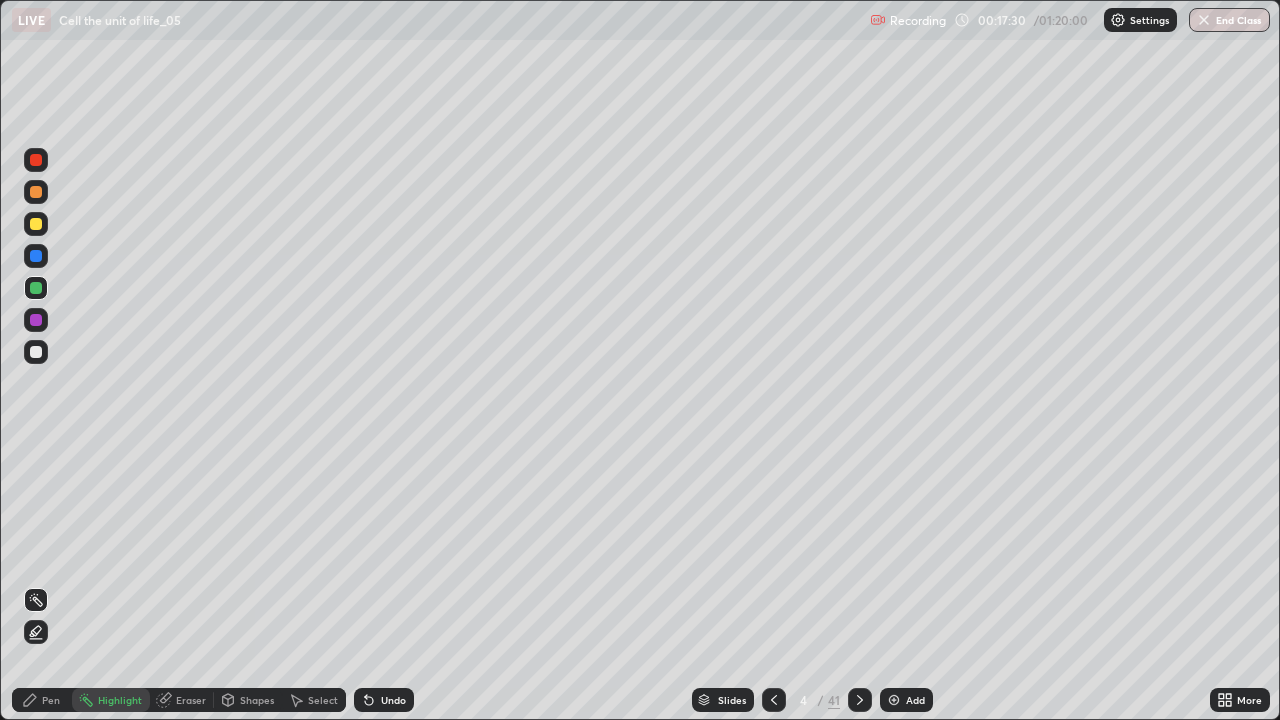 click at bounding box center (894, 700) 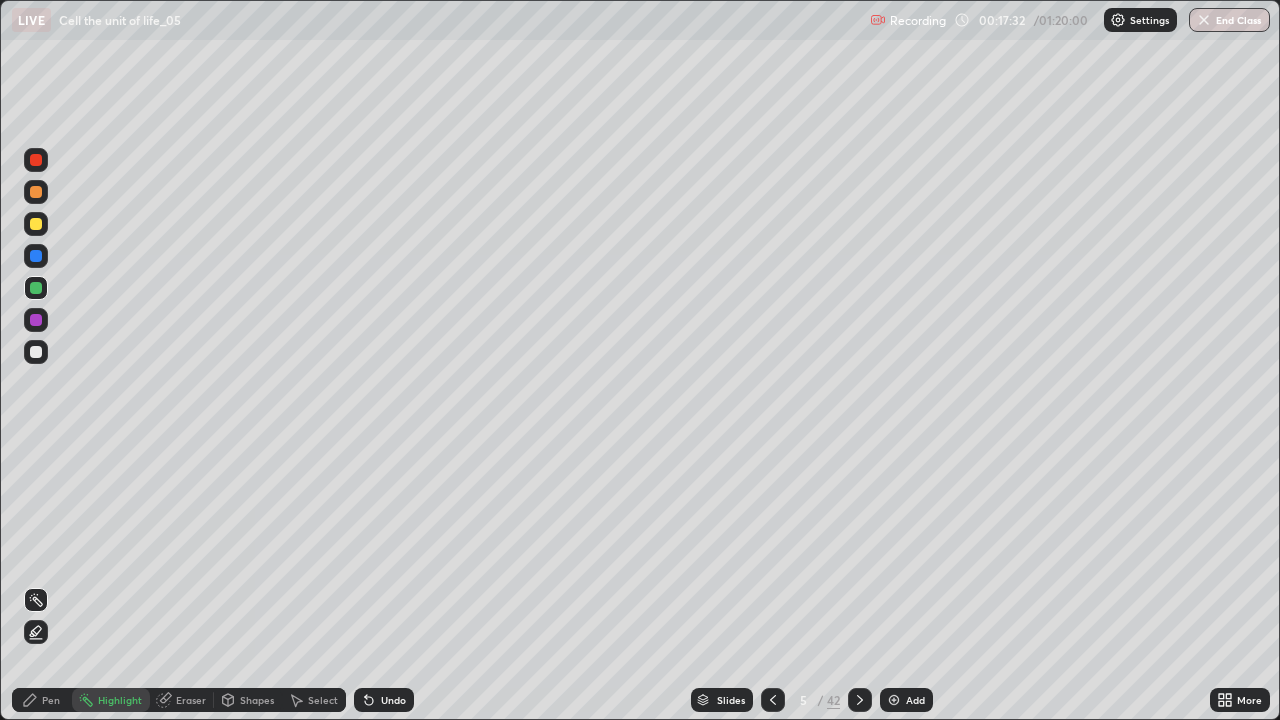 click on "Pen" at bounding box center [51, 700] 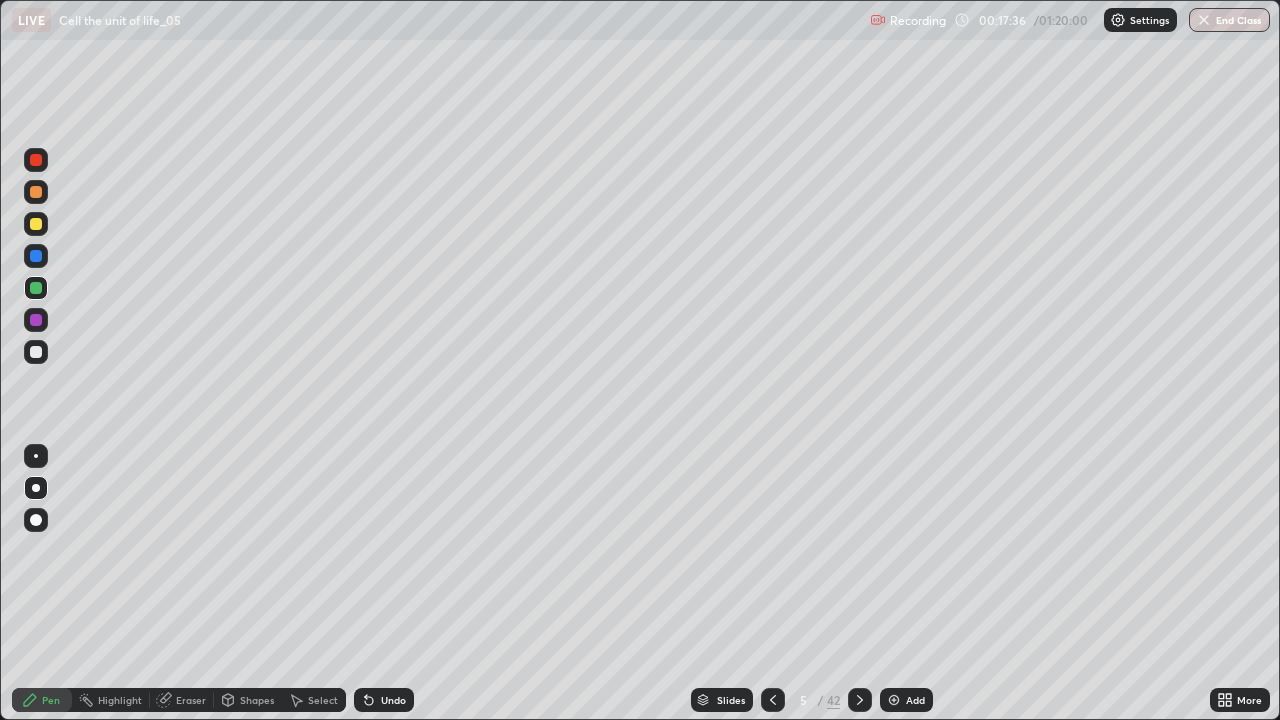 click at bounding box center (36, 352) 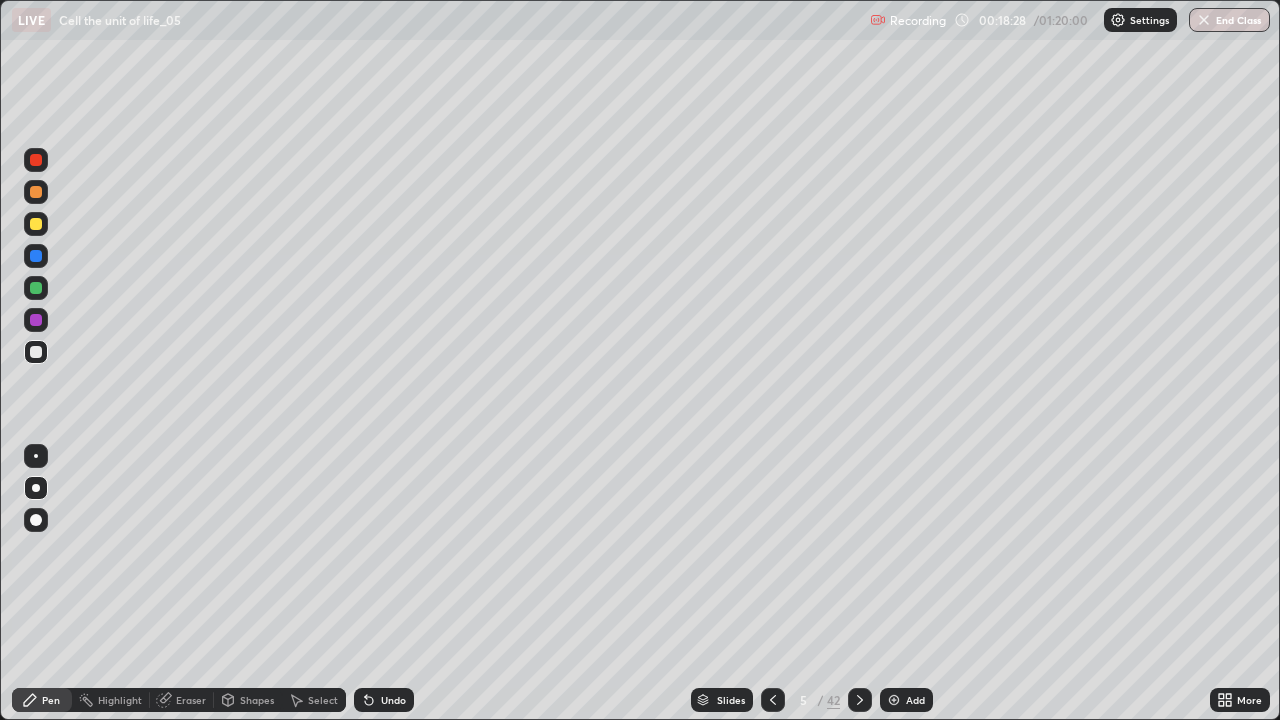 click at bounding box center (36, 160) 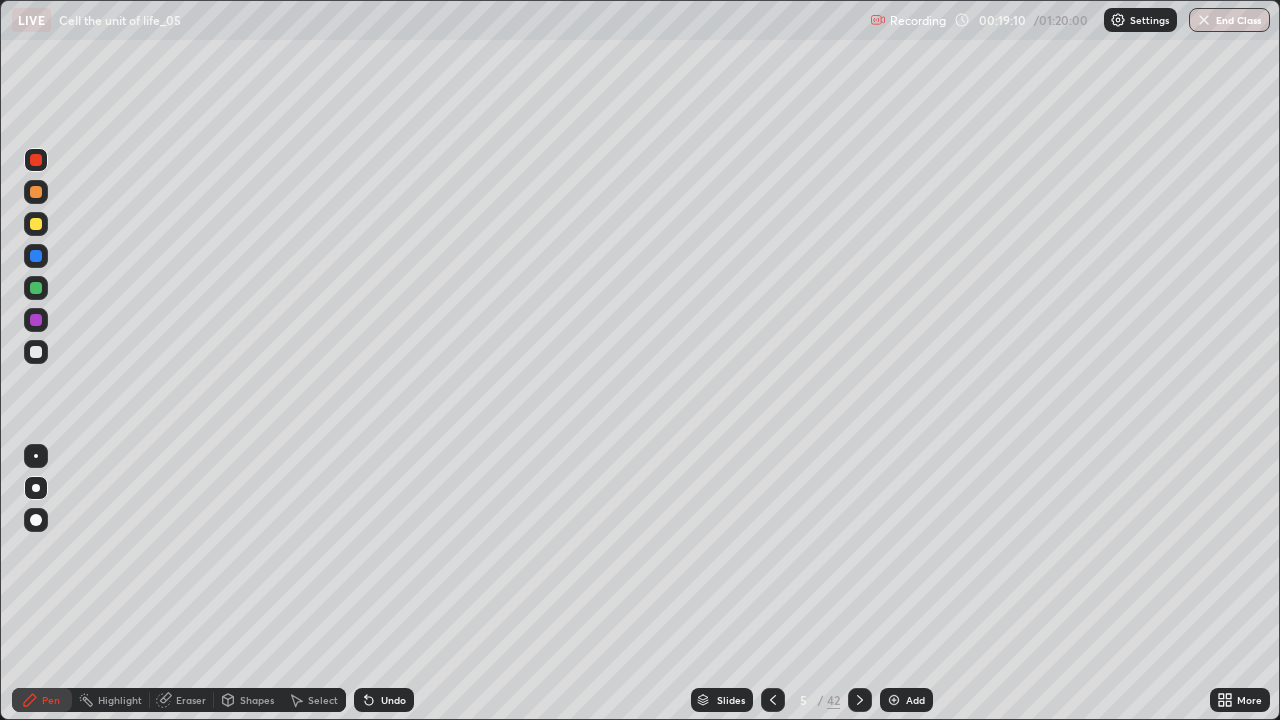click at bounding box center (36, 224) 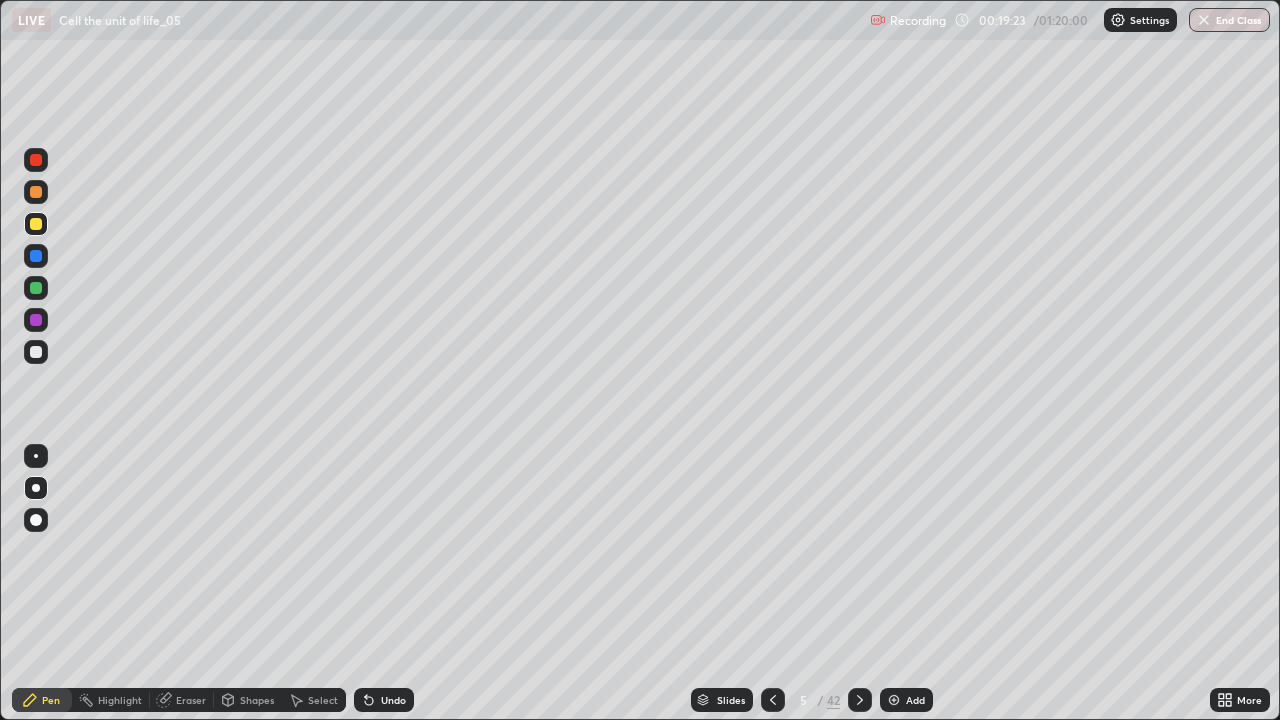 click at bounding box center (36, 352) 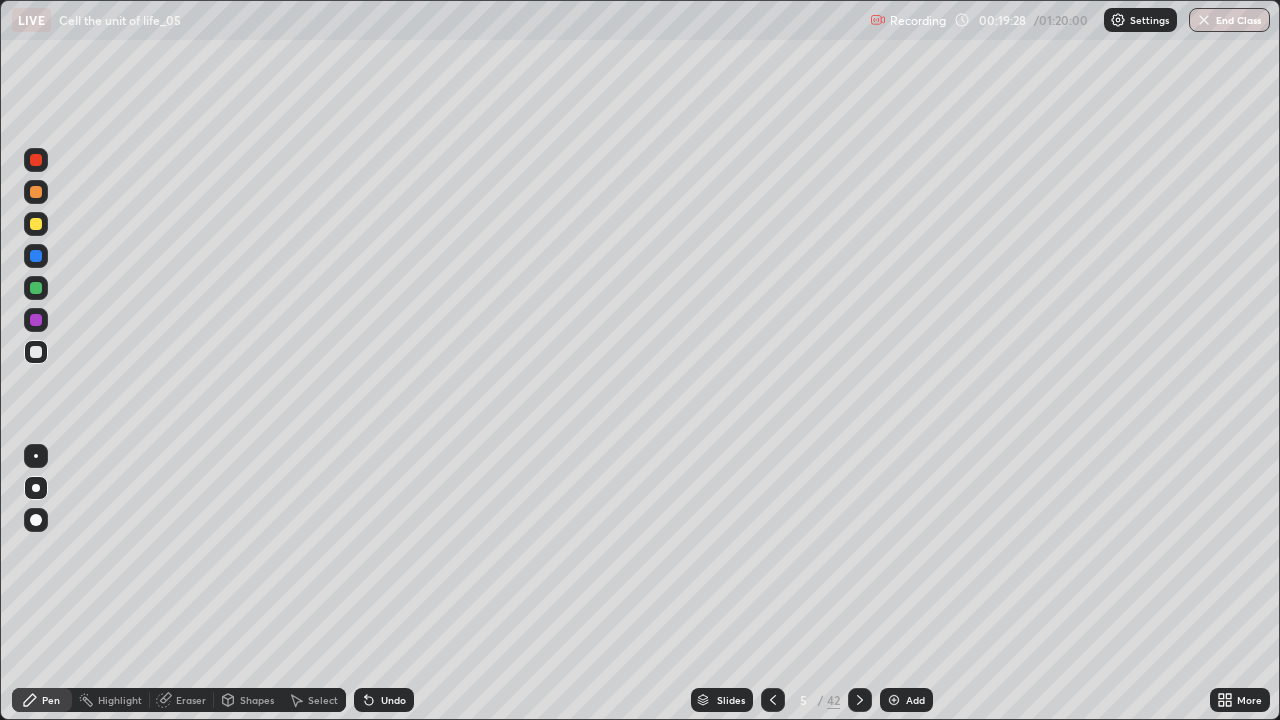 click at bounding box center (36, 288) 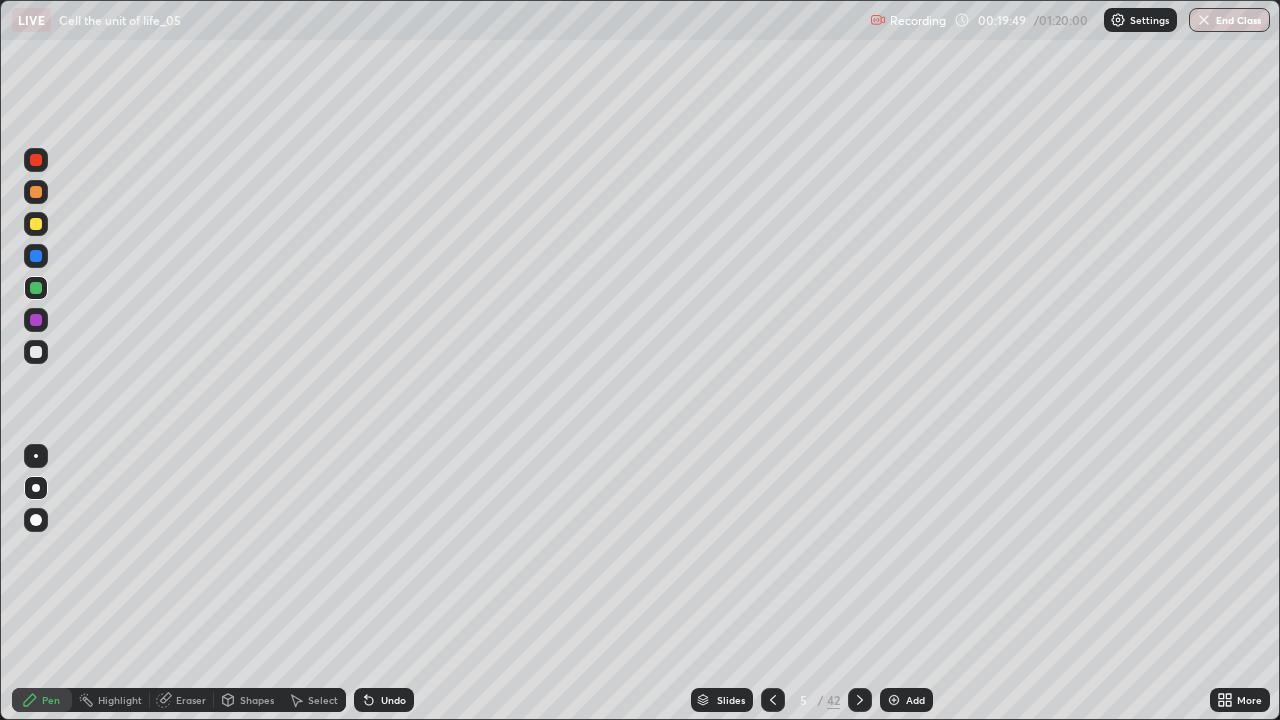 click at bounding box center (36, 256) 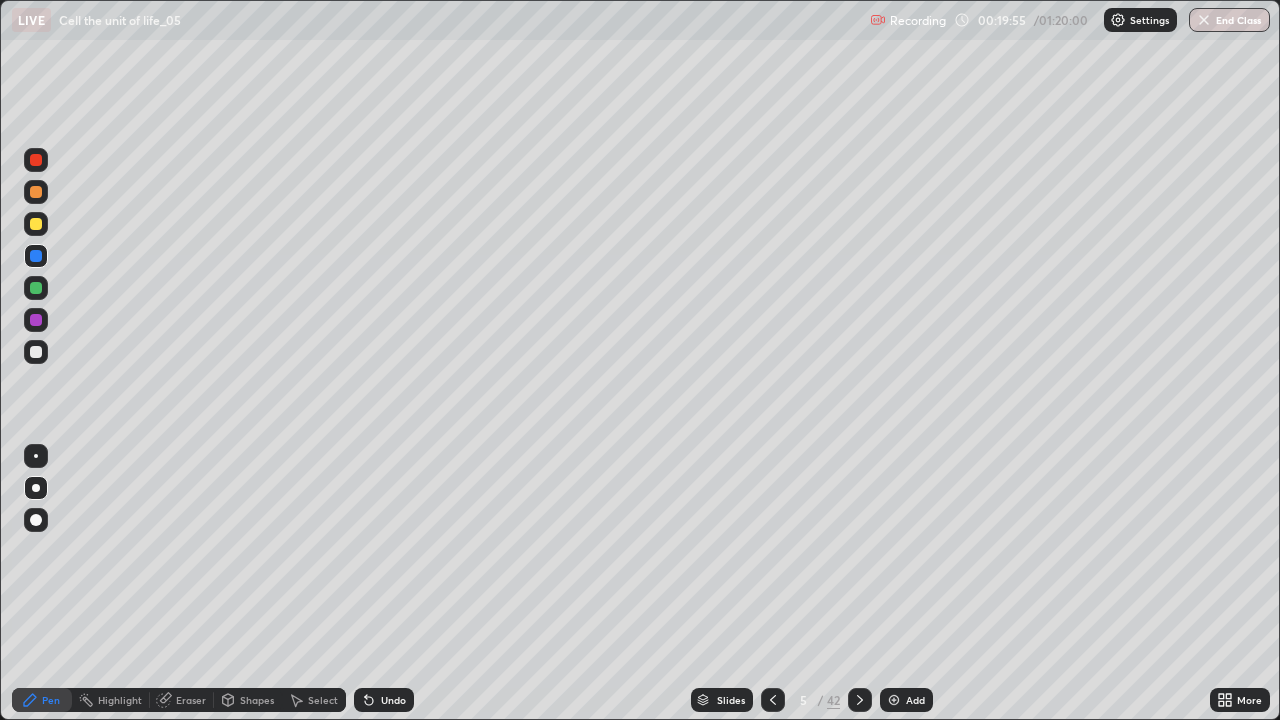 click at bounding box center (36, 192) 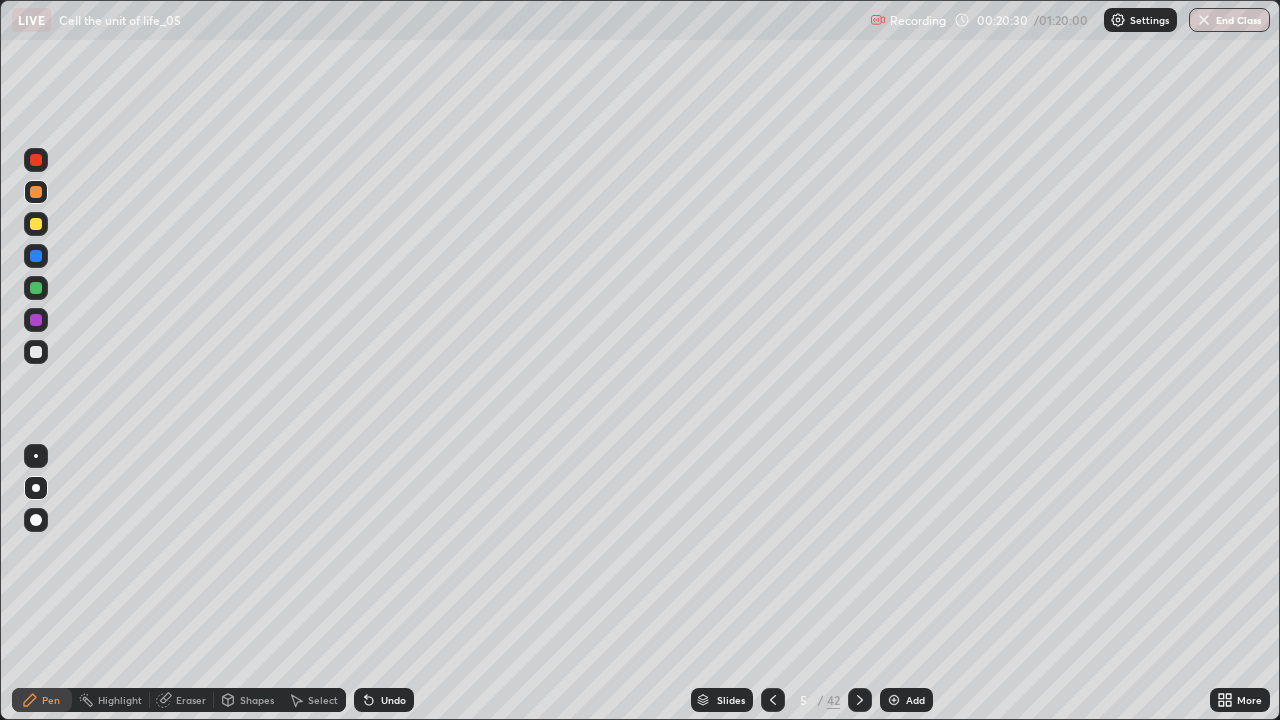 click at bounding box center (36, 224) 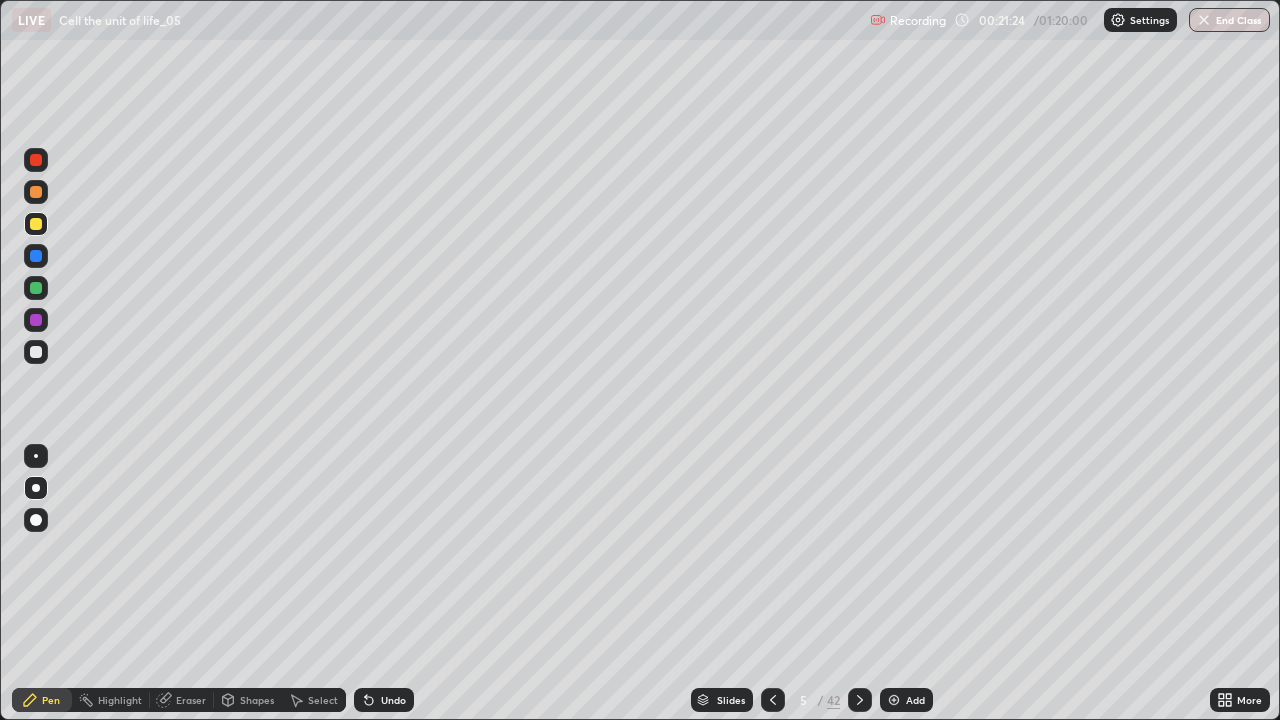 click at bounding box center [36, 352] 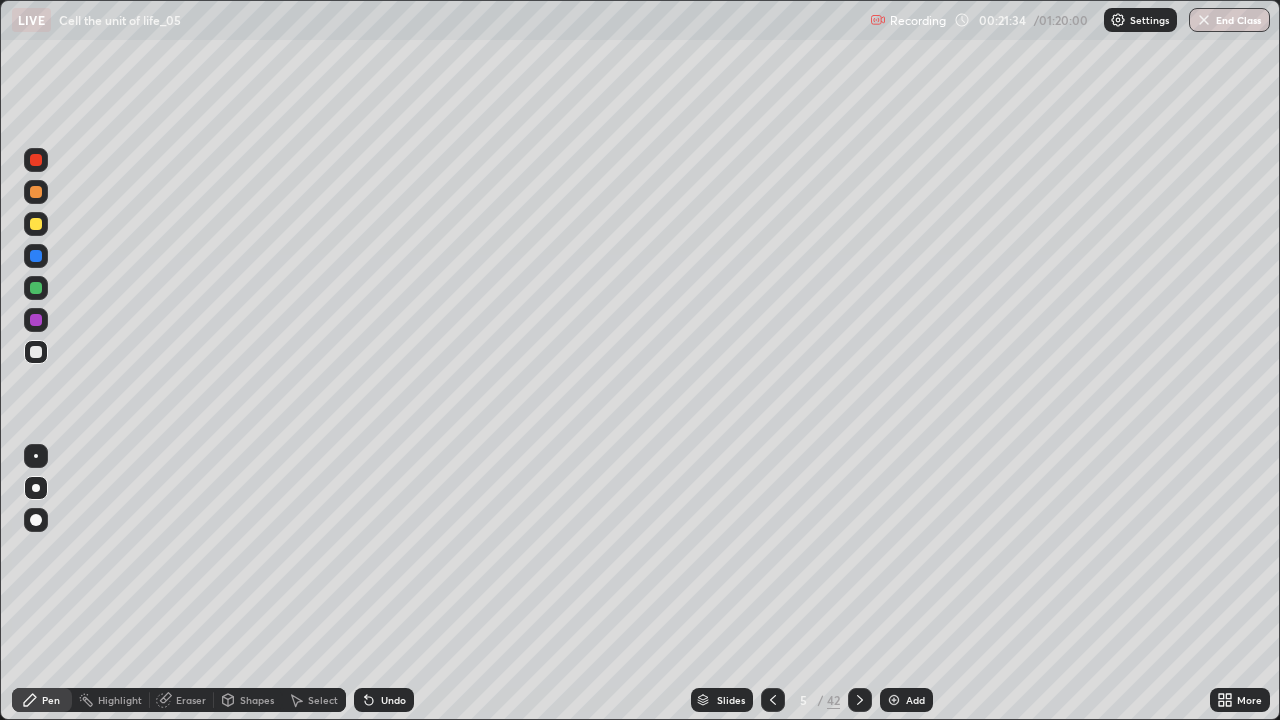 click at bounding box center [36, 456] 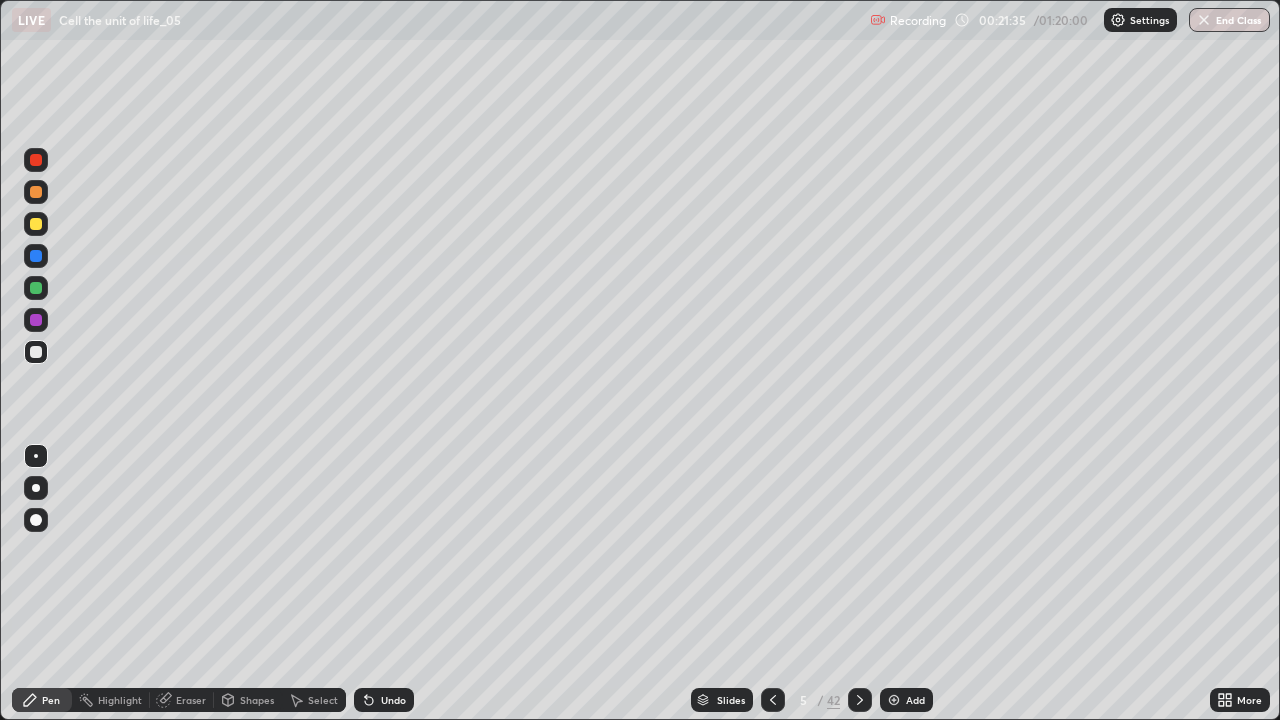 click at bounding box center (36, 288) 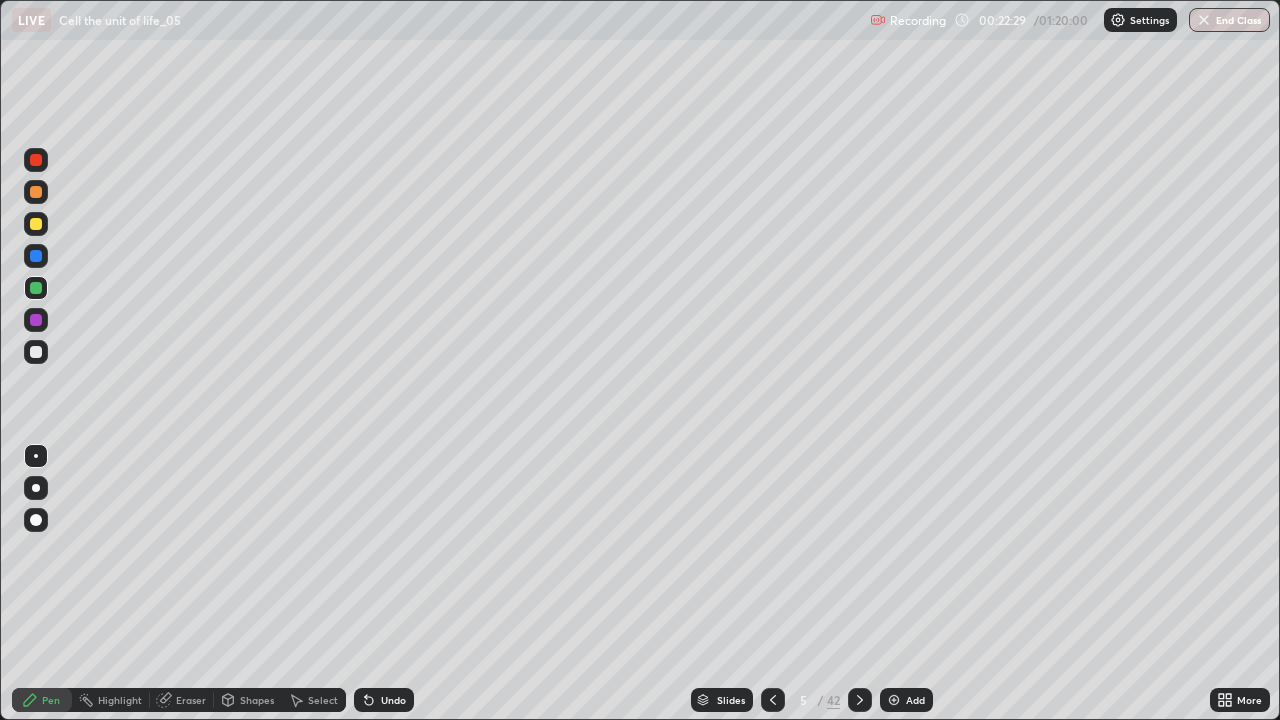 click at bounding box center [36, 488] 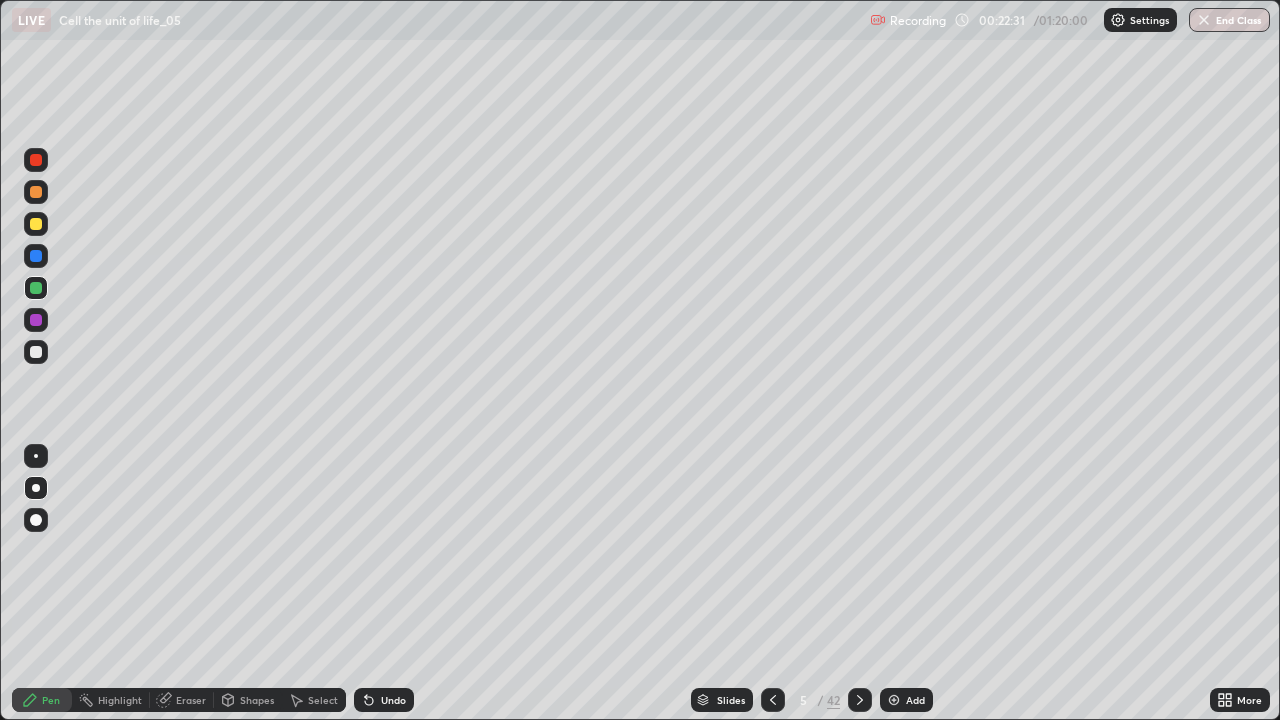 click at bounding box center (36, 192) 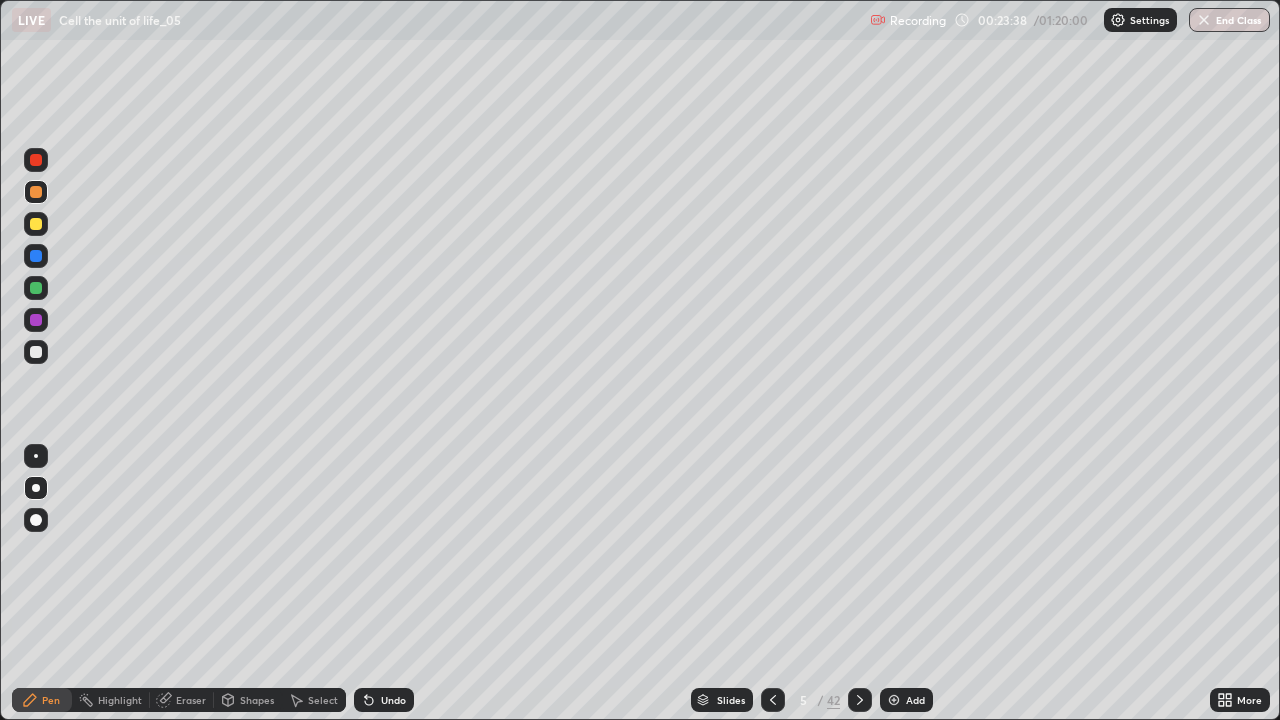 click on "Add" at bounding box center (906, 700) 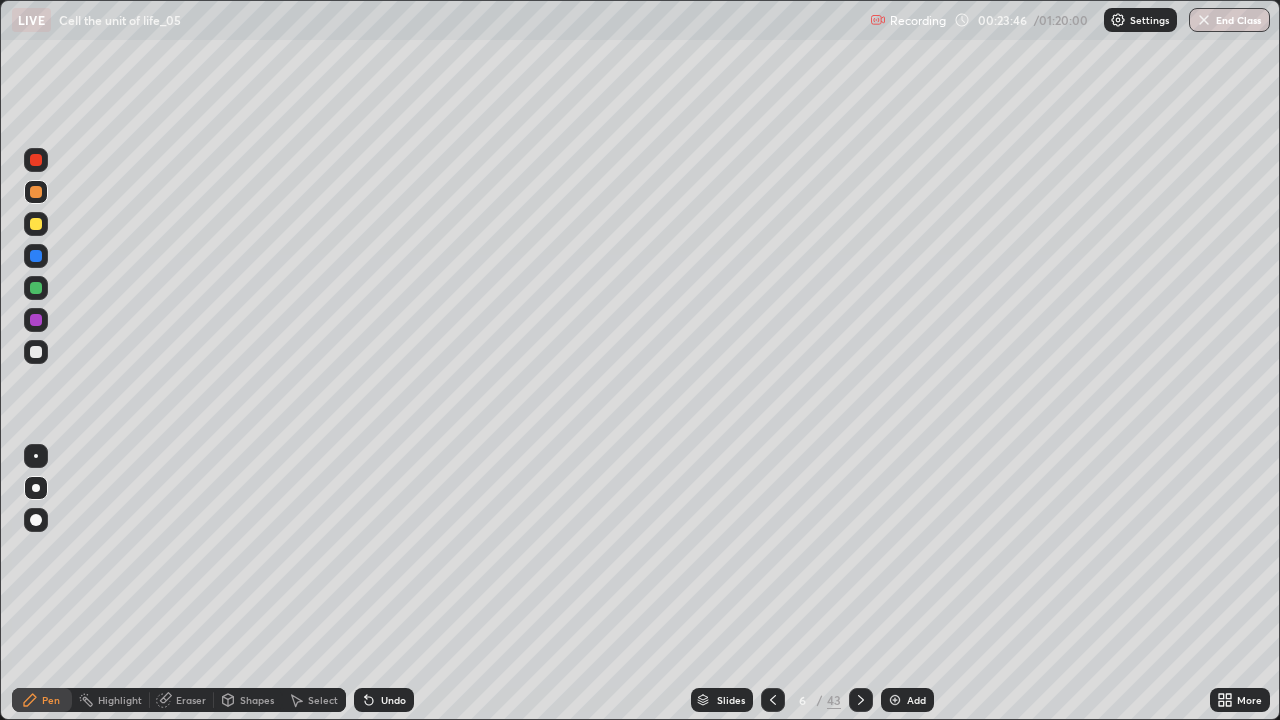 click at bounding box center [36, 160] 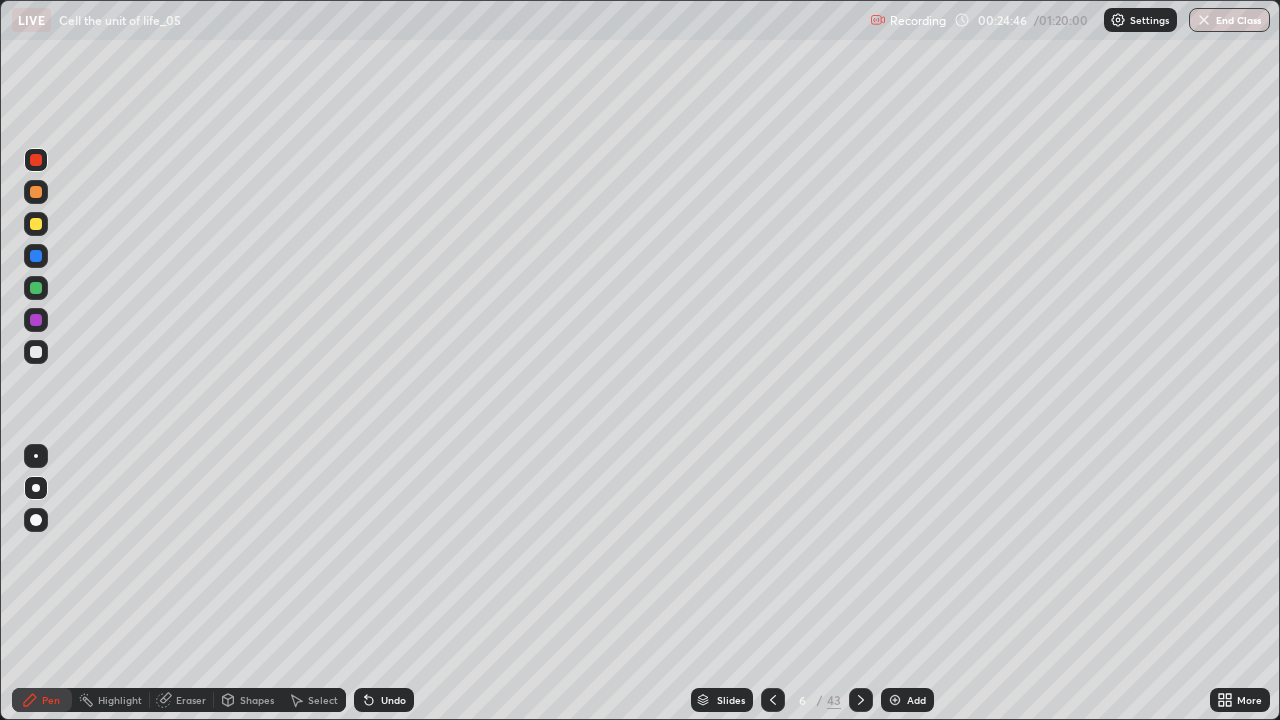 click at bounding box center [36, 352] 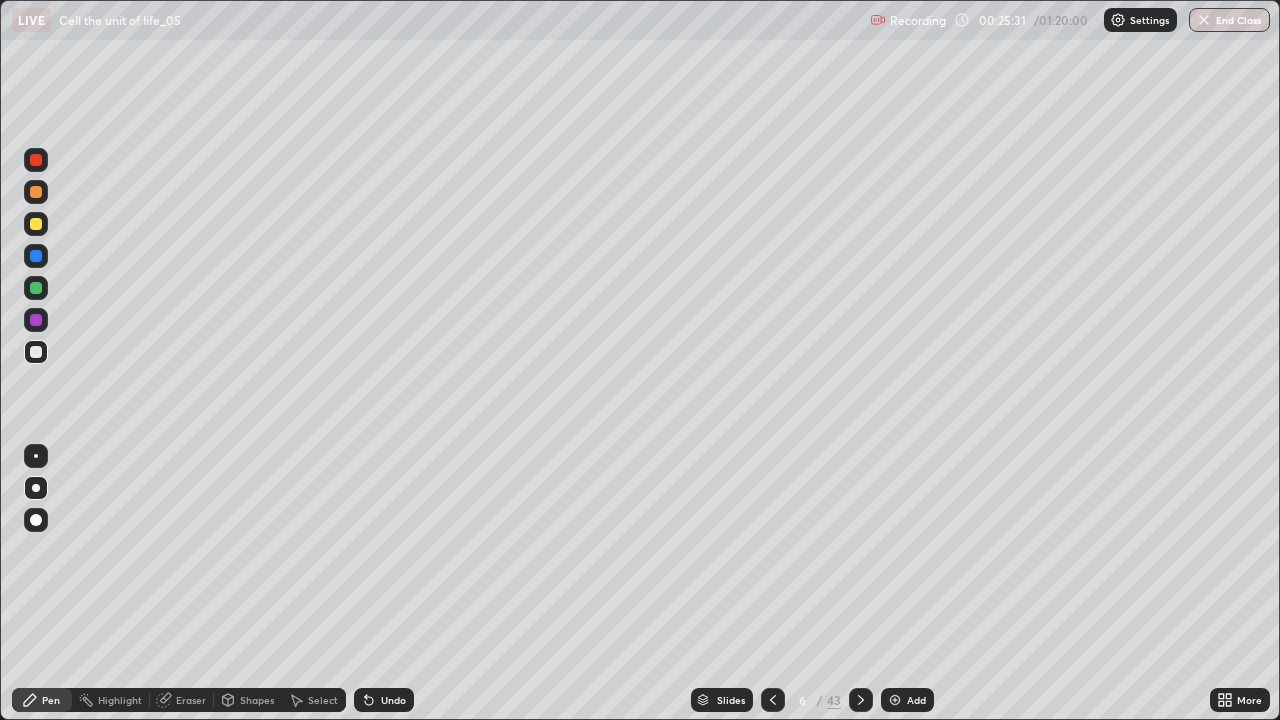 click at bounding box center (36, 160) 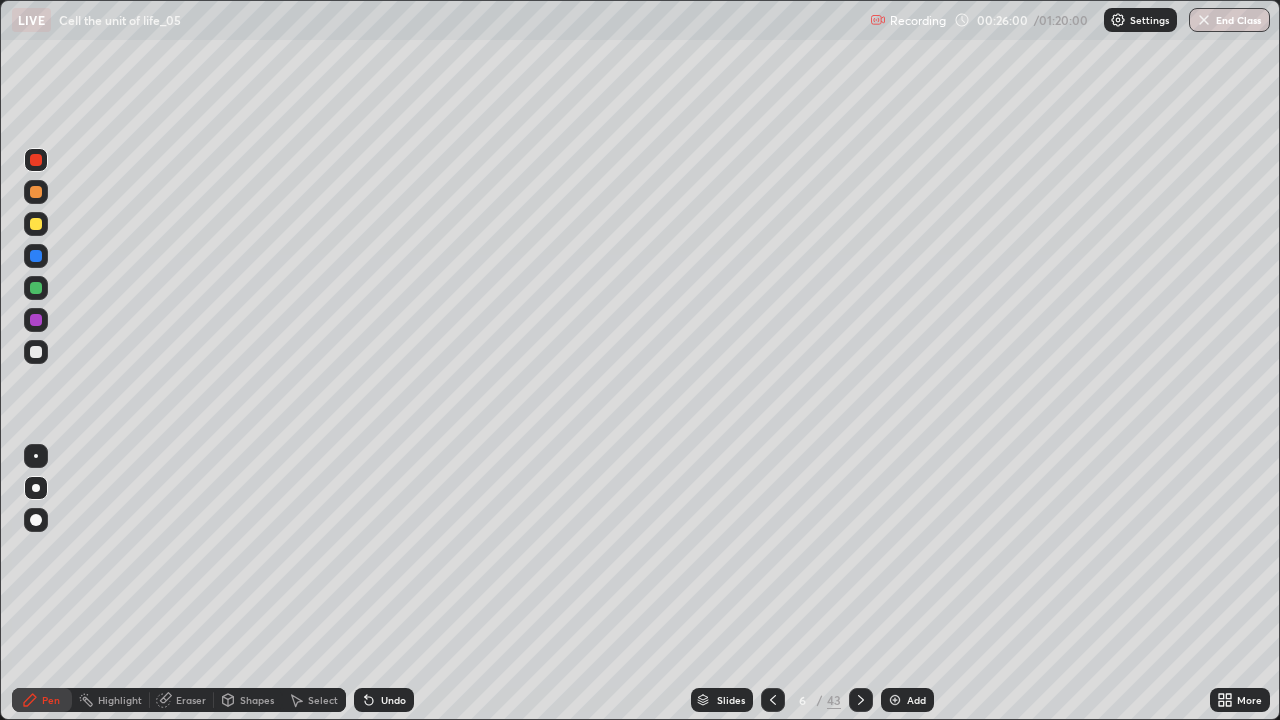 click at bounding box center (36, 192) 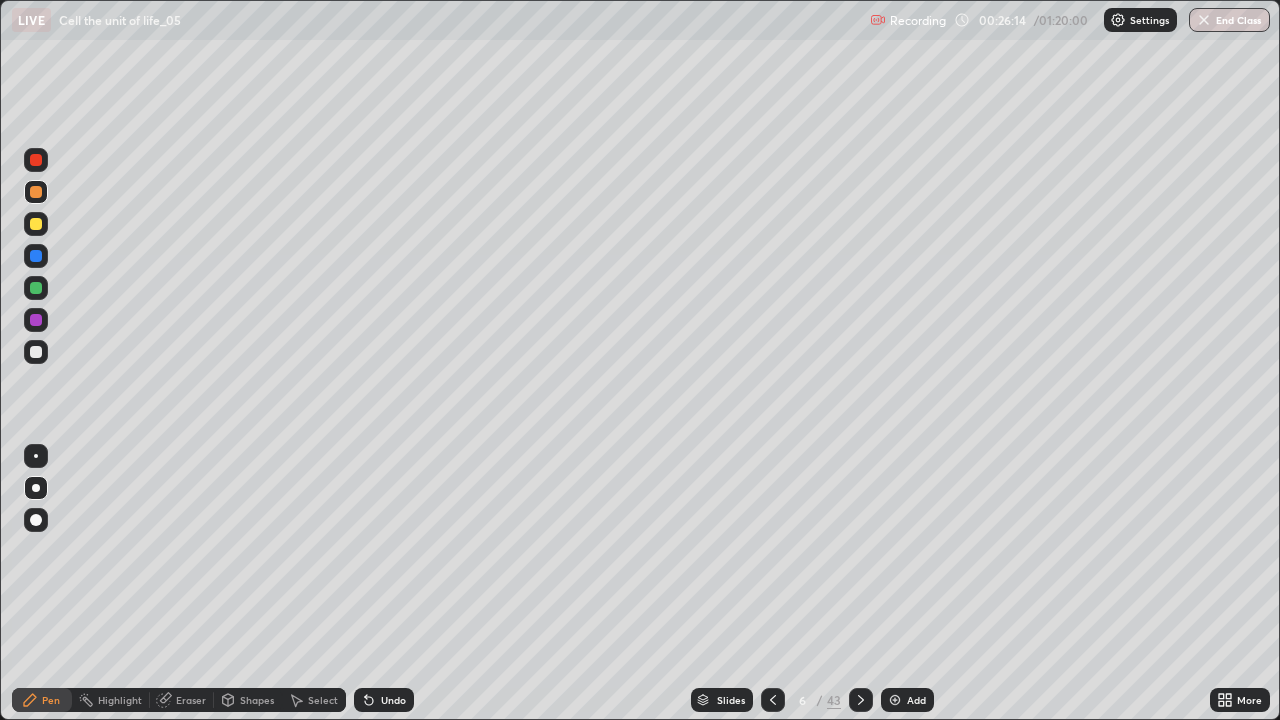 click on "Undo" at bounding box center [384, 700] 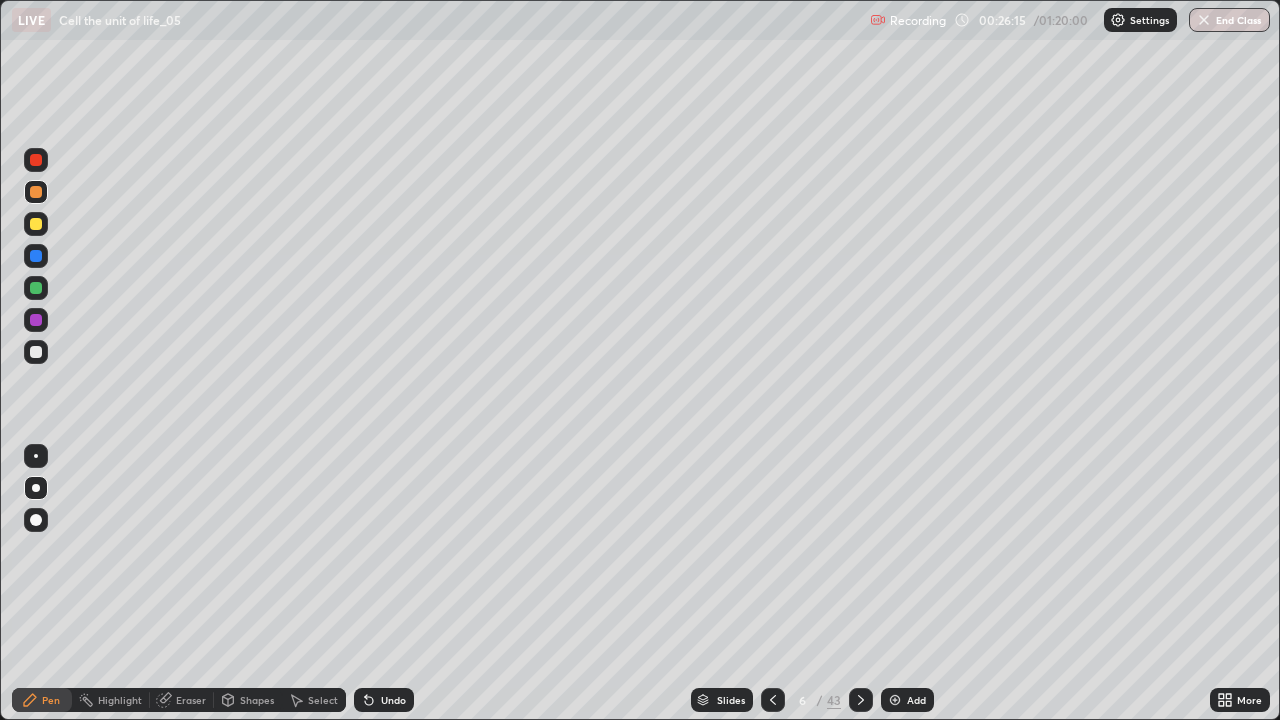 click on "Undo" at bounding box center (384, 700) 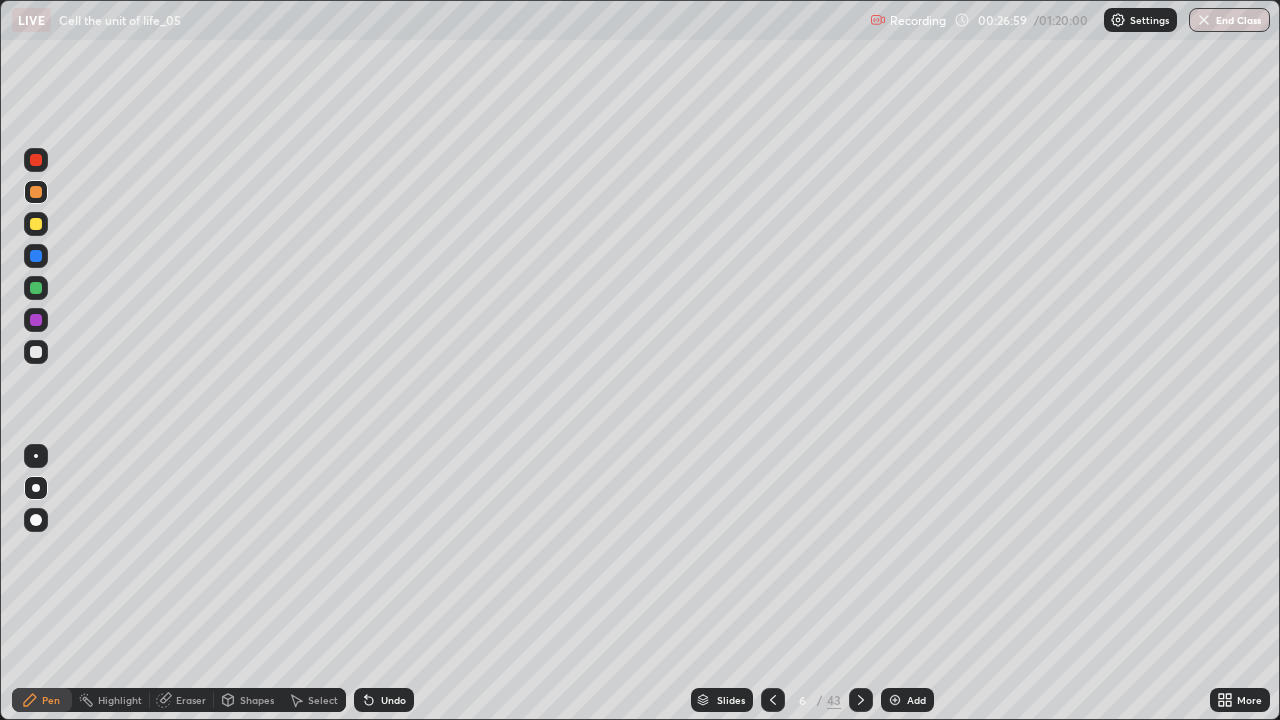 click 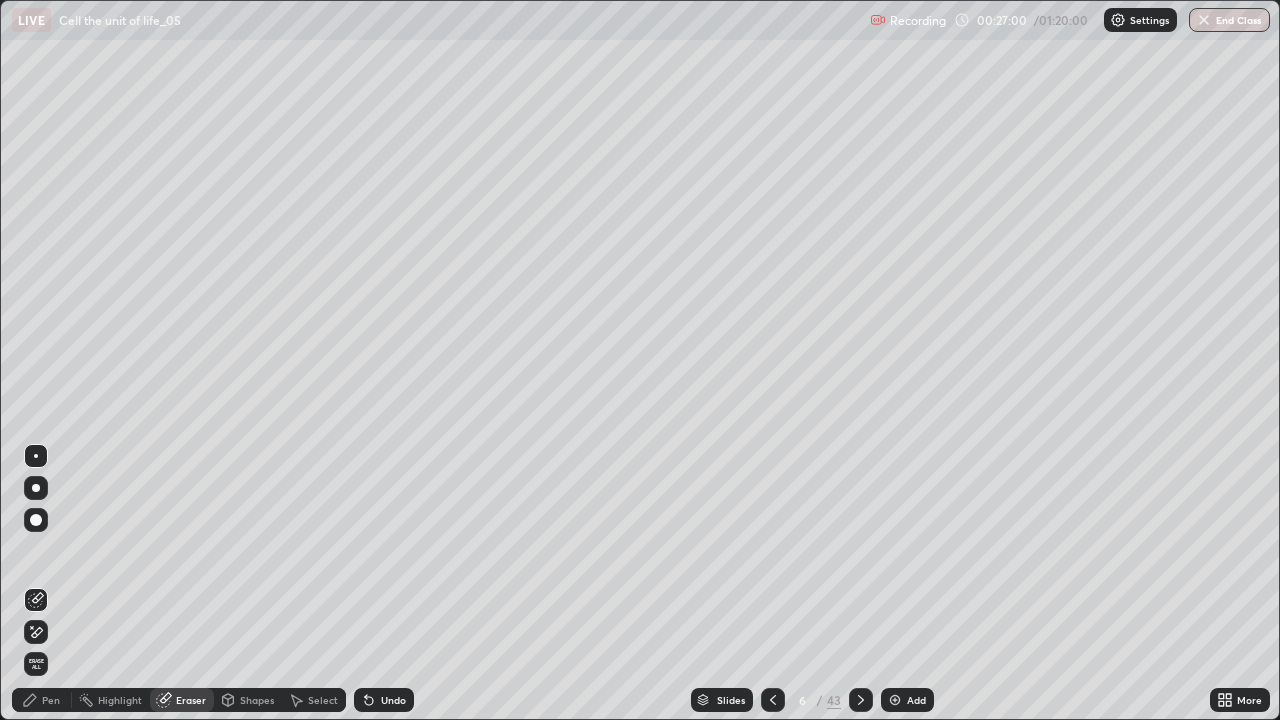 click on "Pen" at bounding box center [42, 700] 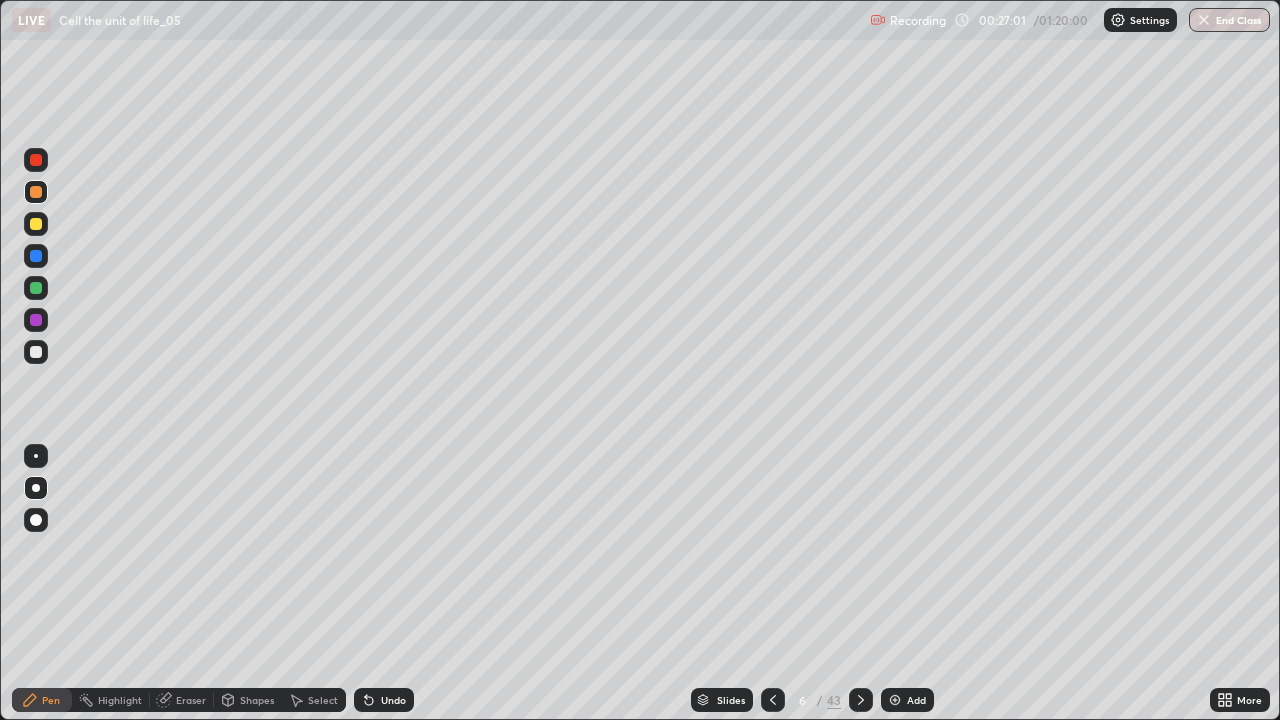 click at bounding box center [36, 352] 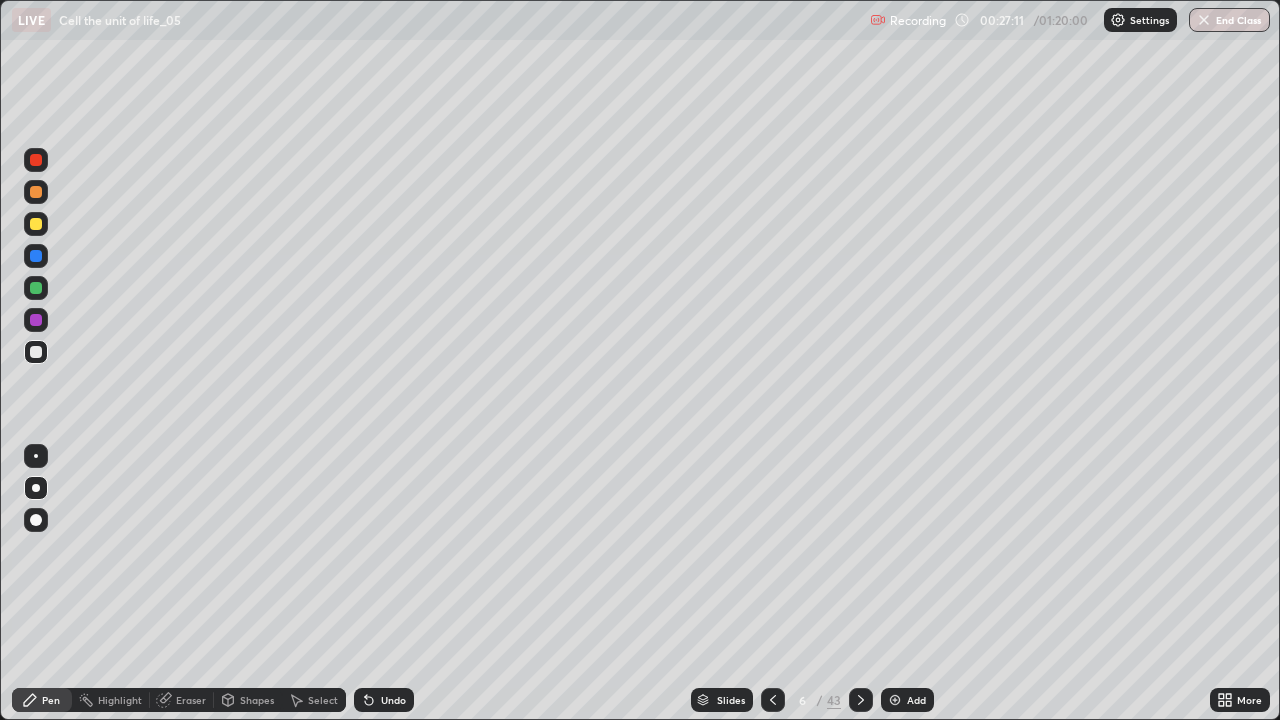 click at bounding box center (36, 192) 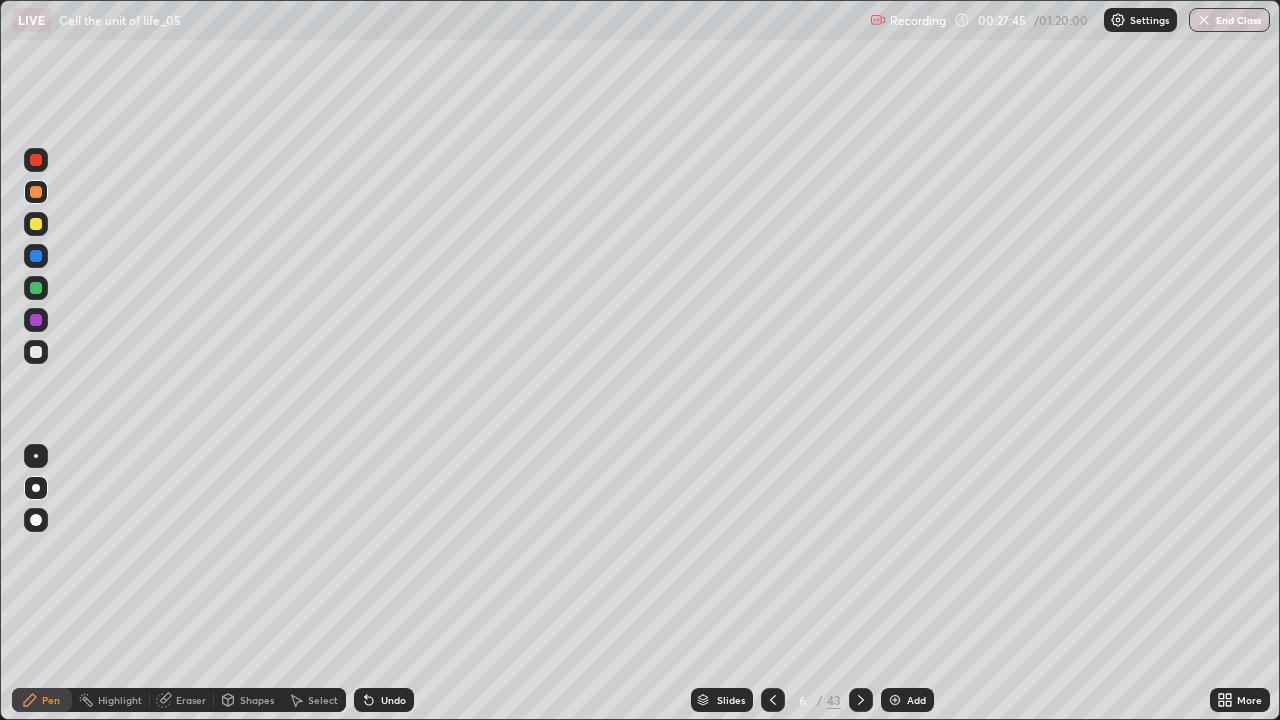 click at bounding box center (36, 288) 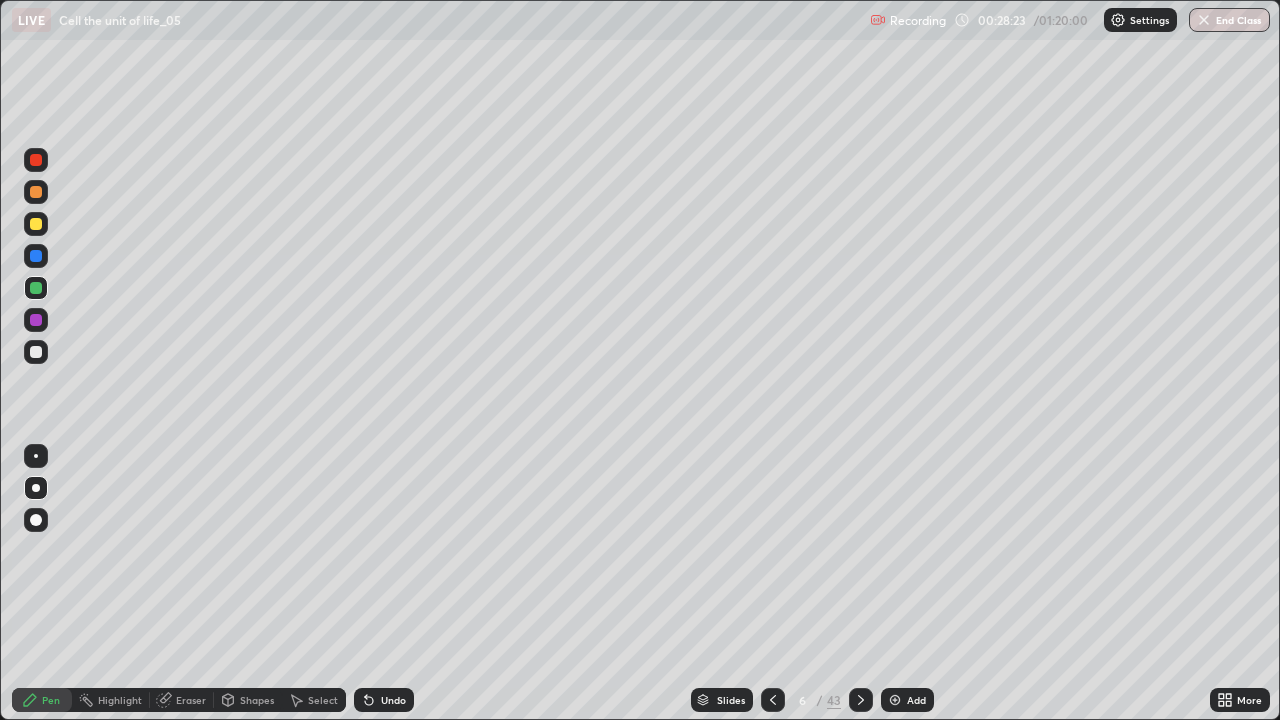 click at bounding box center [36, 320] 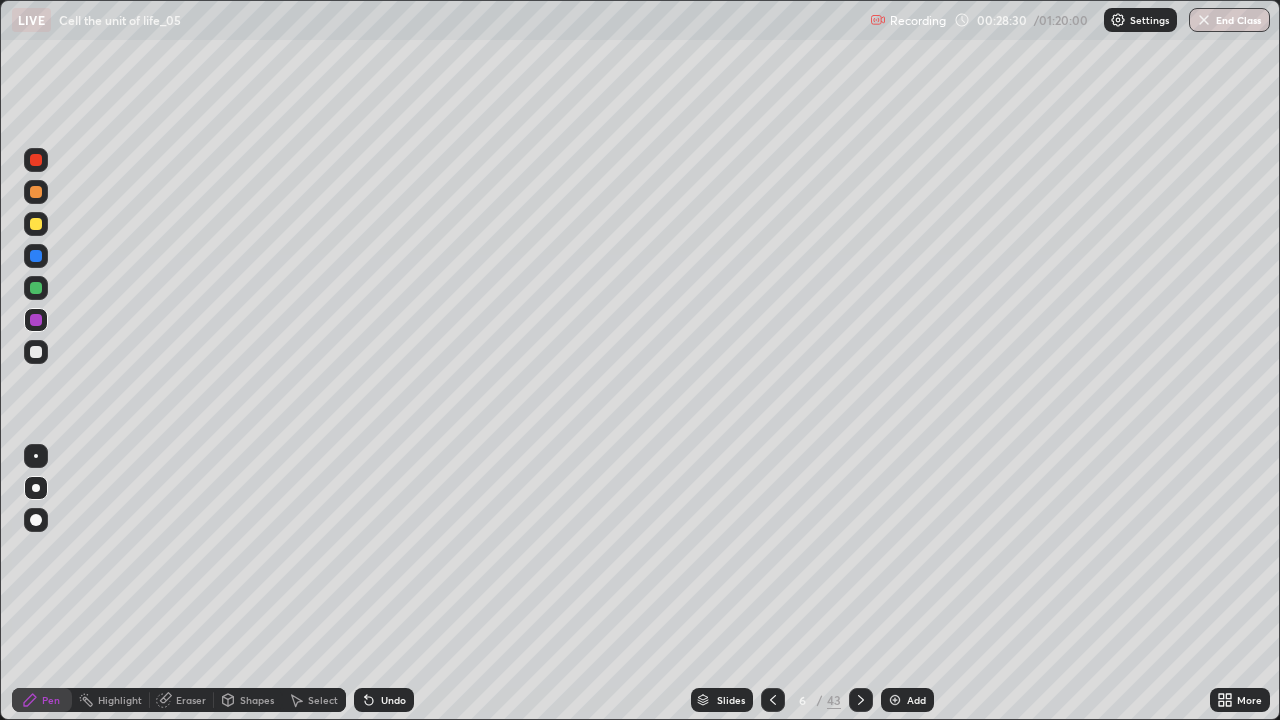 click on "Undo" at bounding box center (384, 700) 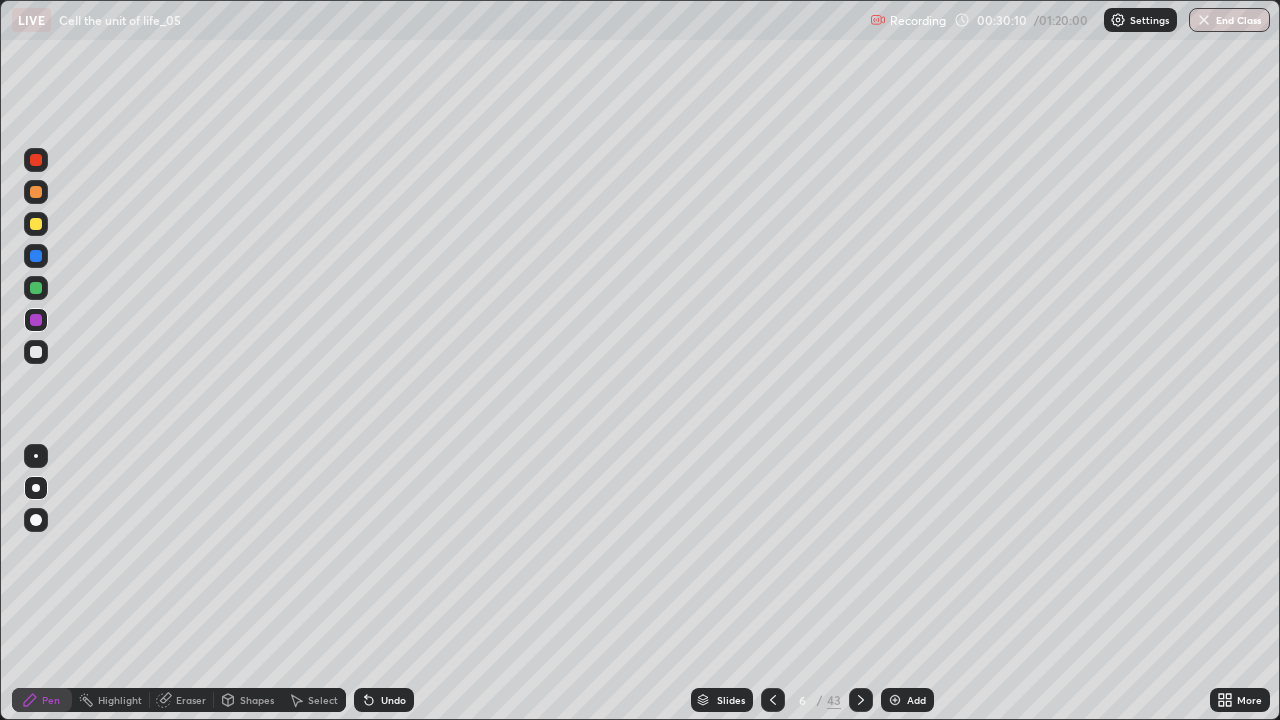 click at bounding box center (773, 700) 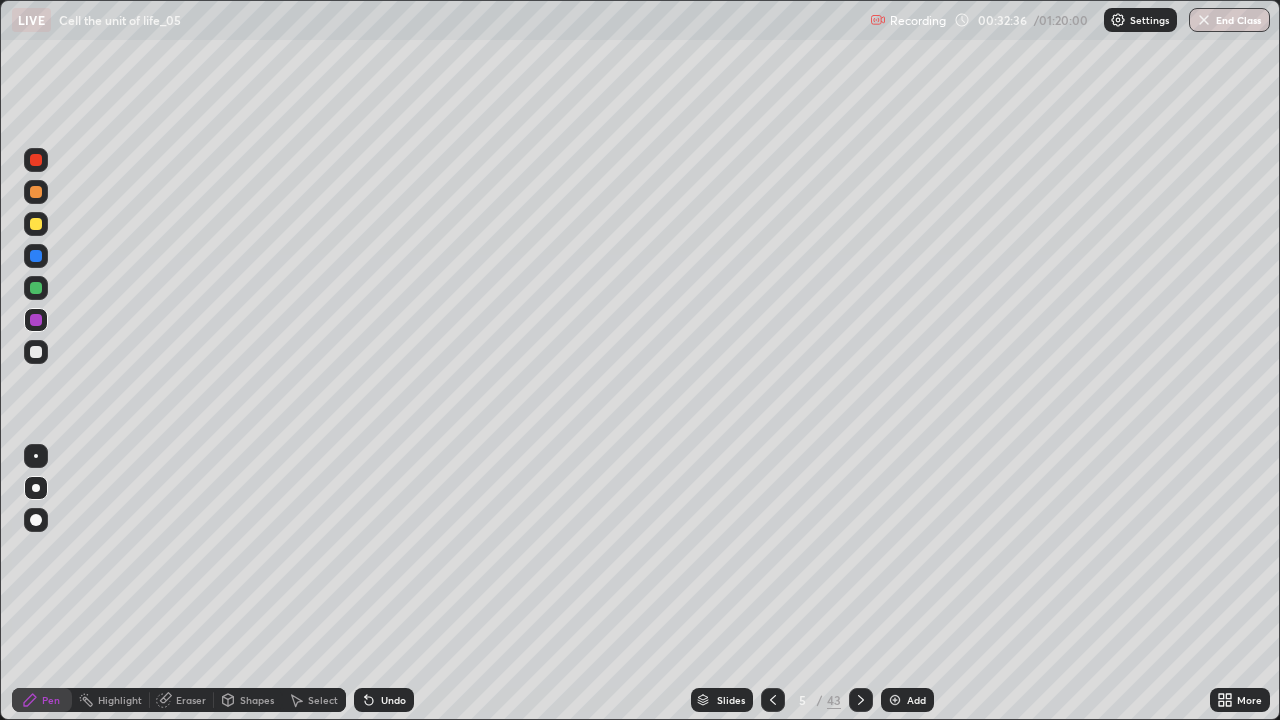 click 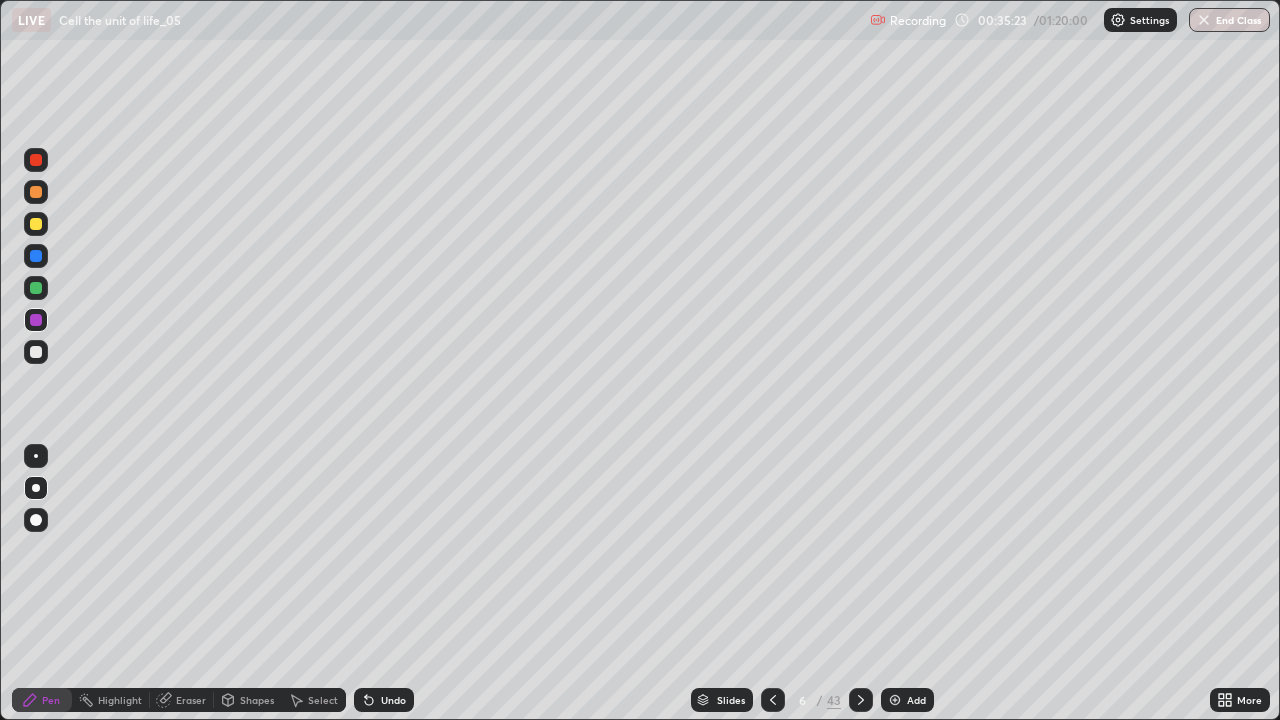 click at bounding box center (895, 700) 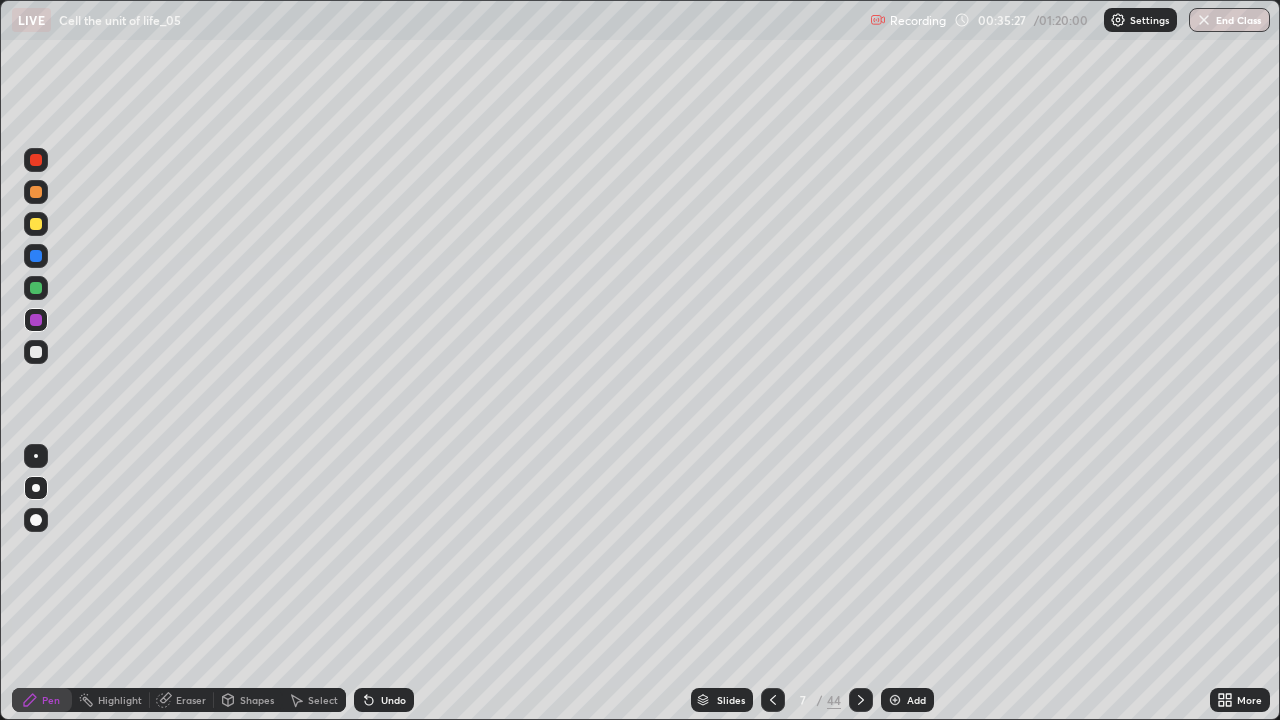 click at bounding box center (36, 352) 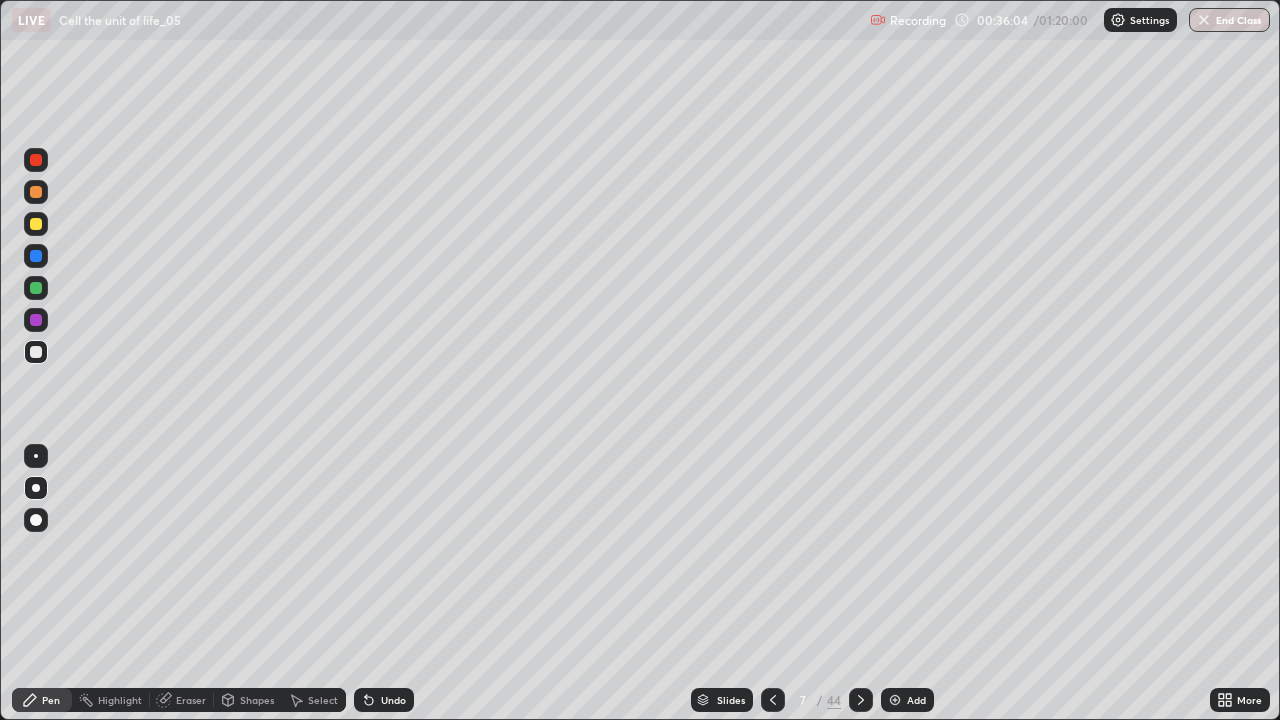 click at bounding box center [36, 256] 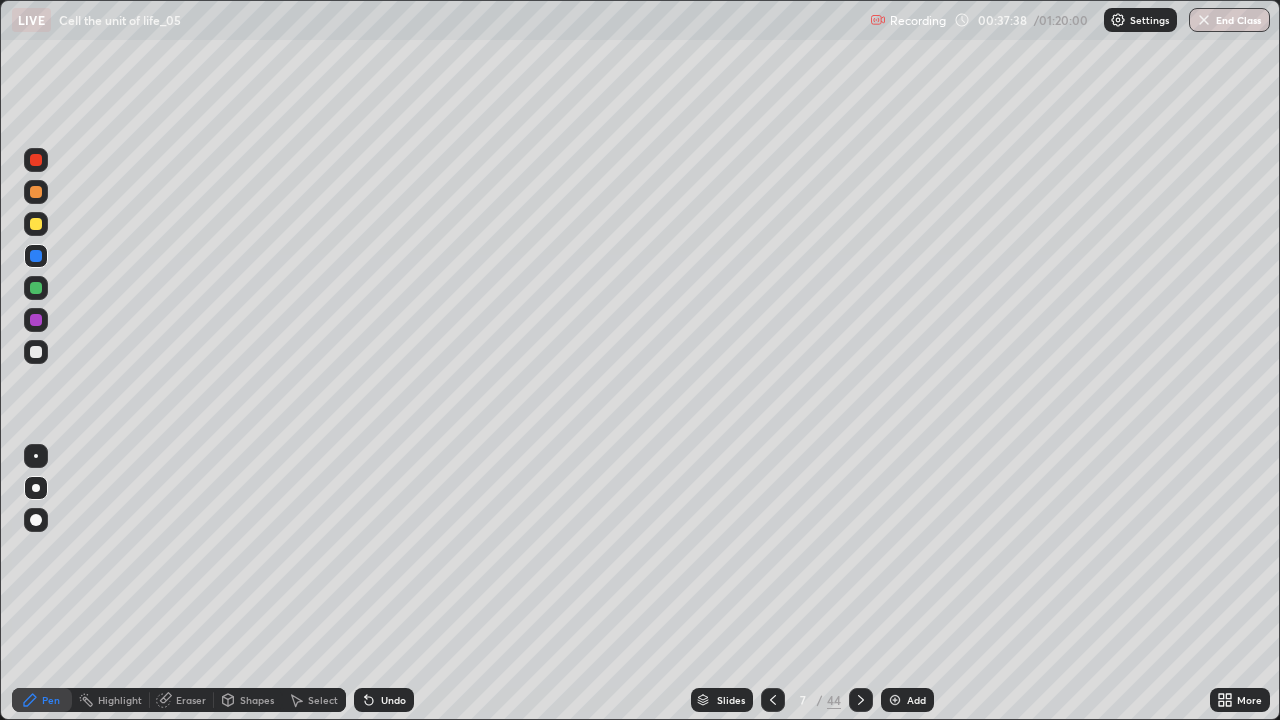 click at bounding box center (36, 288) 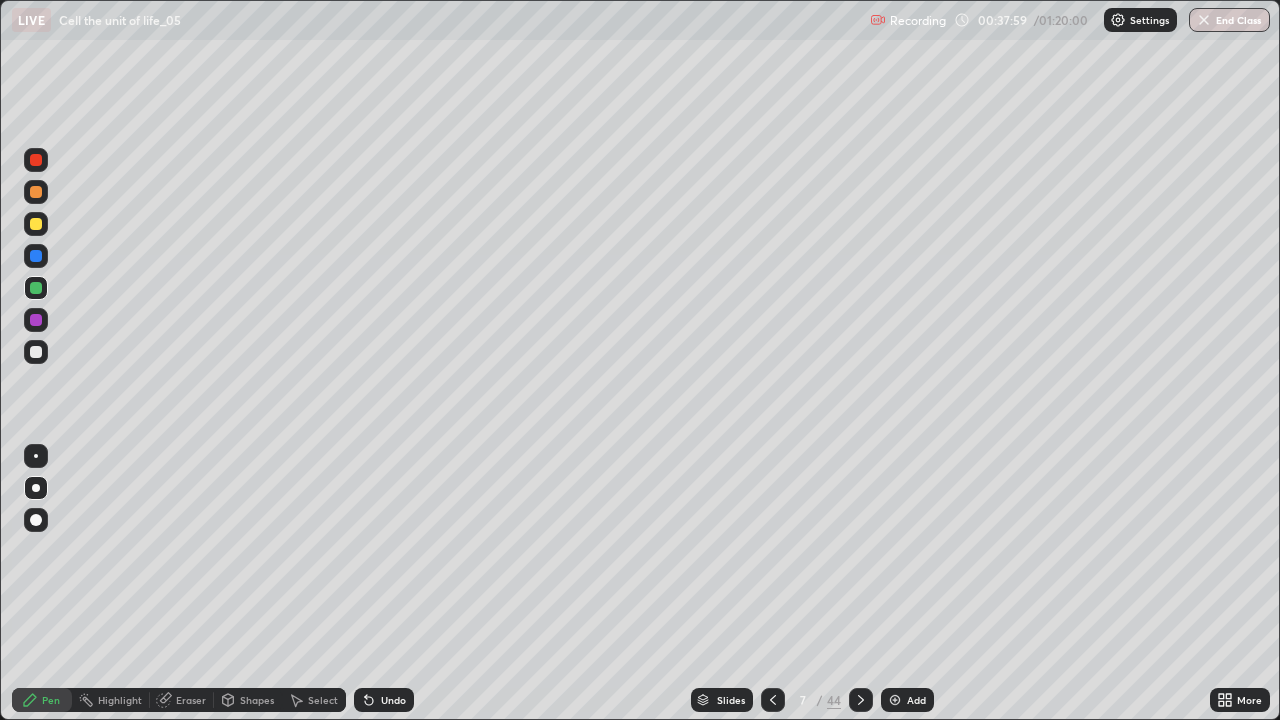click at bounding box center (36, 224) 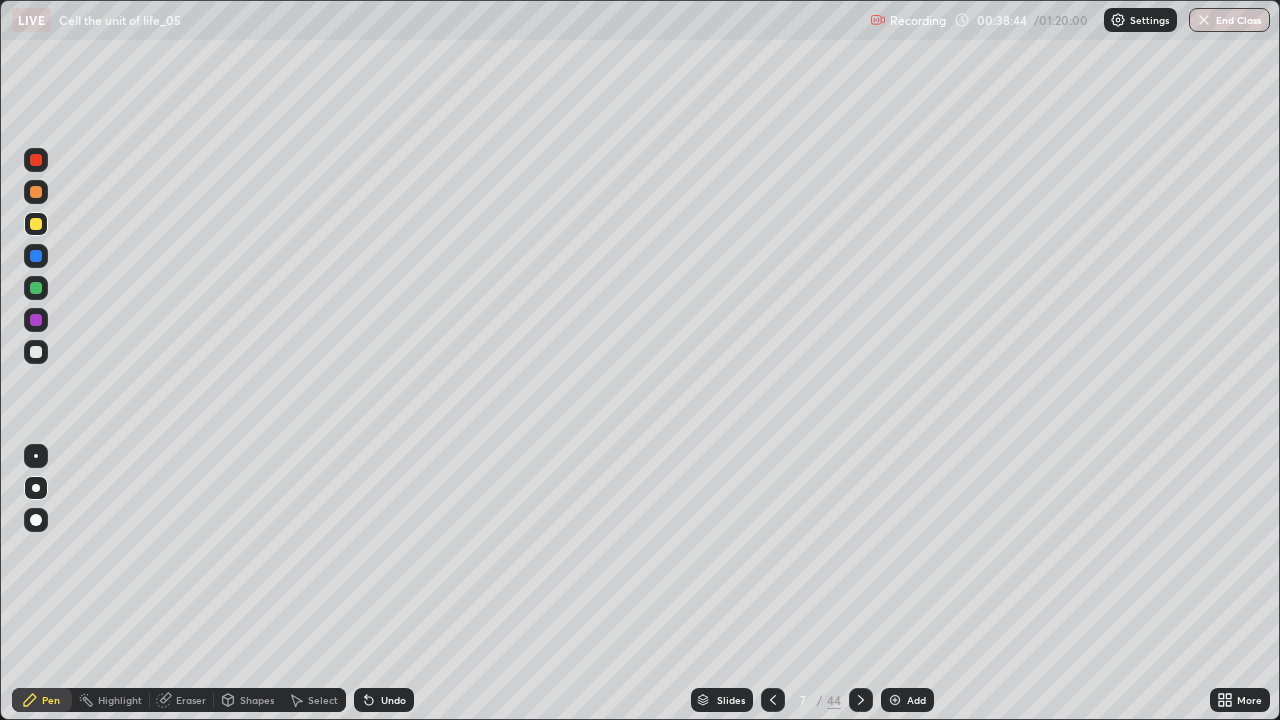 click at bounding box center (36, 320) 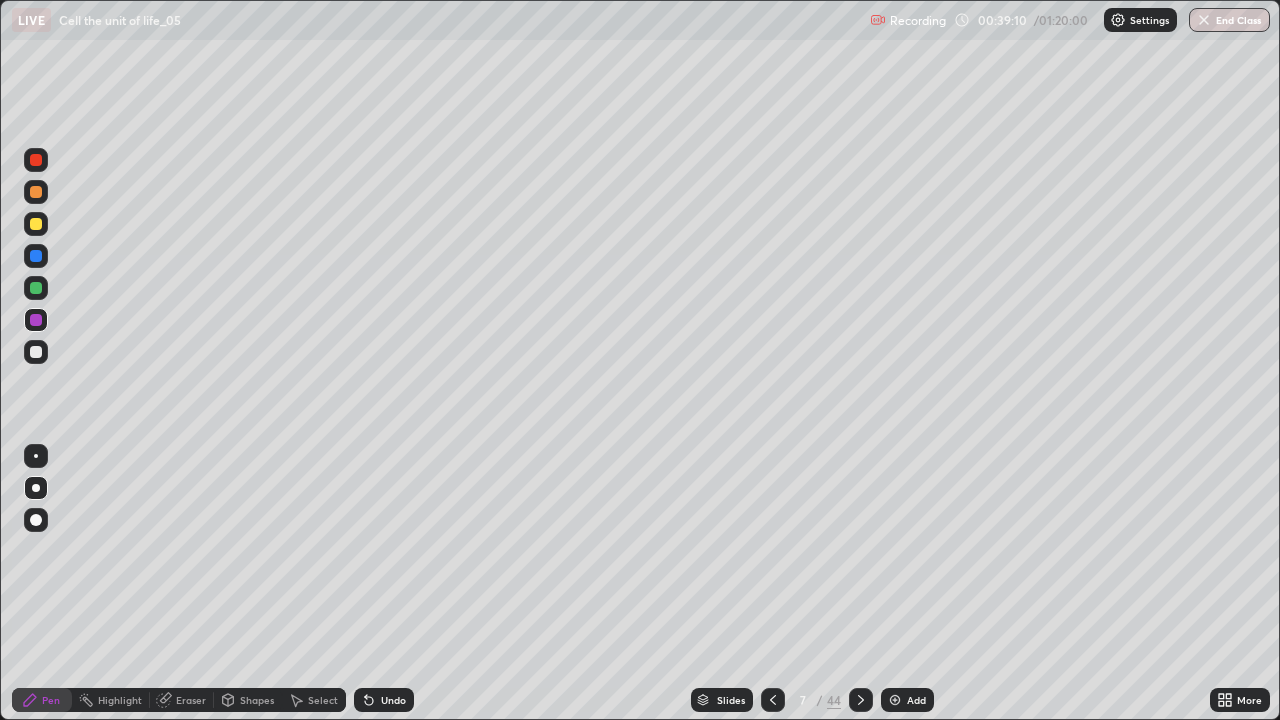 click at bounding box center [895, 700] 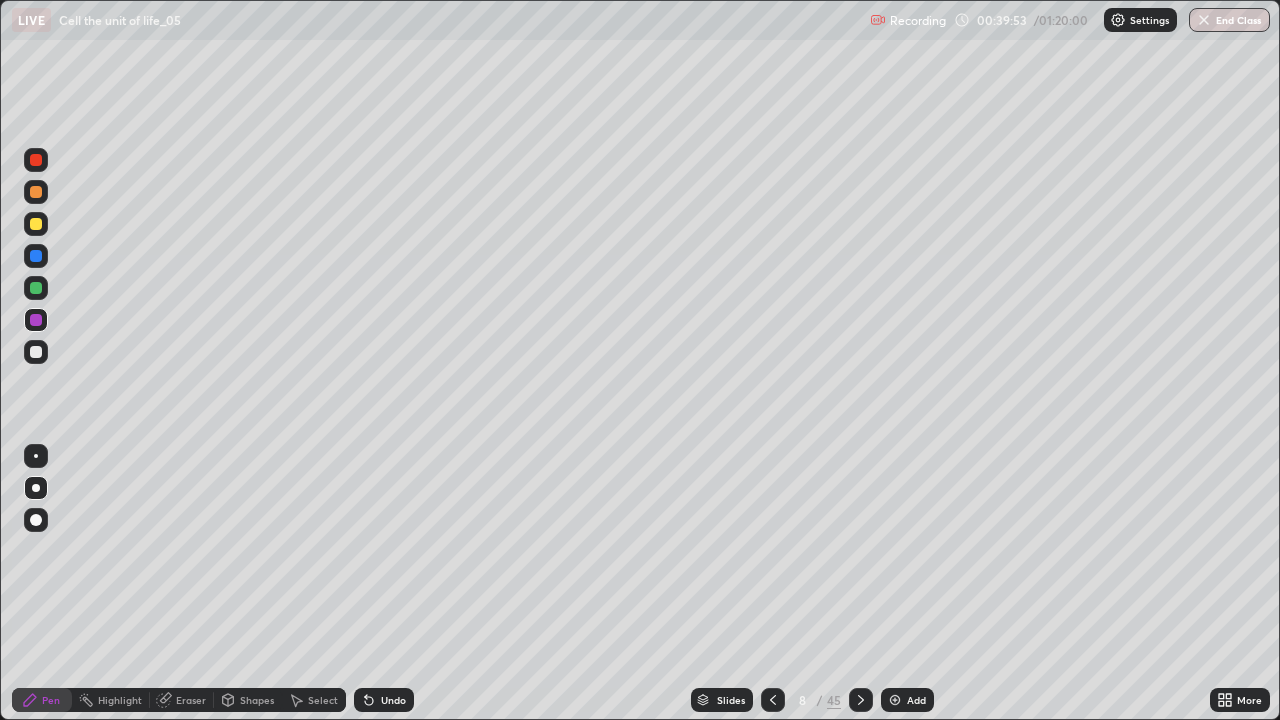 click at bounding box center [36, 352] 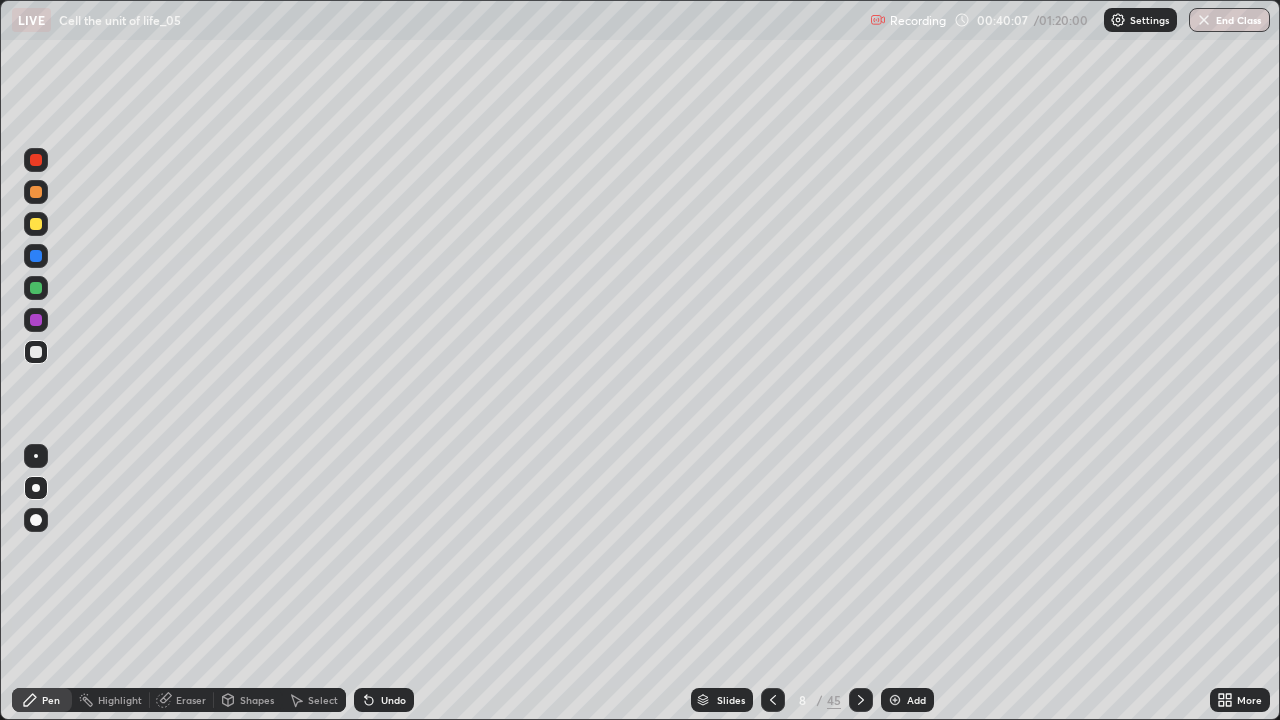 click at bounding box center (36, 288) 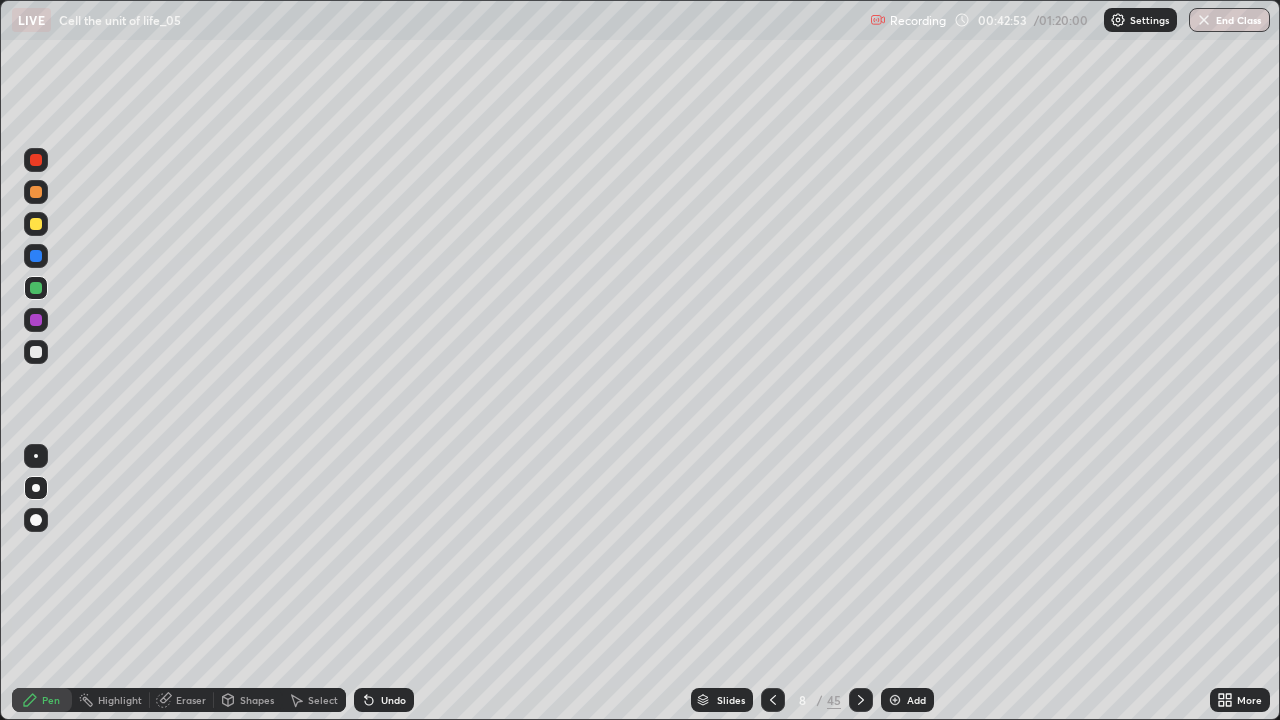 click at bounding box center [36, 352] 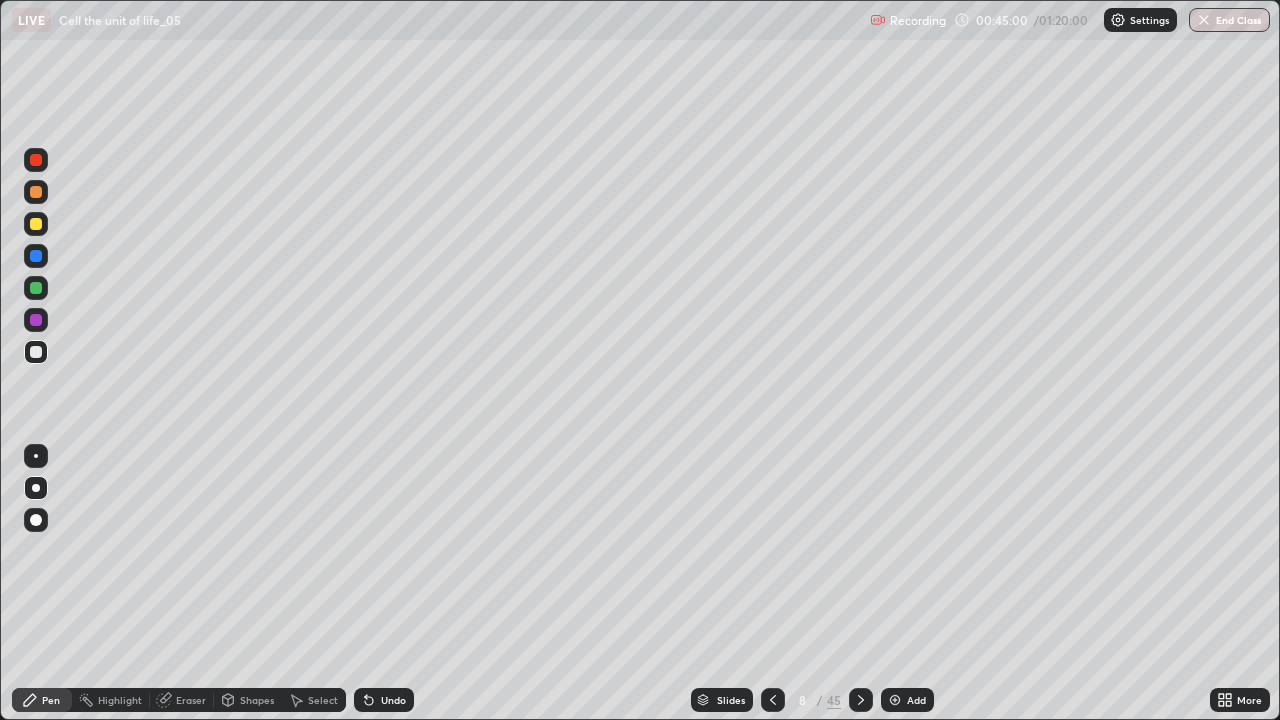 click at bounding box center [773, 700] 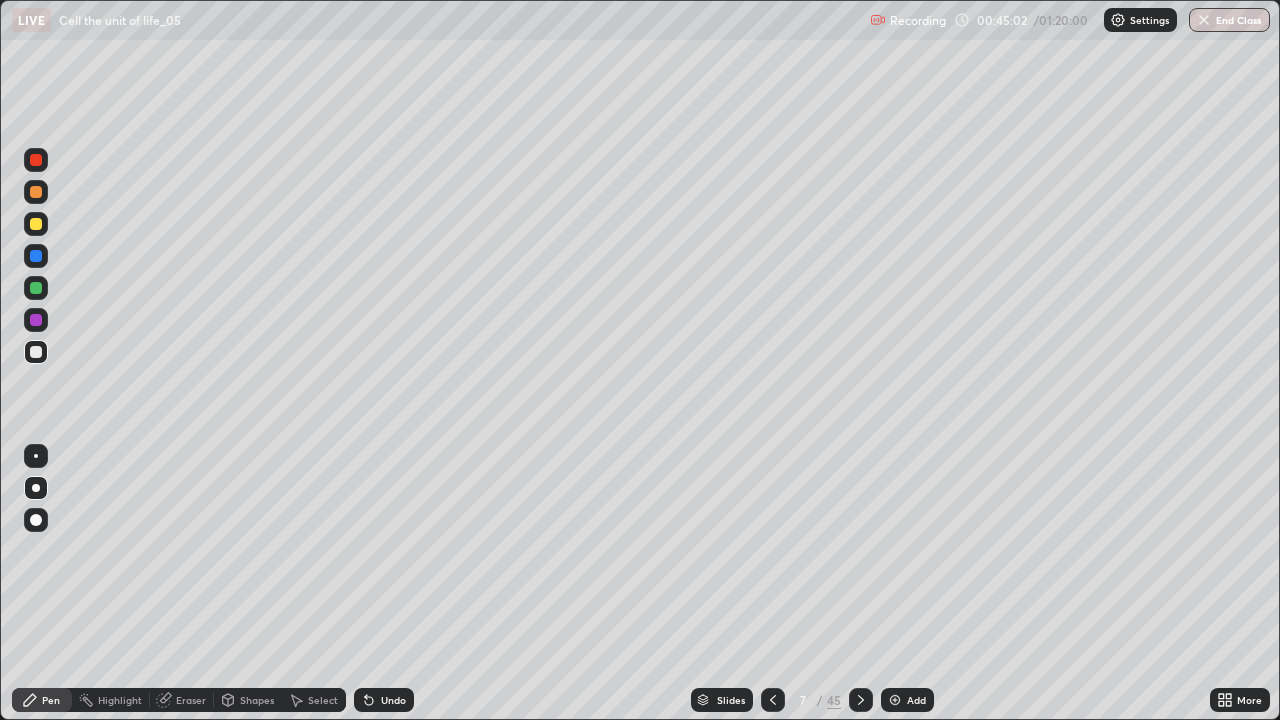 click 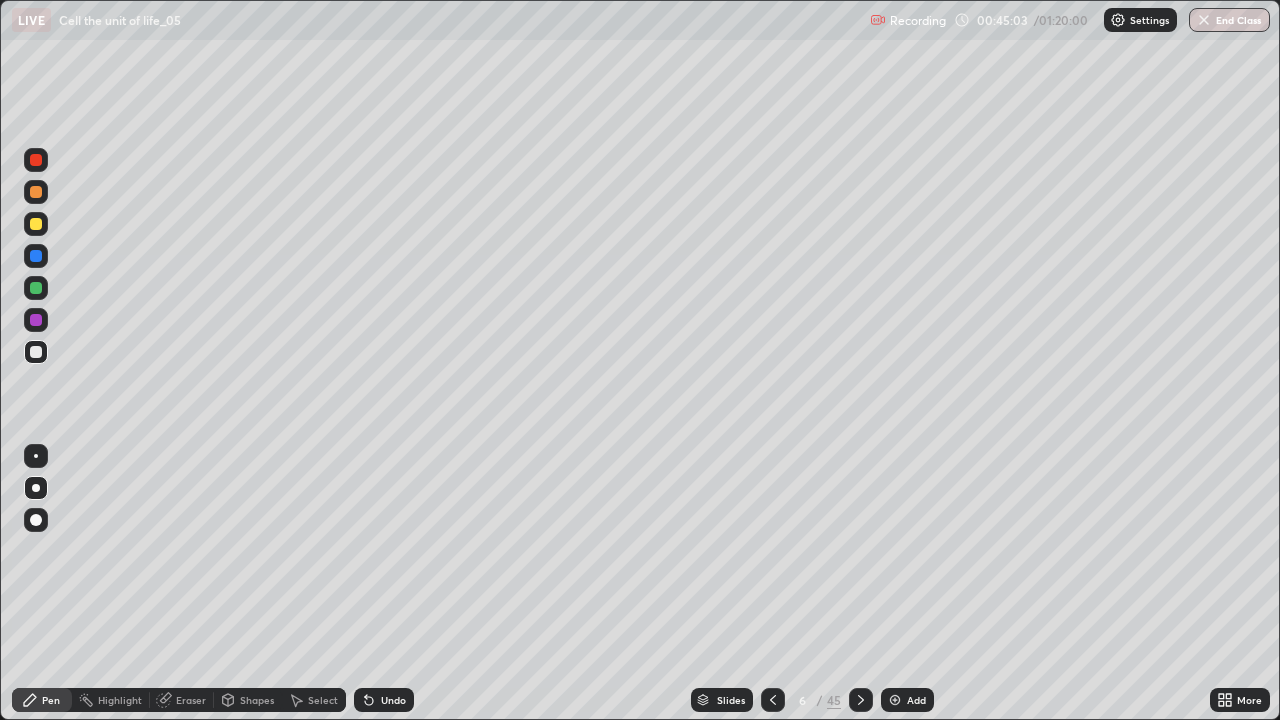 click 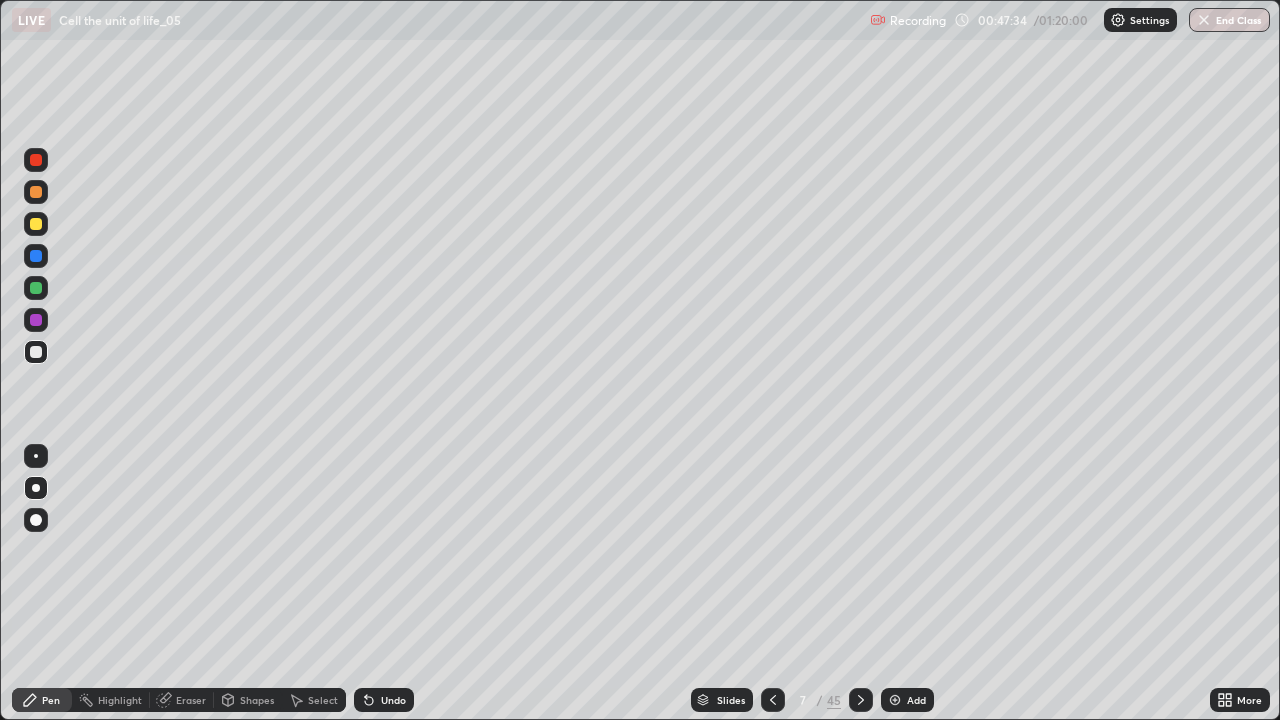 click 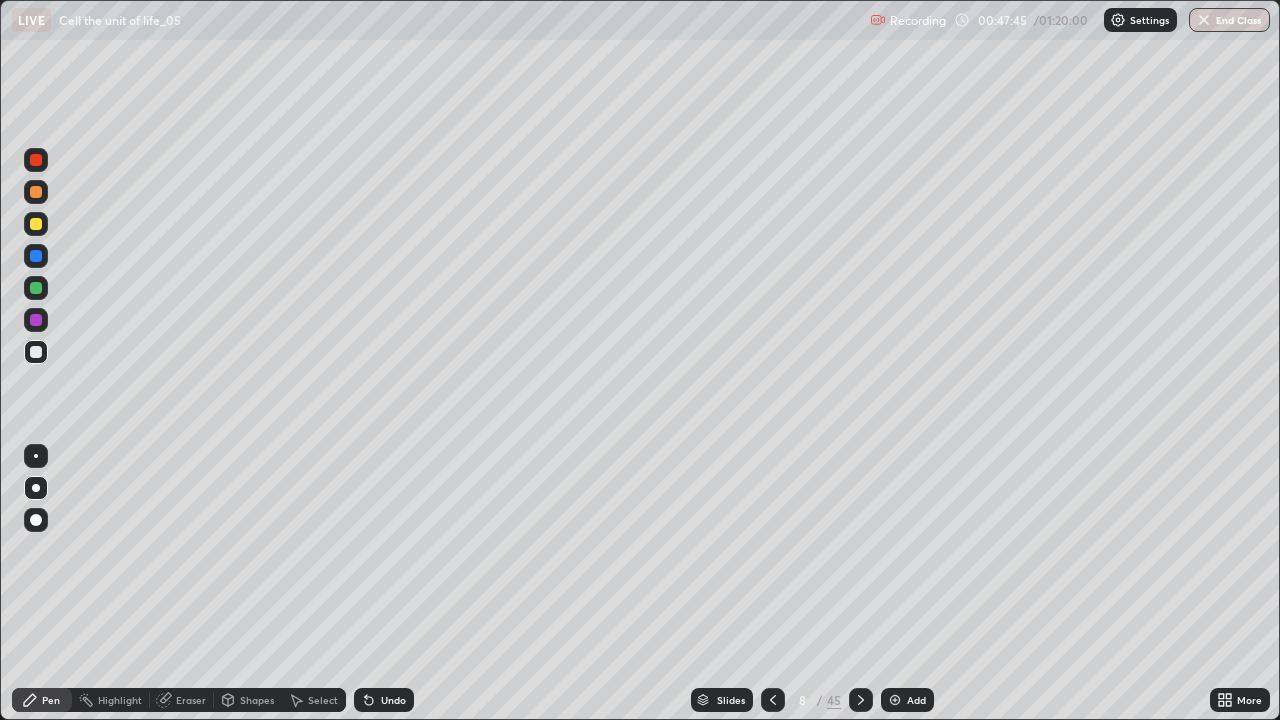 click at bounding box center (36, 288) 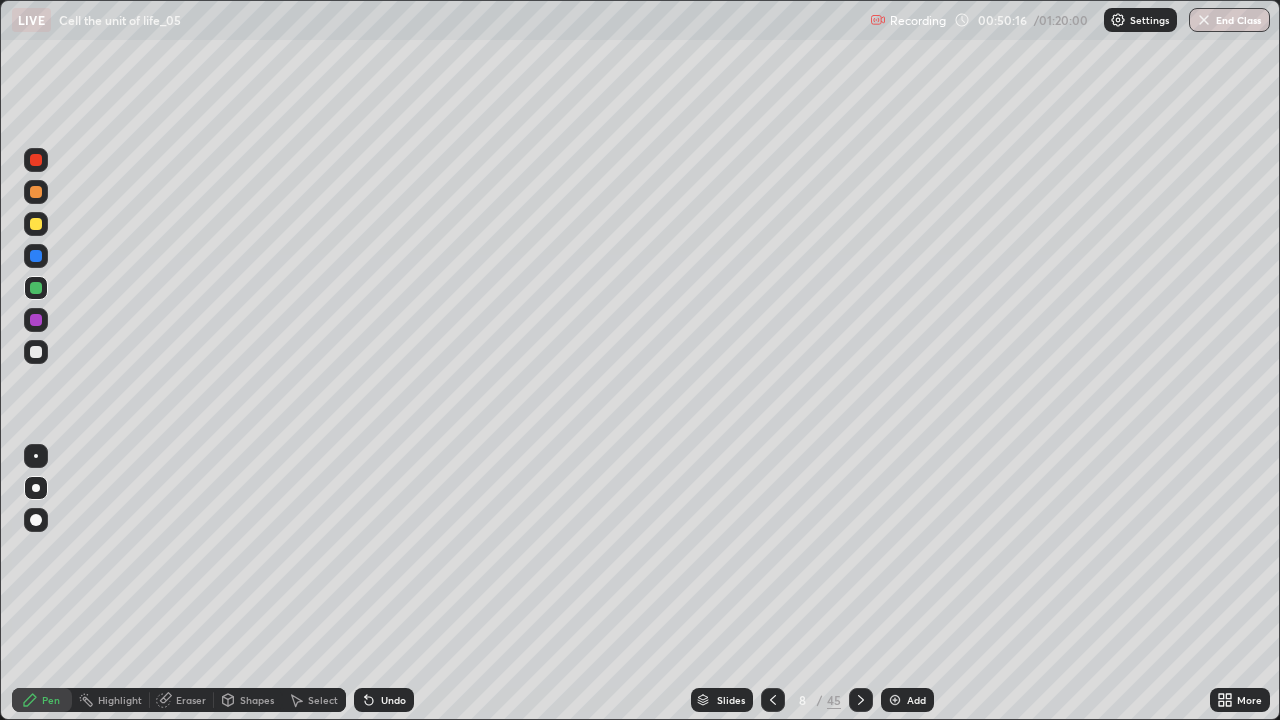 click at bounding box center [36, 352] 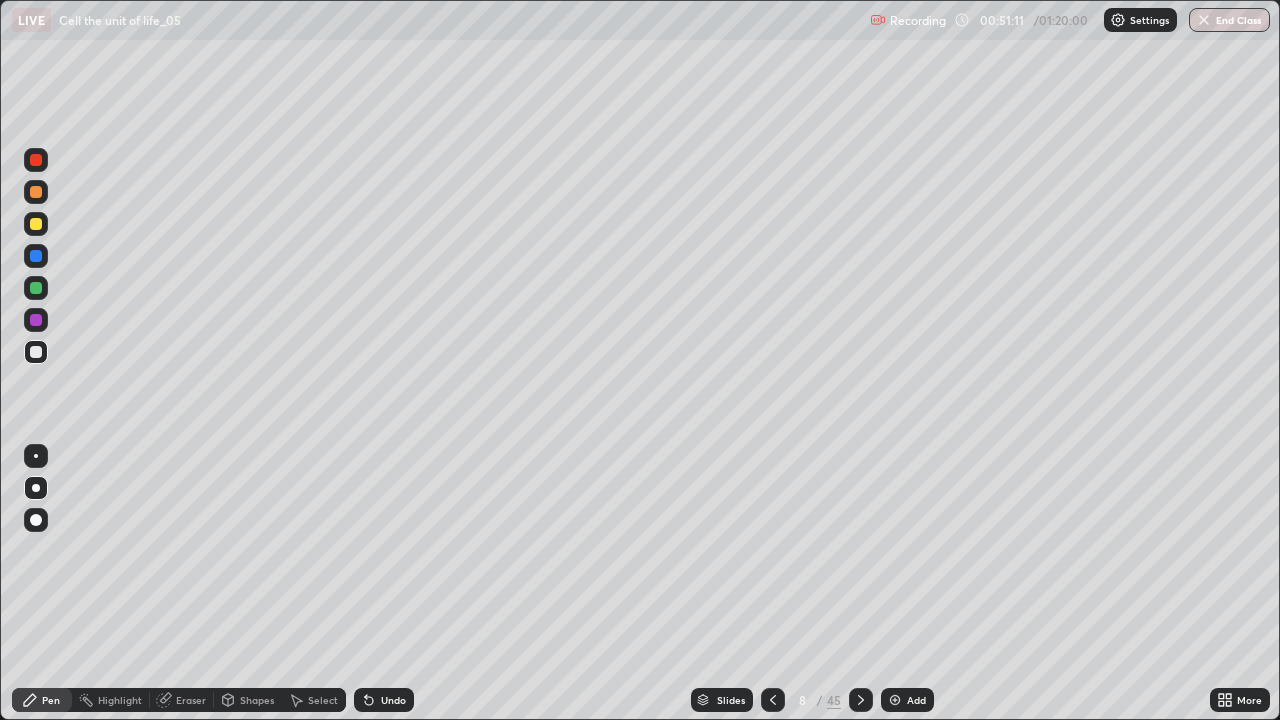 click at bounding box center [36, 320] 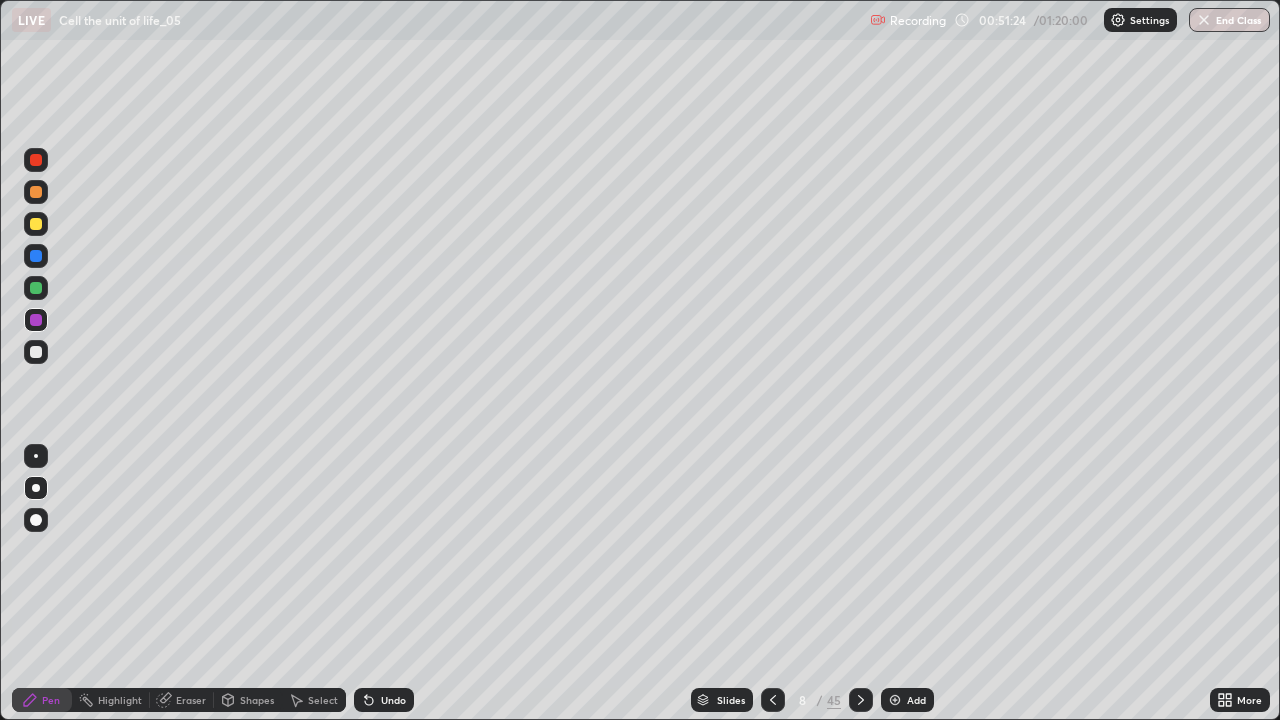 click on "Undo" at bounding box center [393, 700] 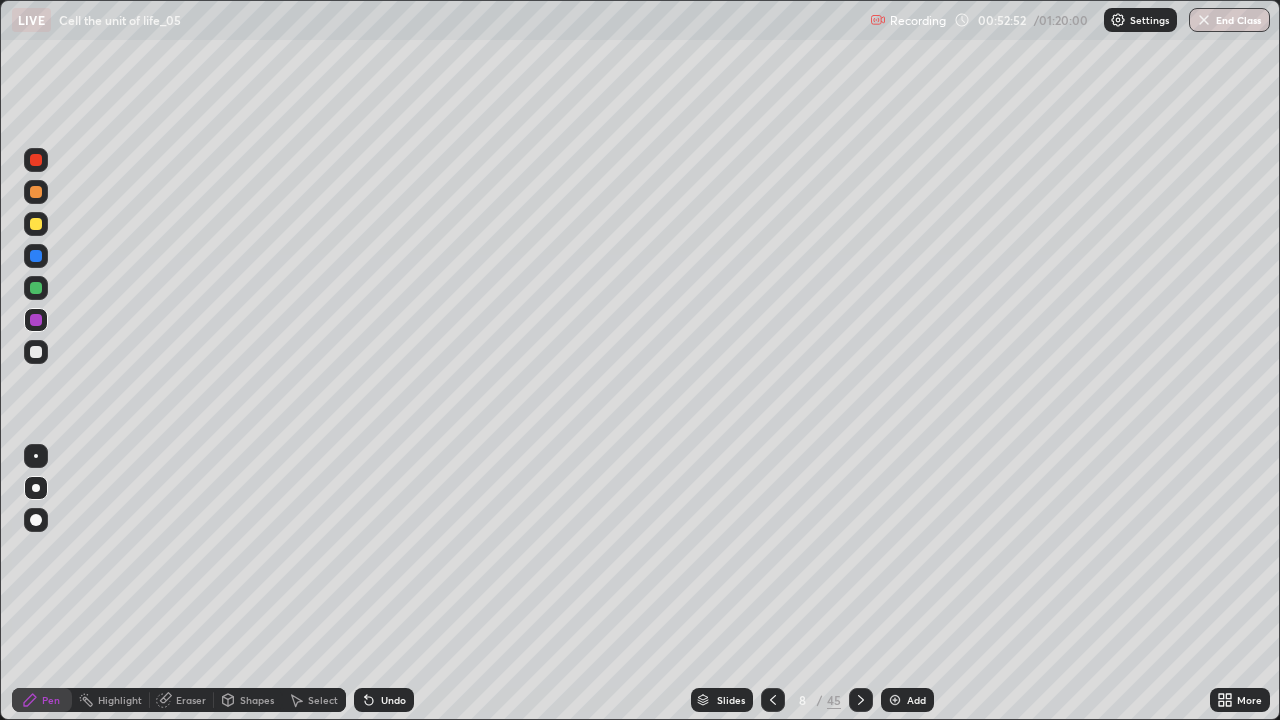 click at bounding box center (895, 700) 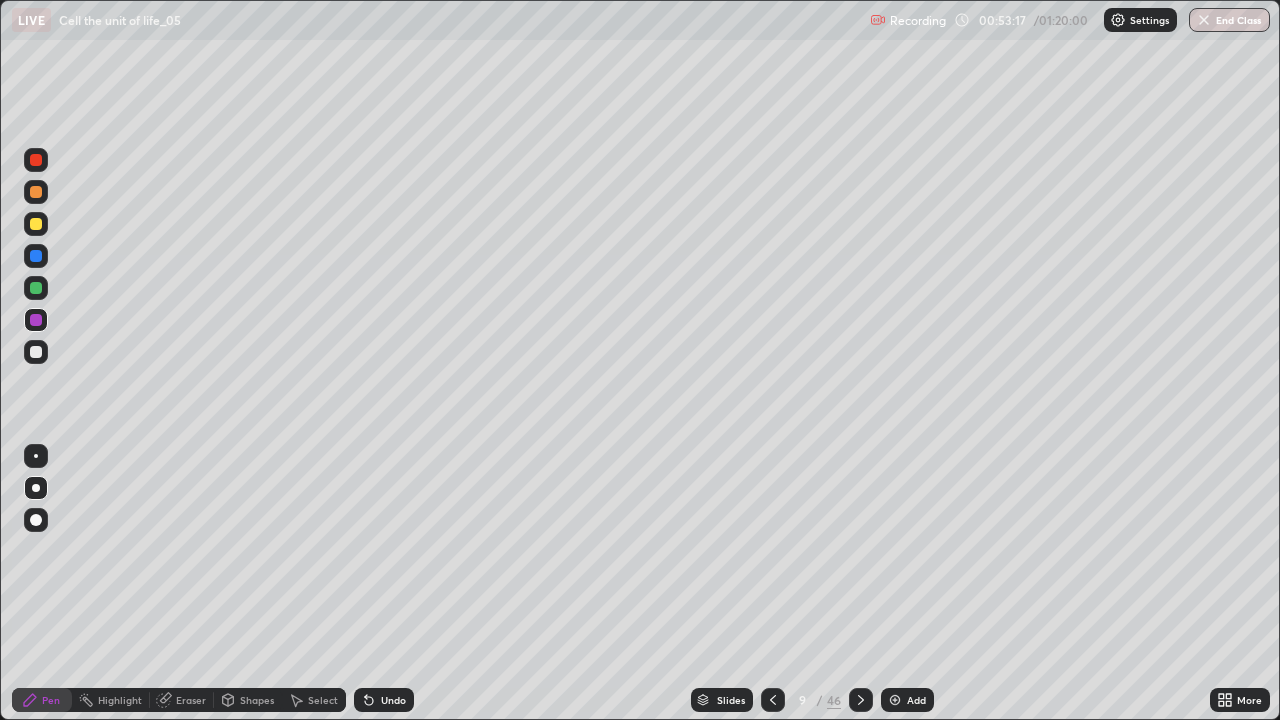 click at bounding box center [36, 256] 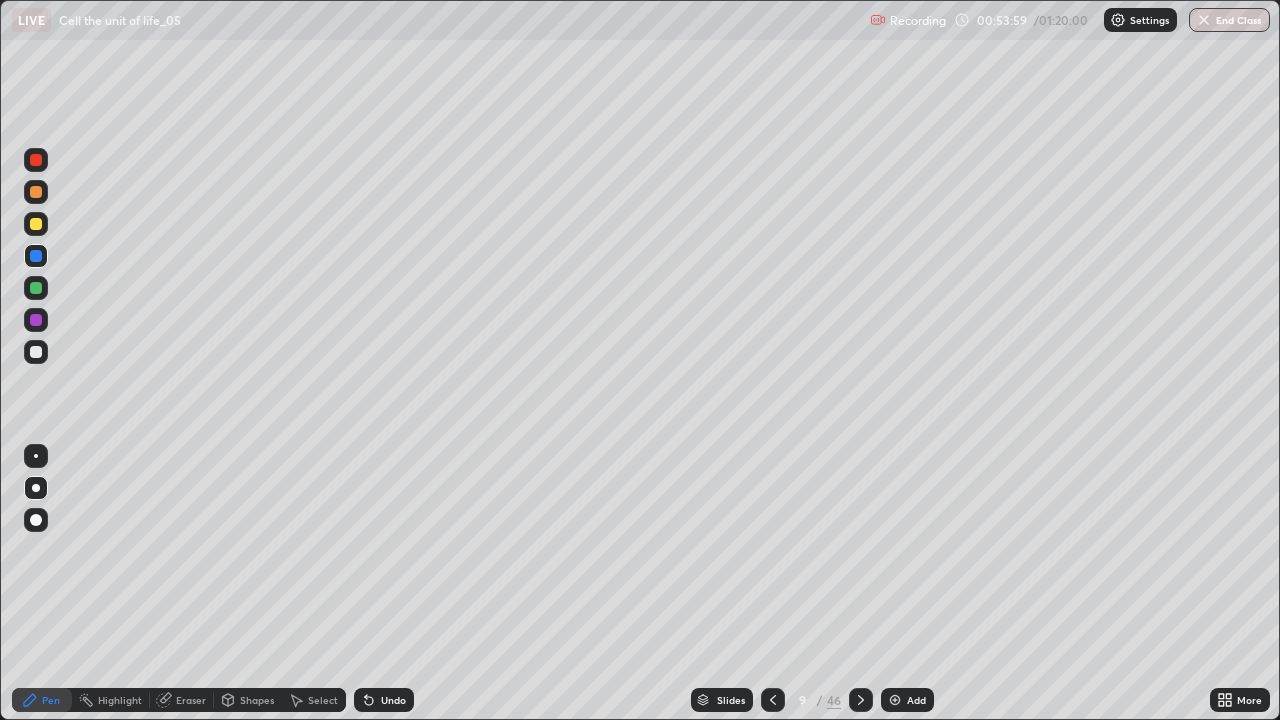 click at bounding box center [36, 320] 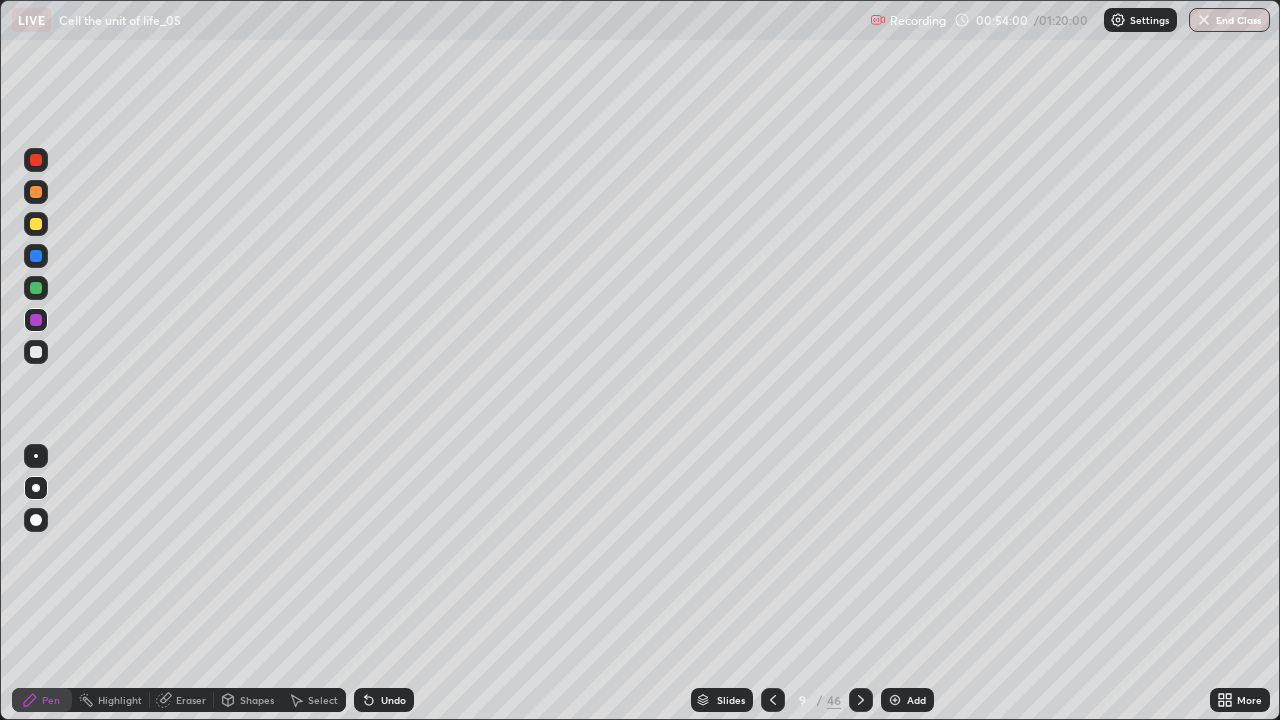 click at bounding box center [36, 224] 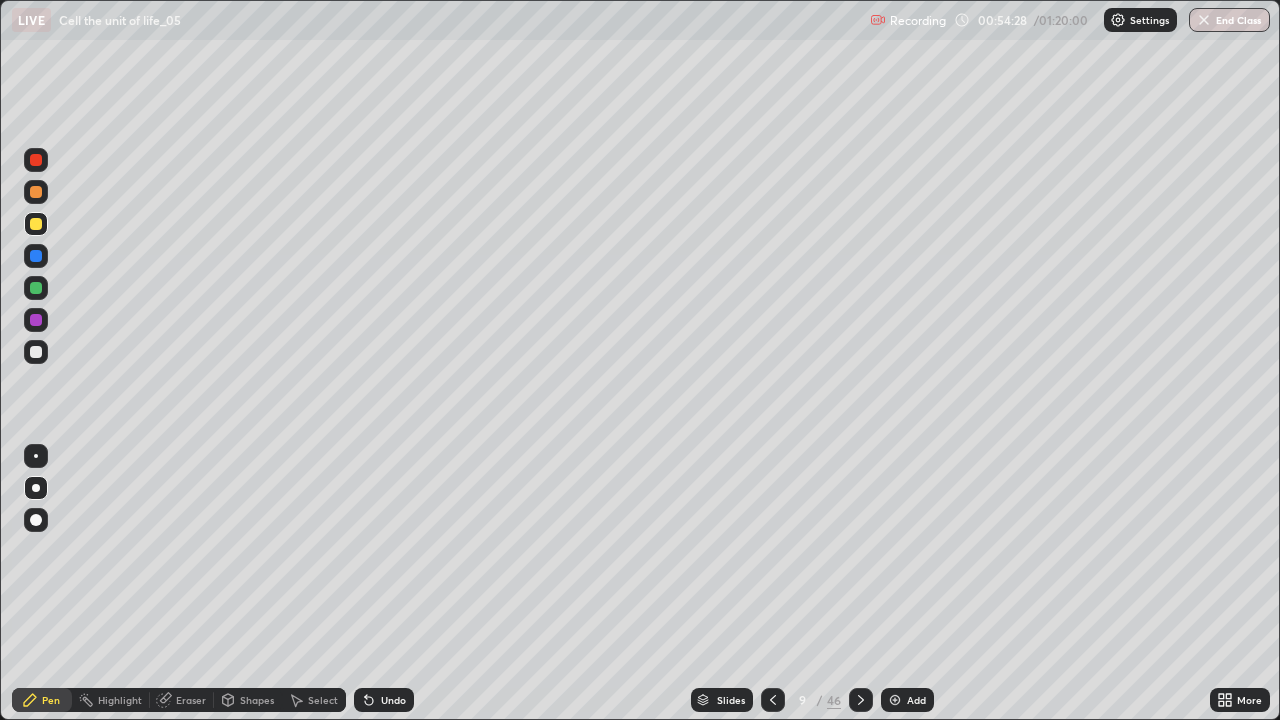 click at bounding box center (895, 700) 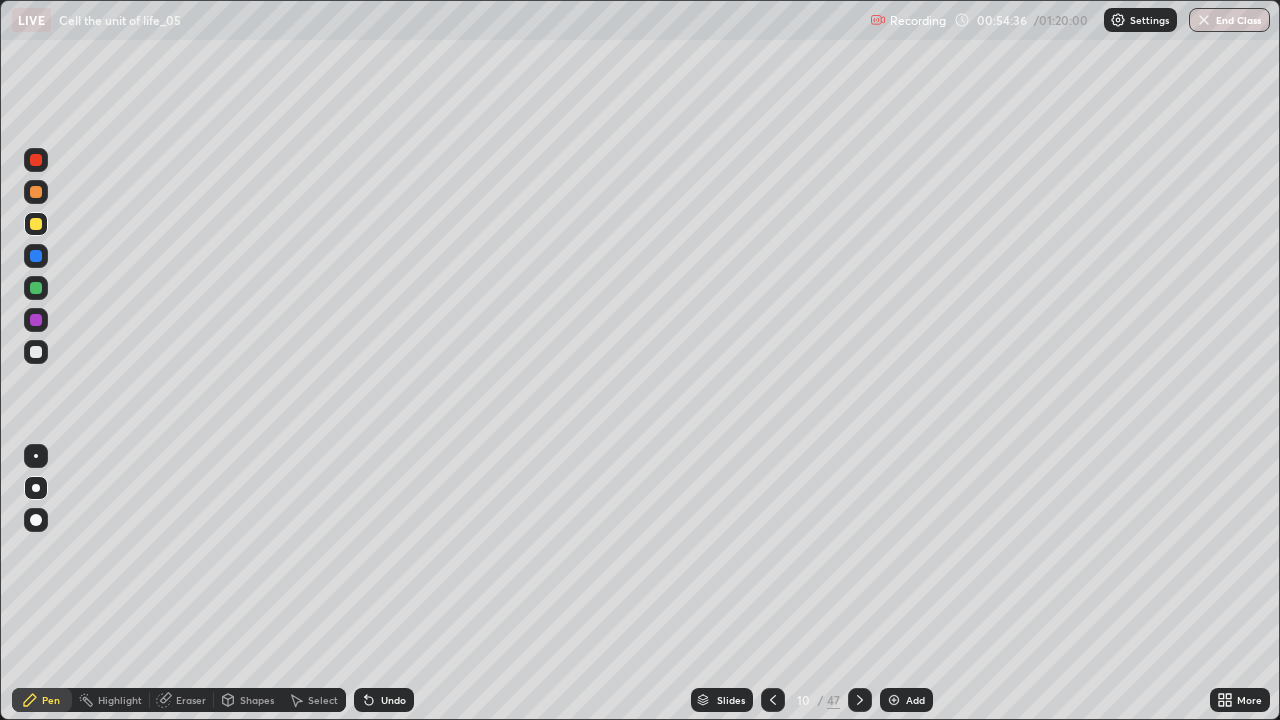 click at bounding box center (36, 352) 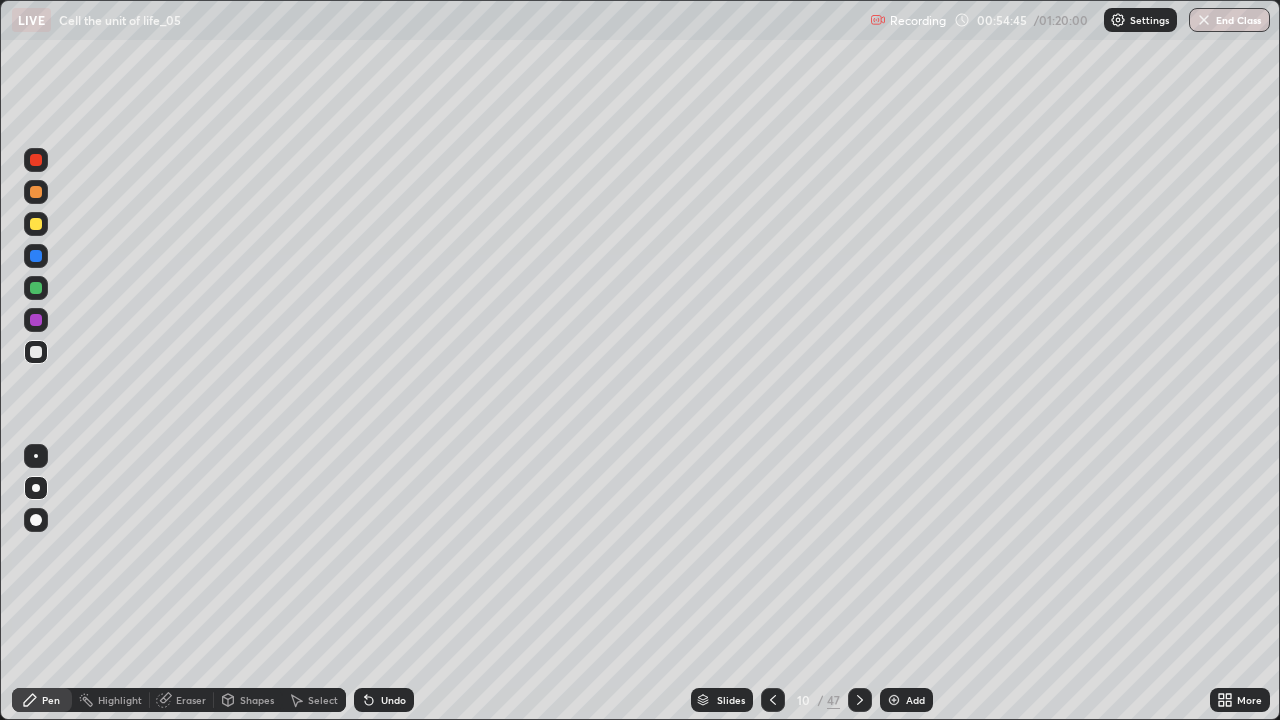 click on "Undo" at bounding box center [393, 700] 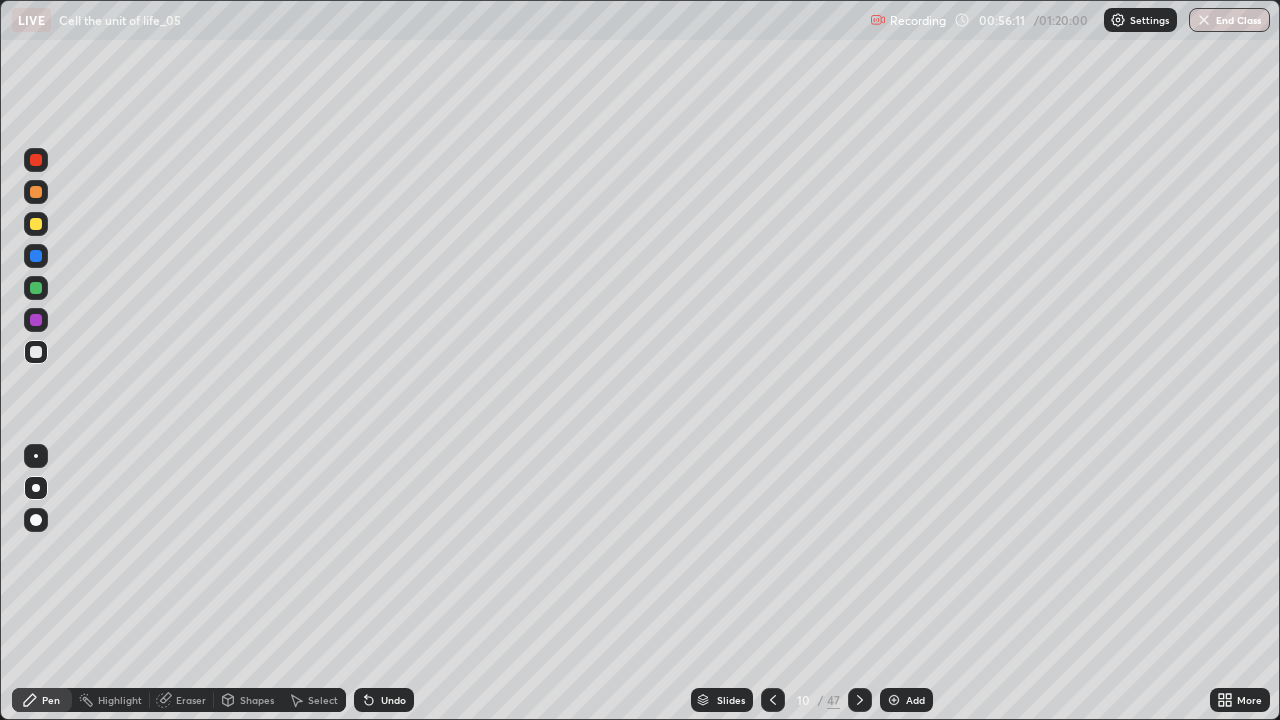 click at bounding box center [36, 288] 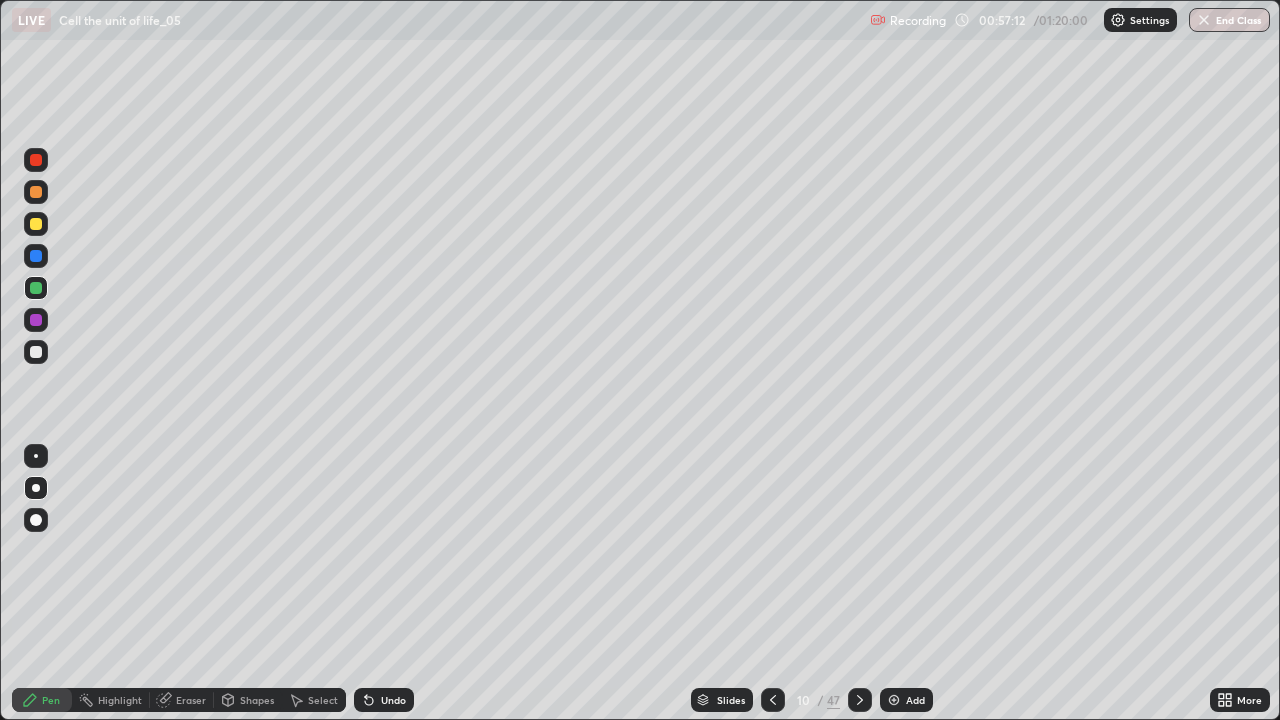 click at bounding box center (36, 320) 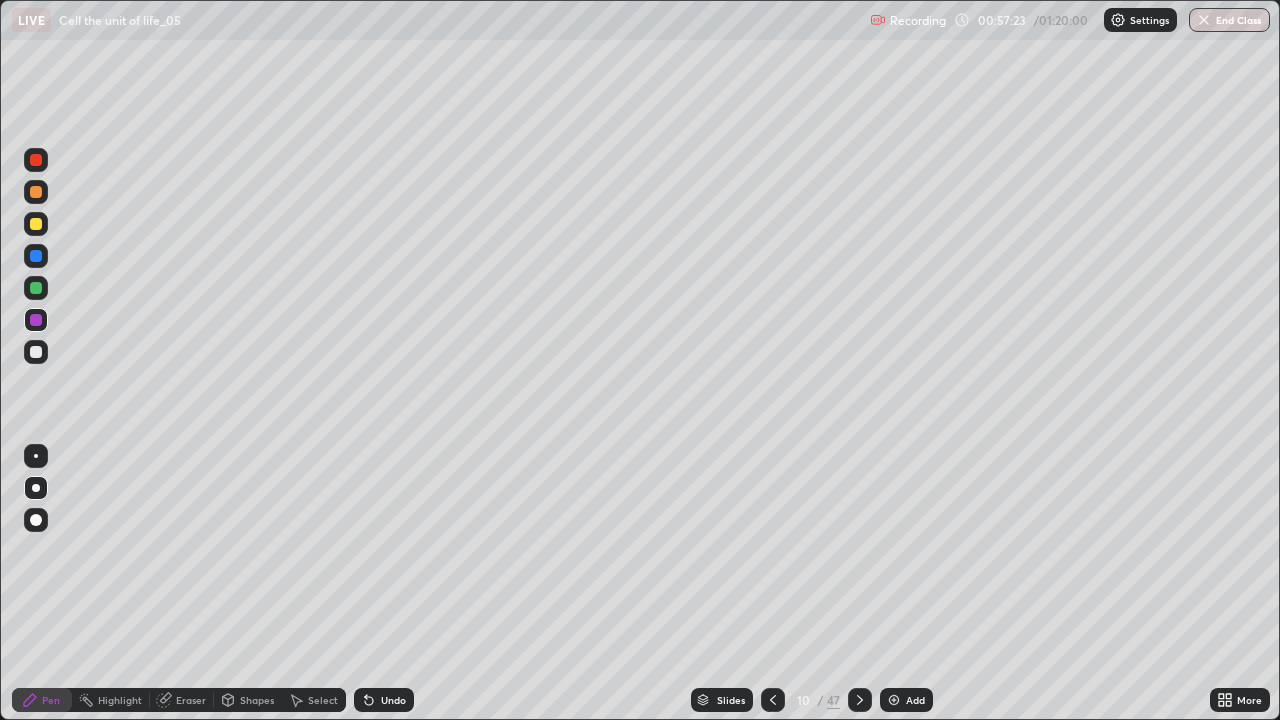 click 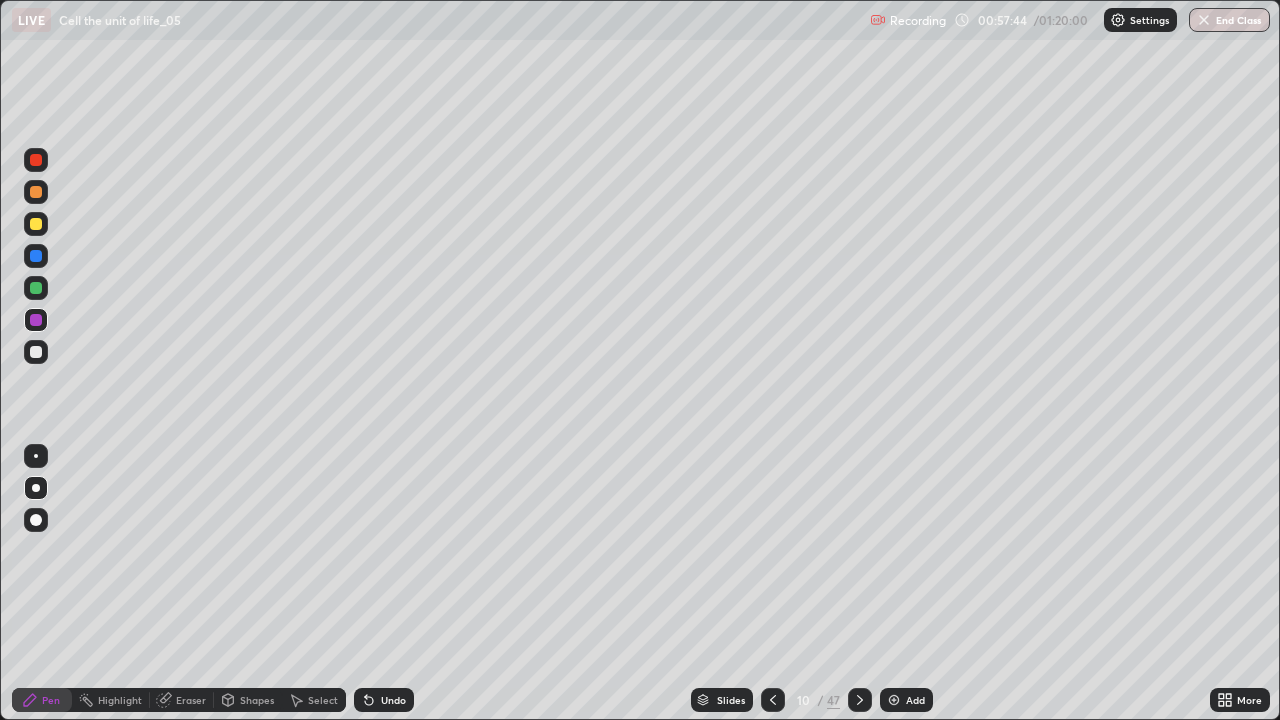 click at bounding box center (36, 256) 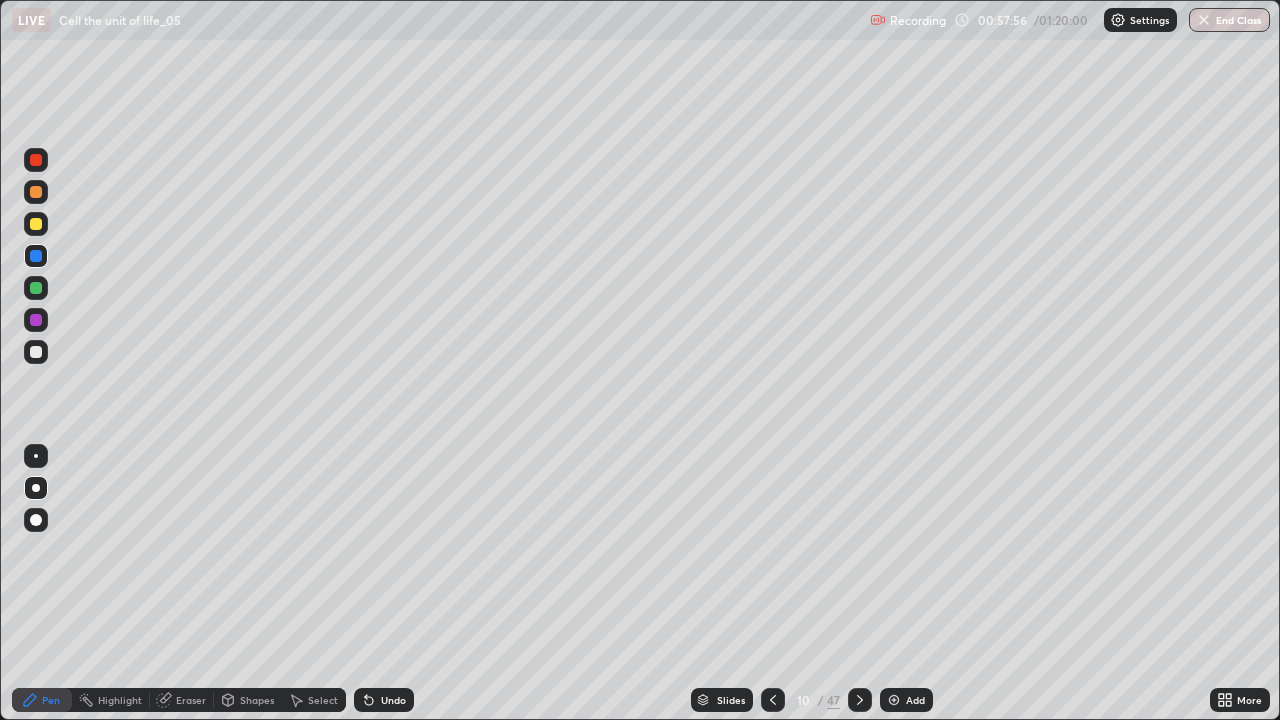 click at bounding box center (36, 560) 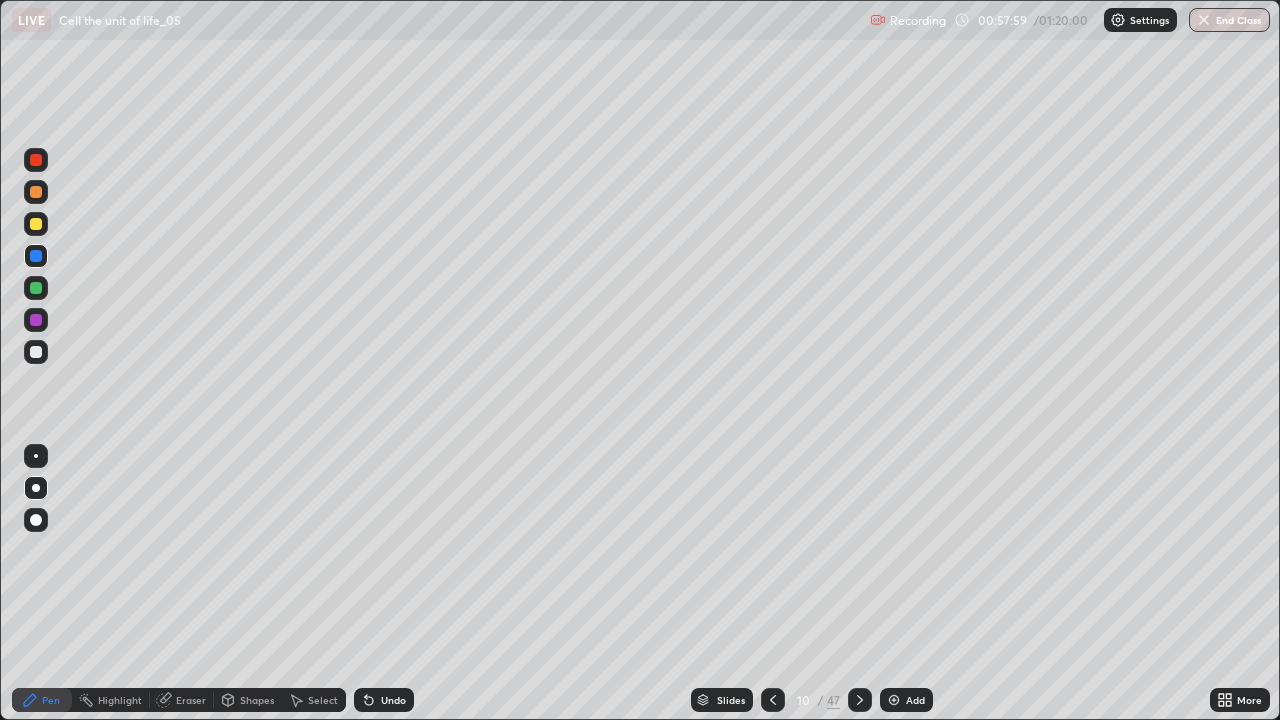 click at bounding box center [36, 456] 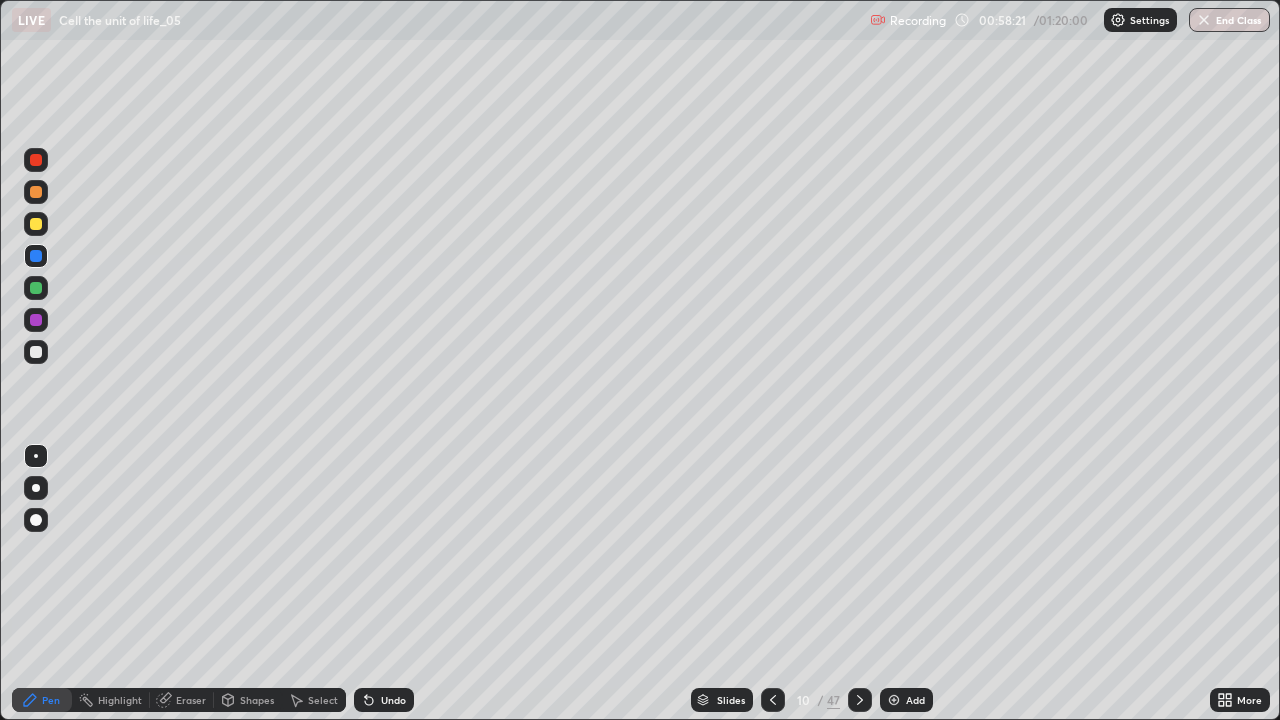 click at bounding box center (36, 488) 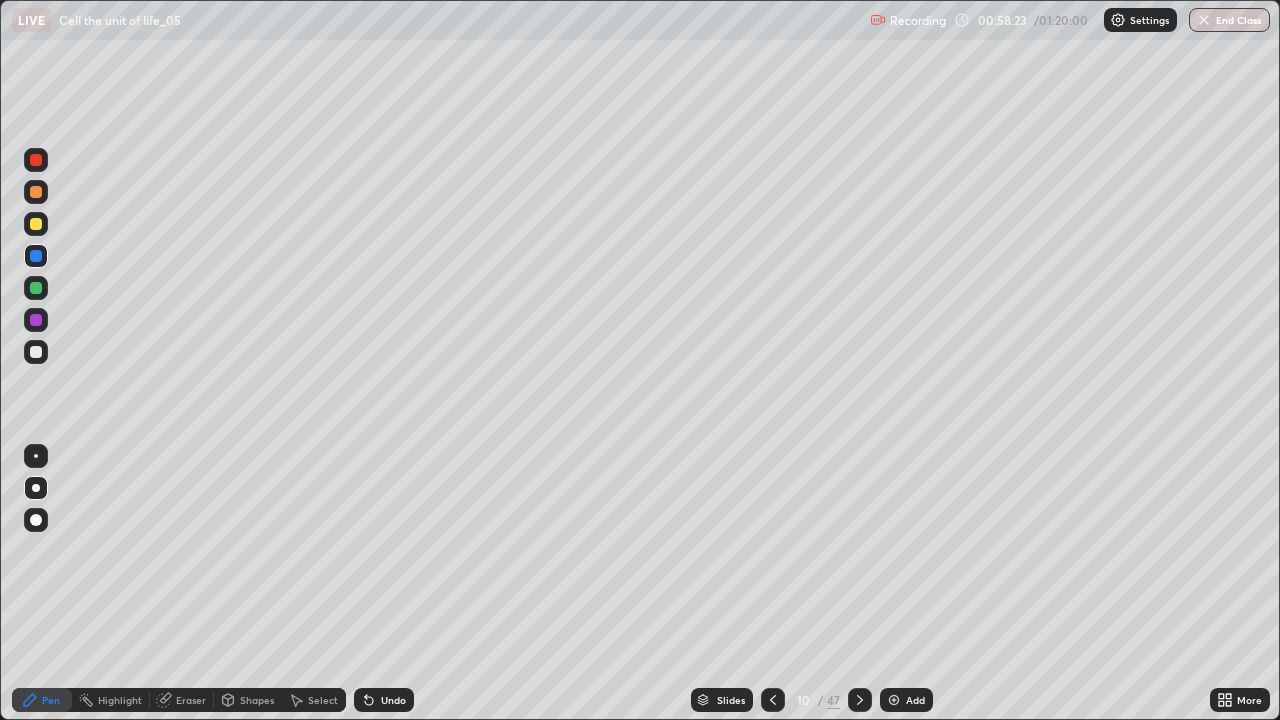 click at bounding box center (36, 320) 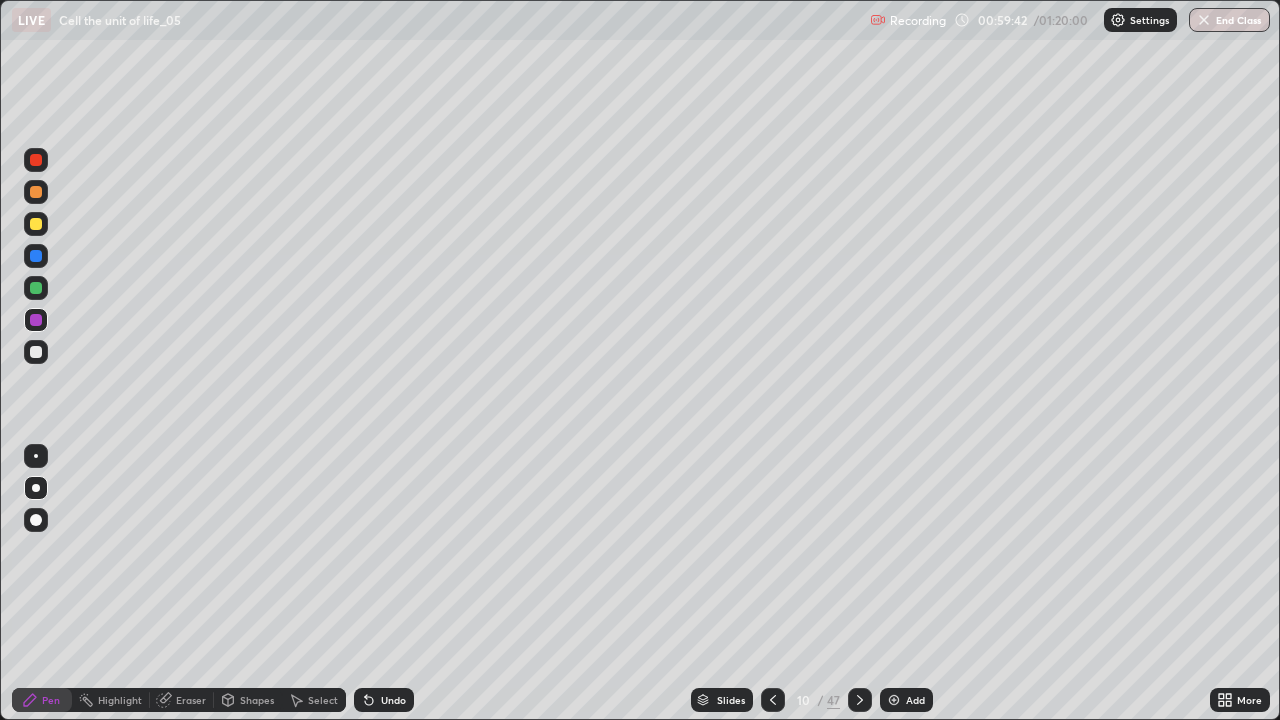 click at bounding box center [36, 520] 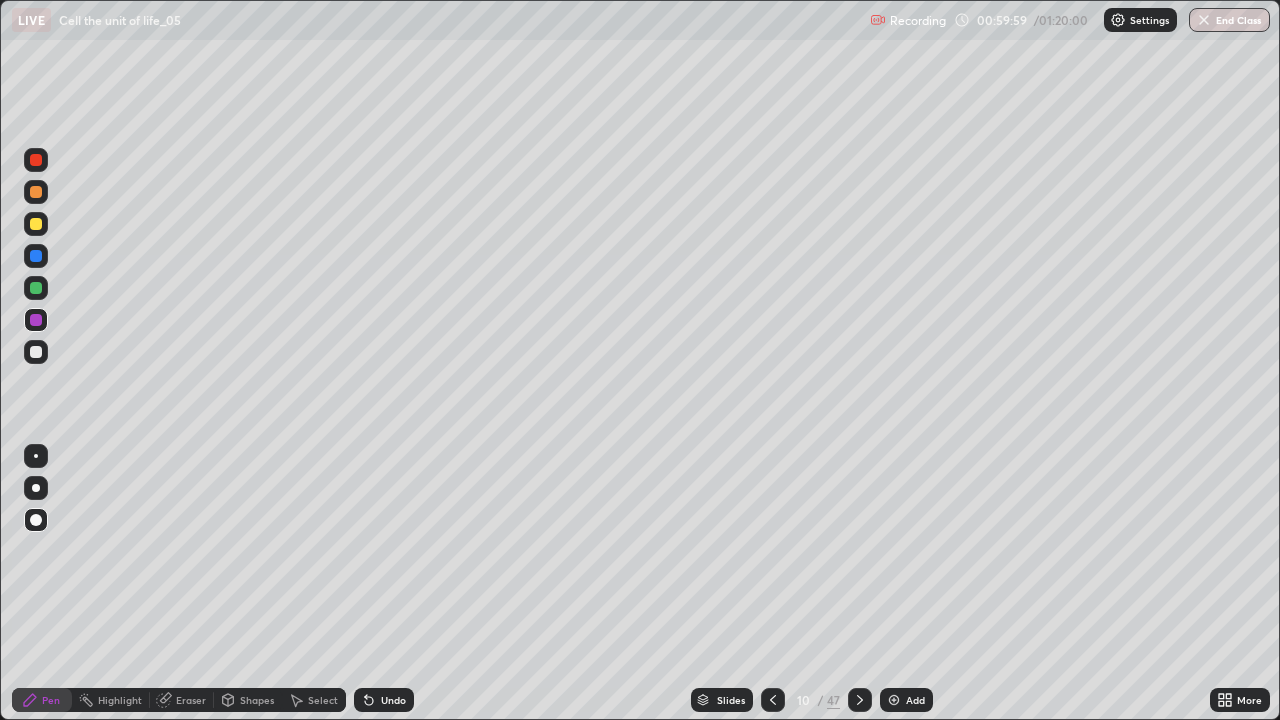 click at bounding box center [36, 488] 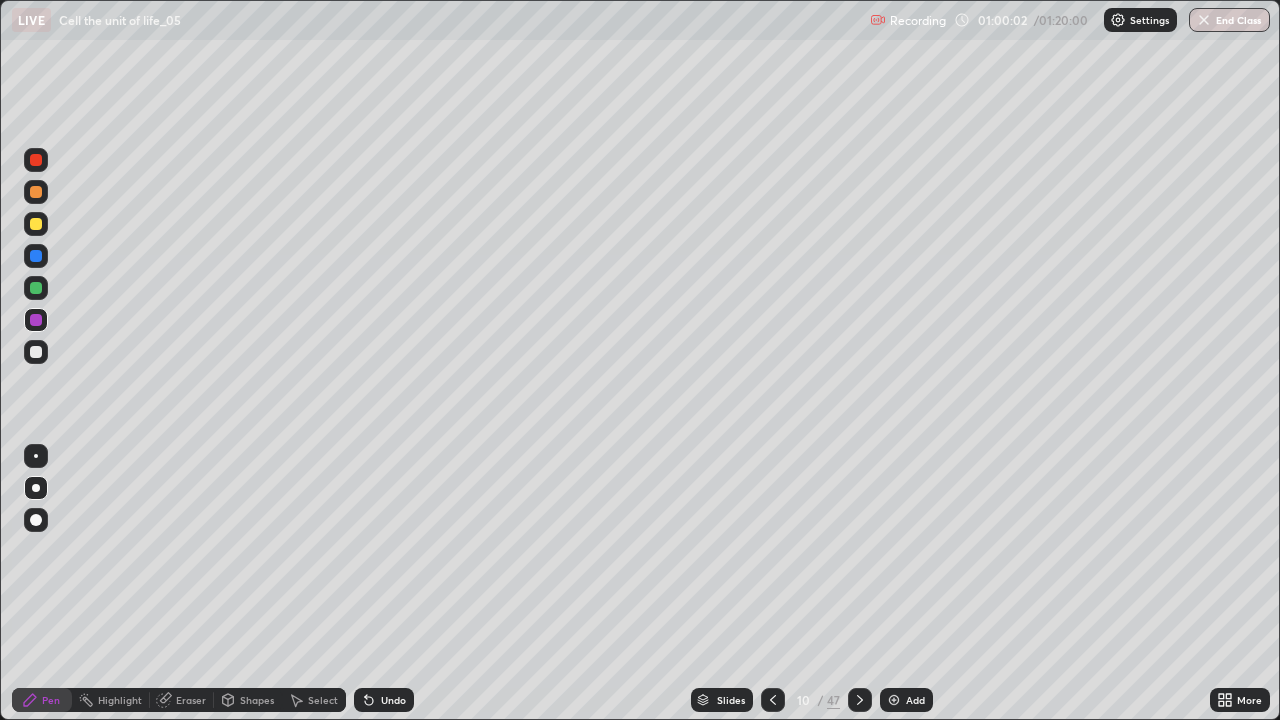 click at bounding box center [36, 560] 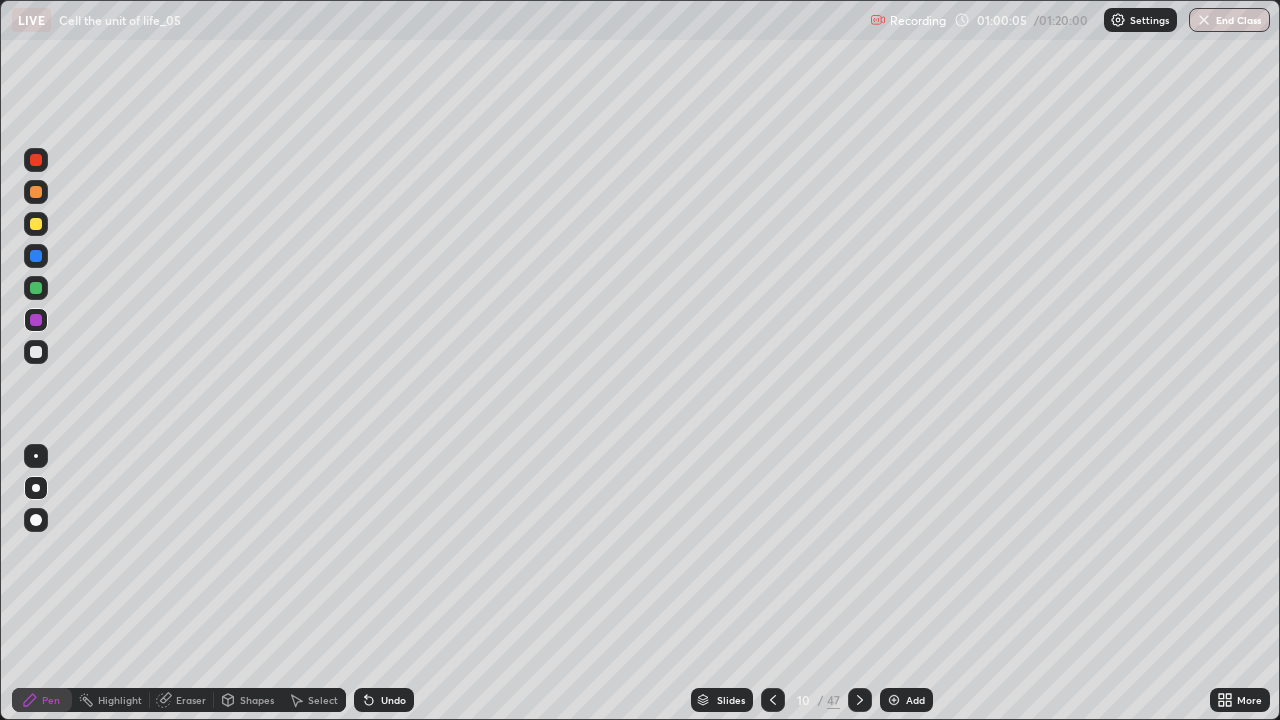 click on "Undo" at bounding box center (384, 700) 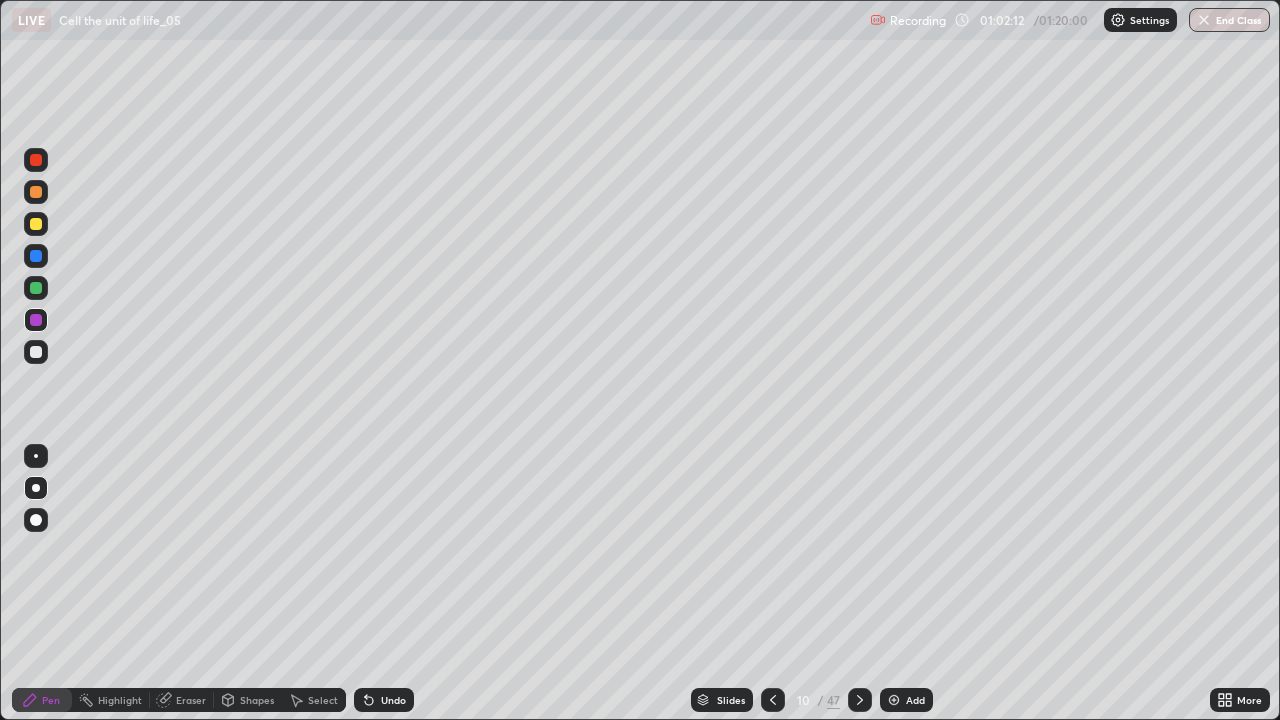 click at bounding box center (36, 160) 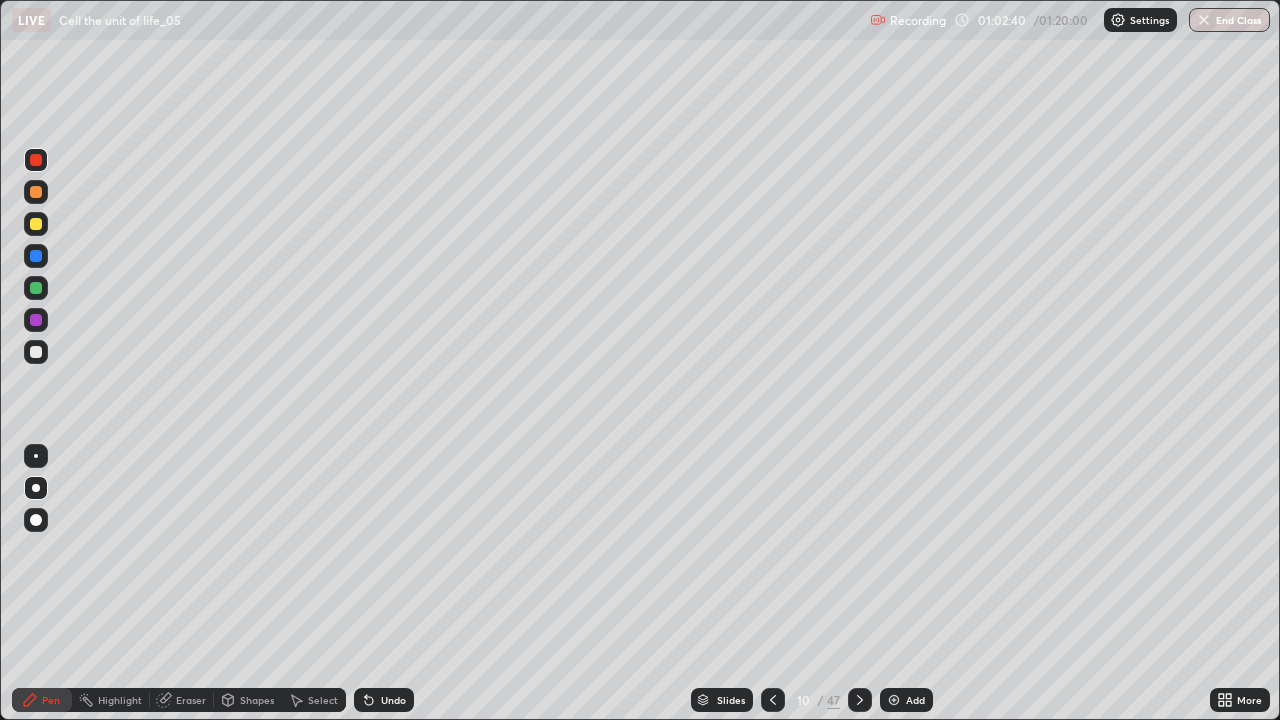 click at bounding box center [36, 256] 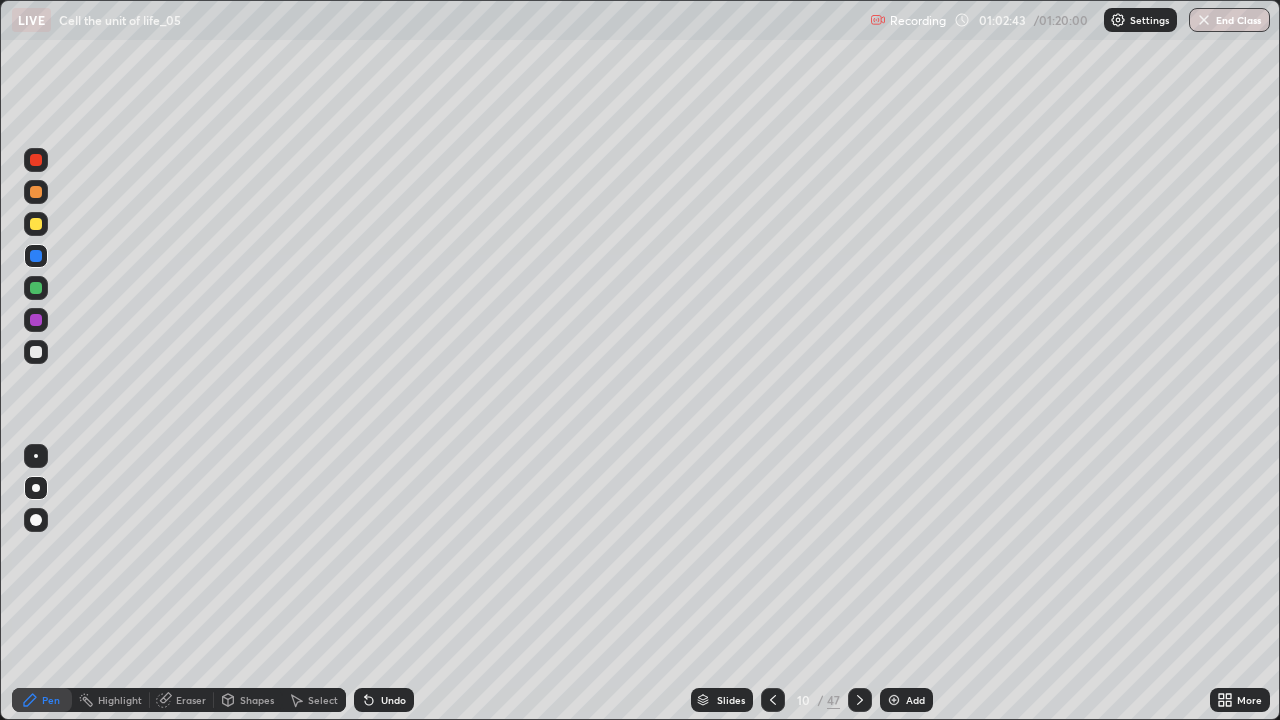 click at bounding box center (36, 192) 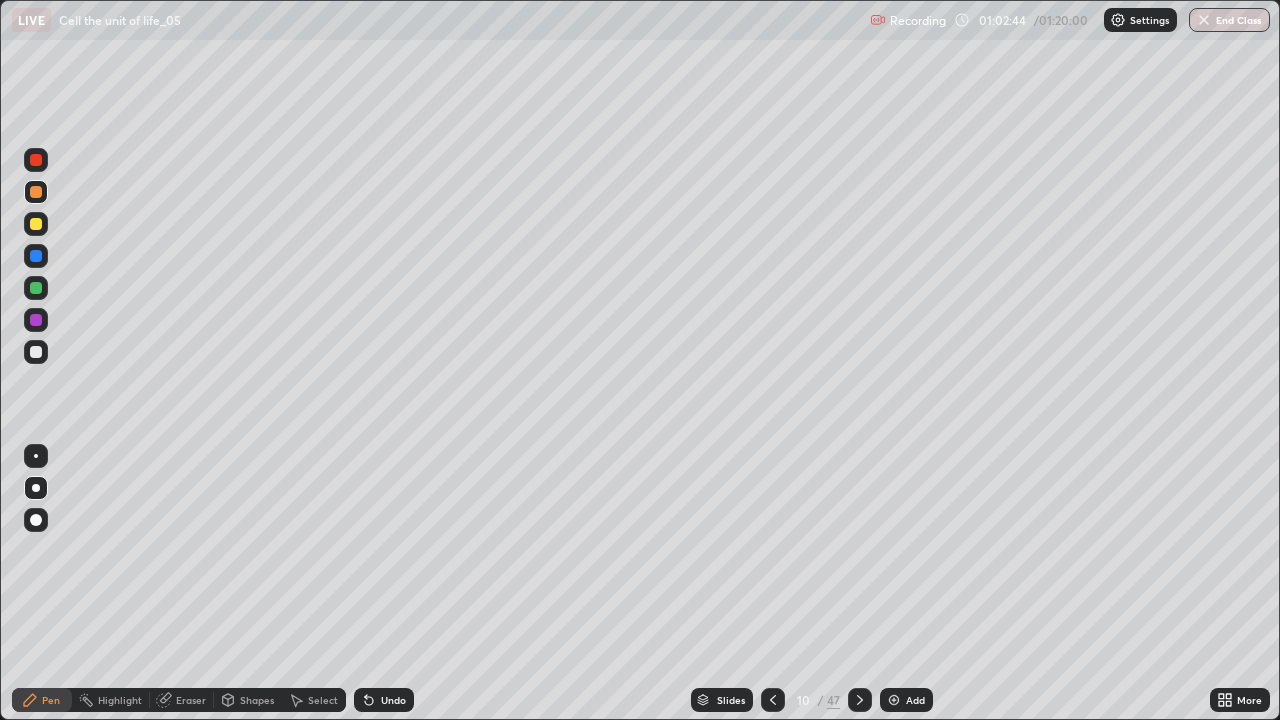 click at bounding box center (36, 456) 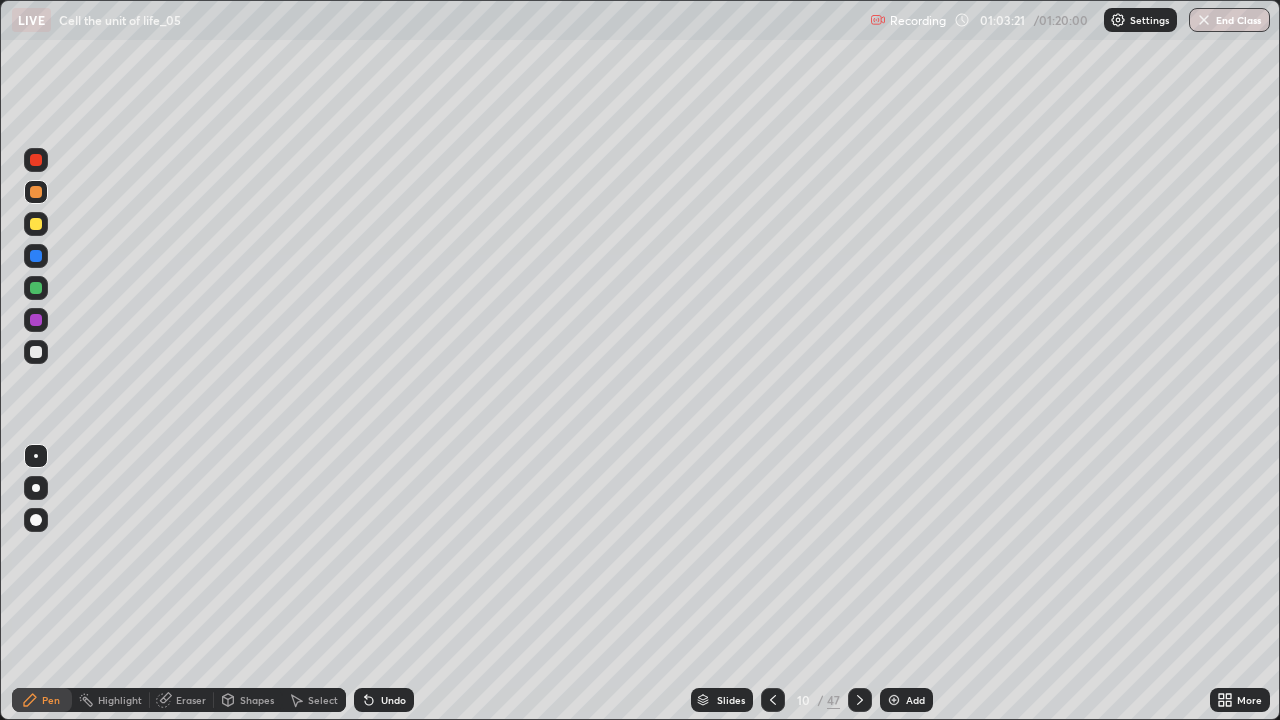 click at bounding box center (36, 488) 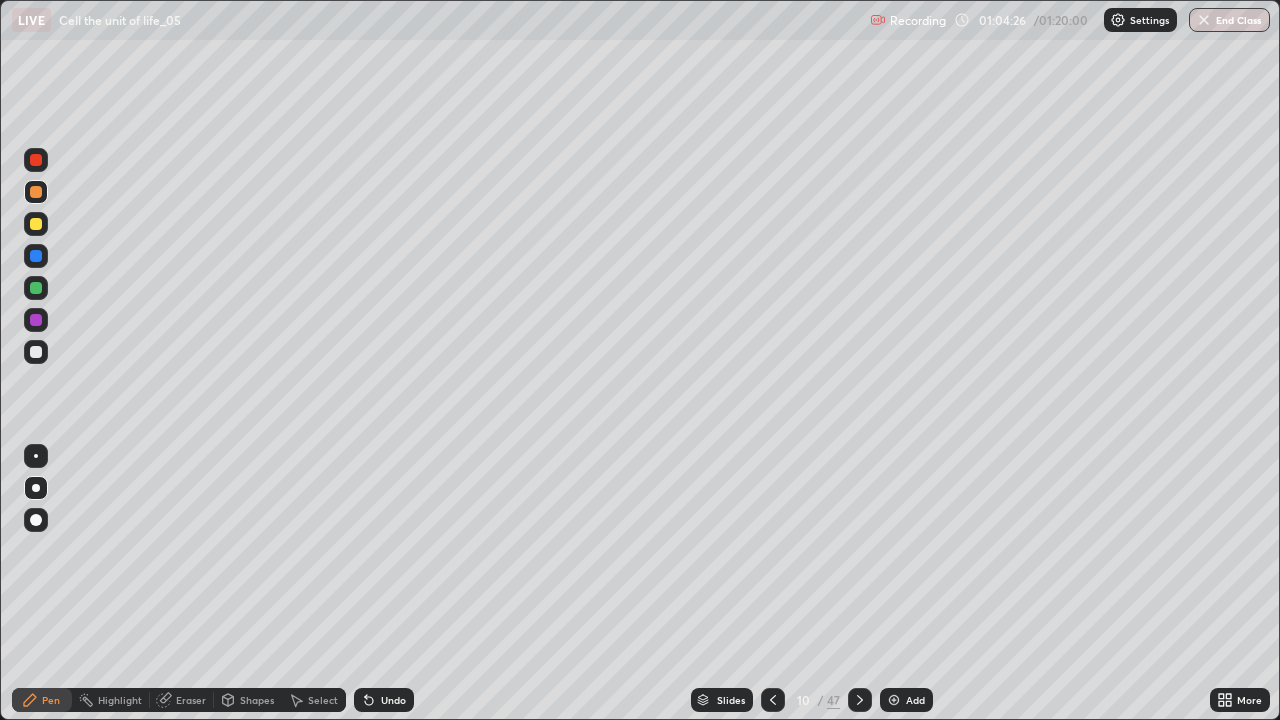 click at bounding box center [36, 456] 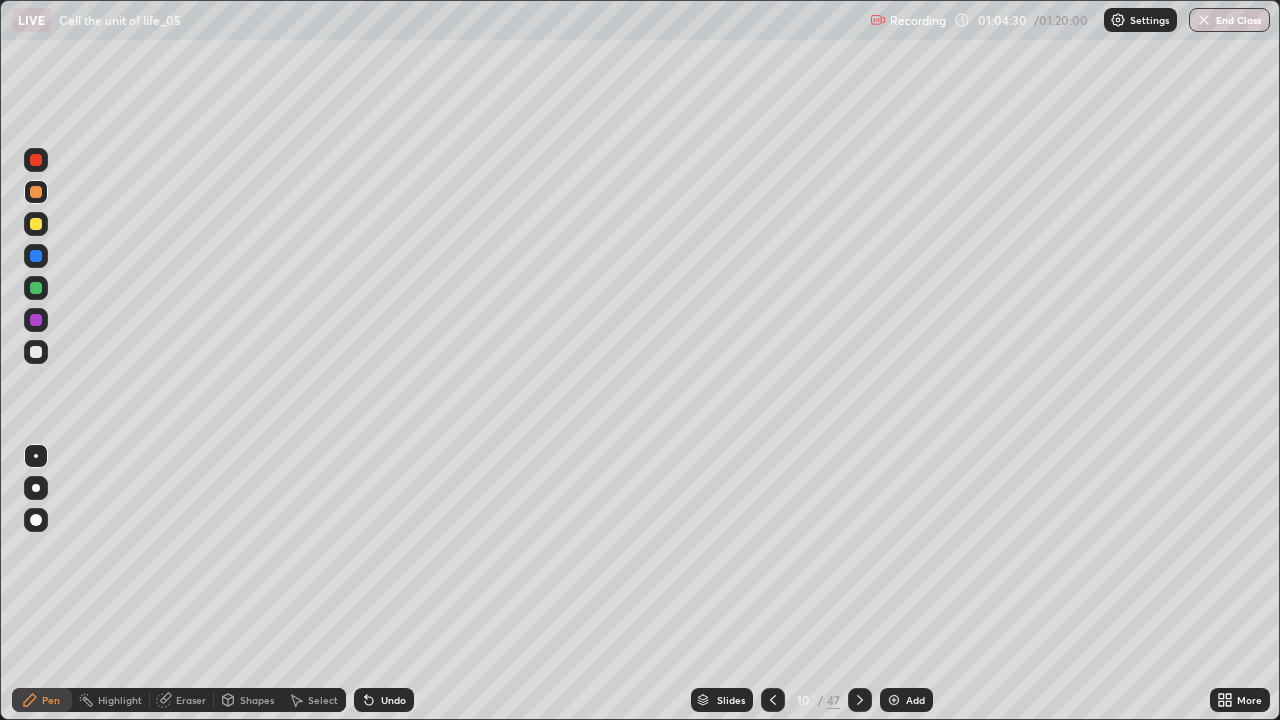 click at bounding box center [36, 256] 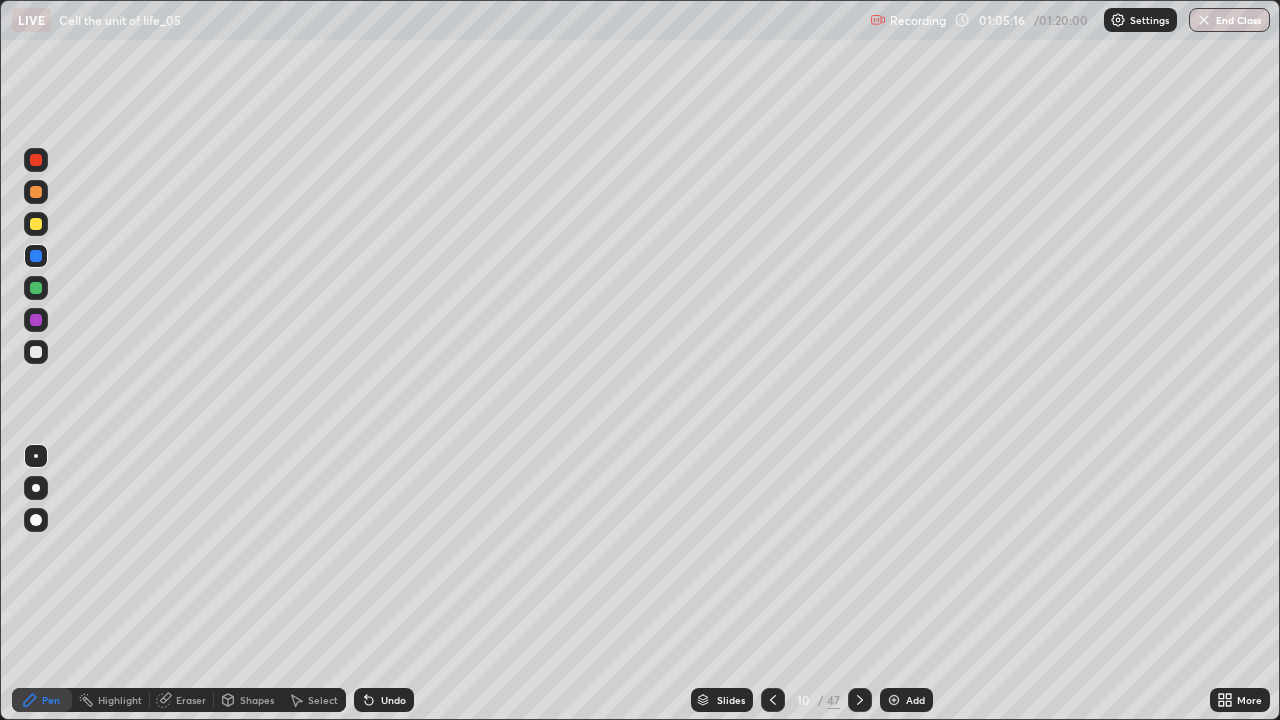 click at bounding box center (36, 488) 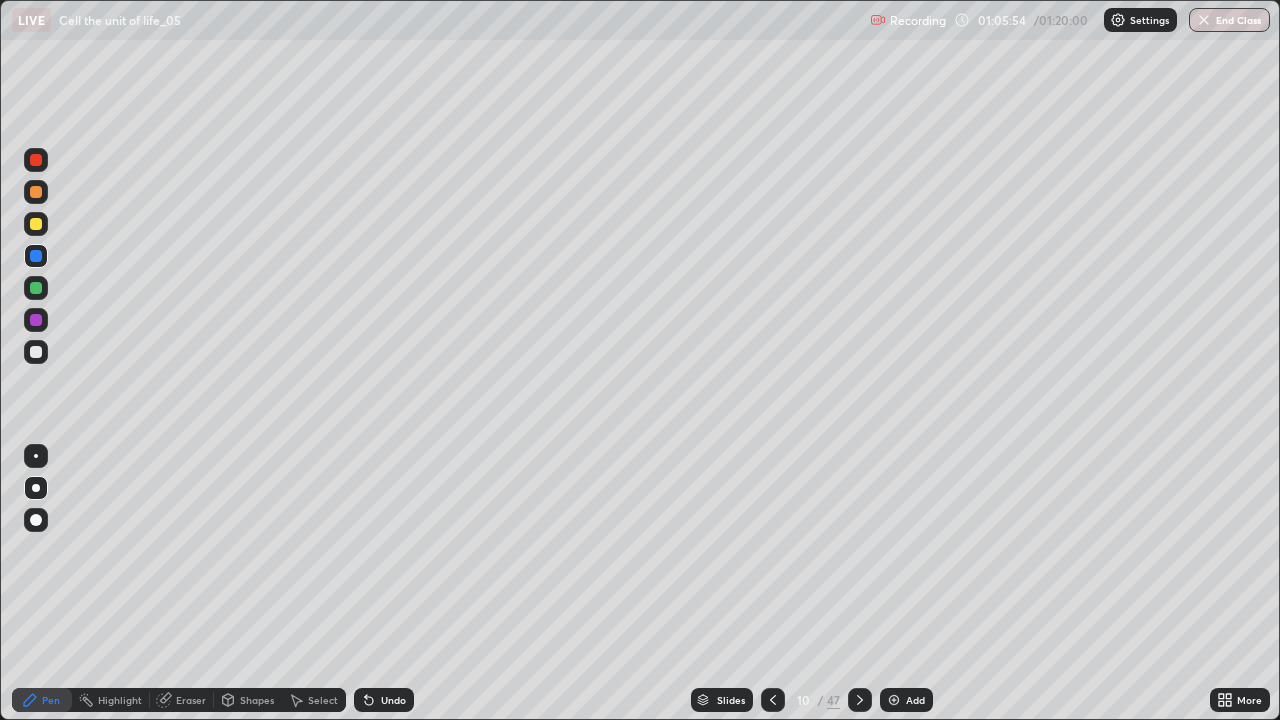 click at bounding box center [36, 224] 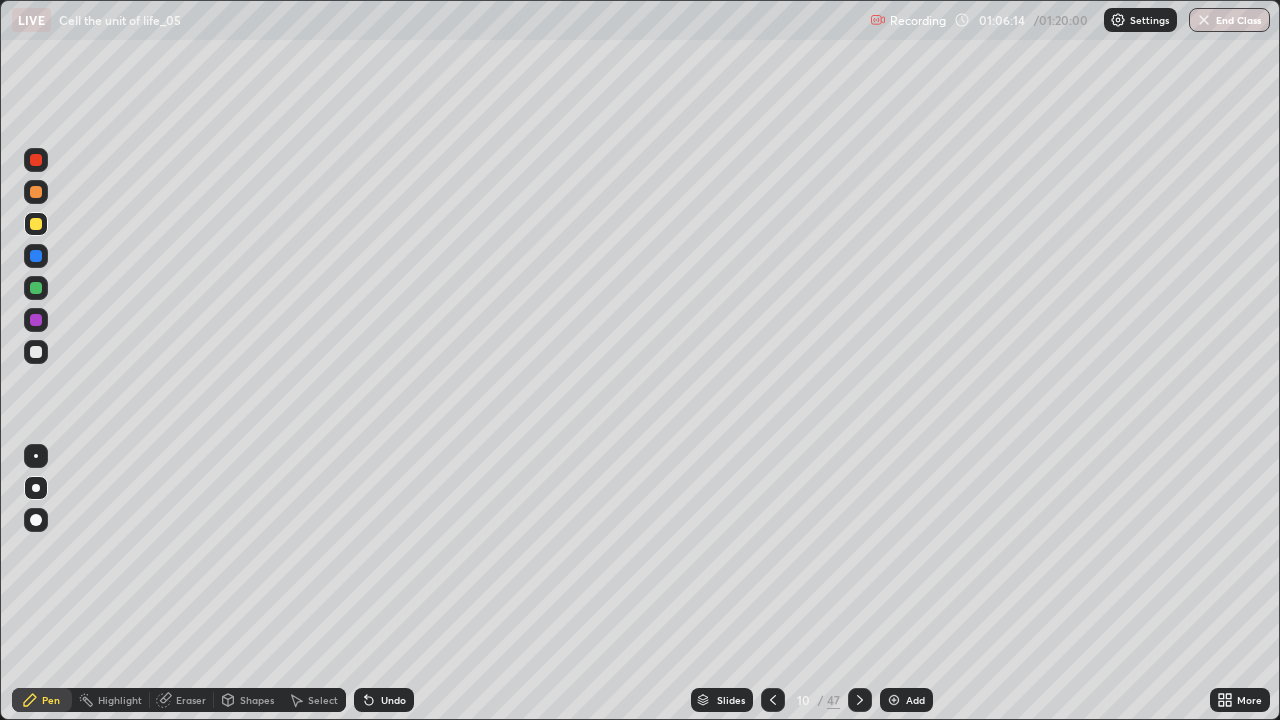 click 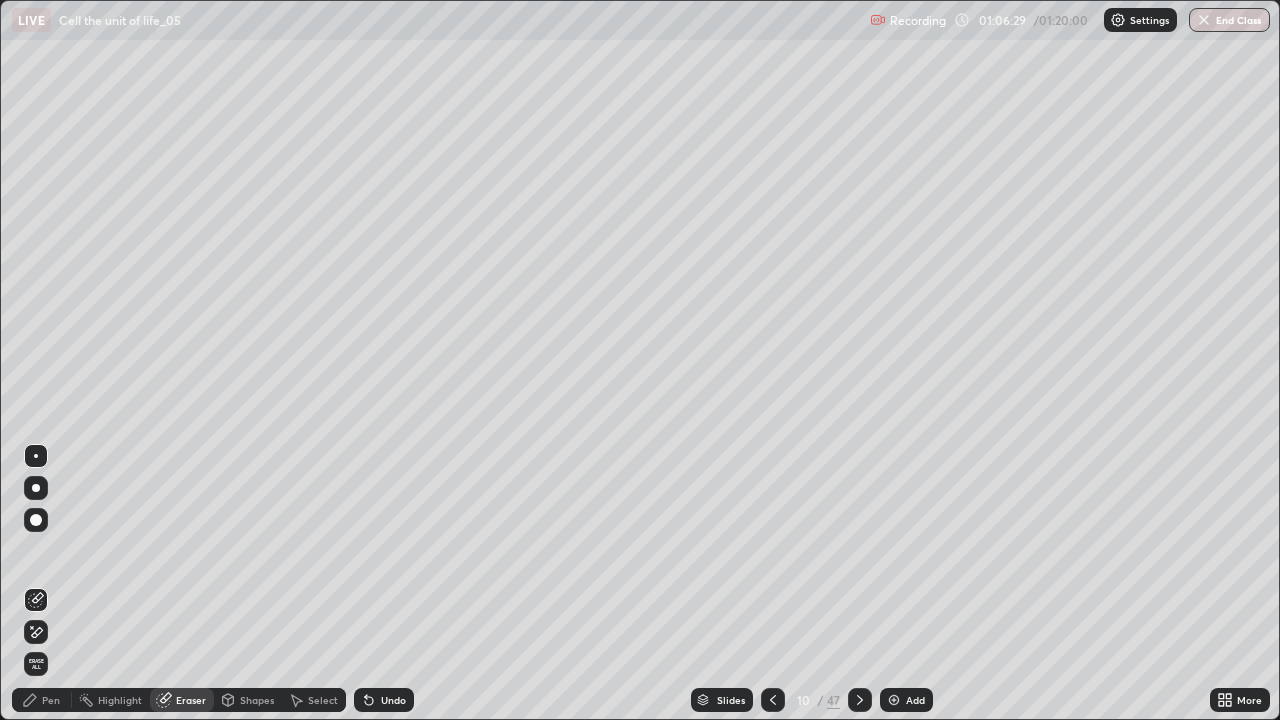 click on "Pen" at bounding box center [51, 700] 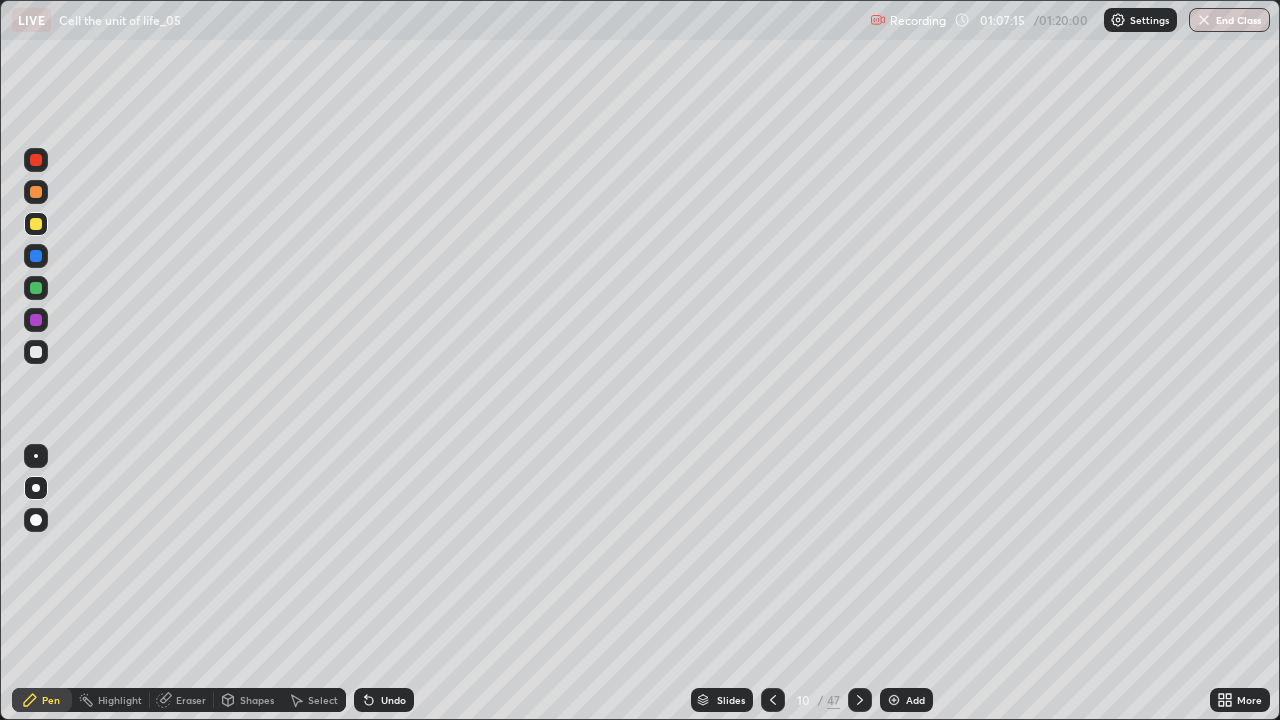 click 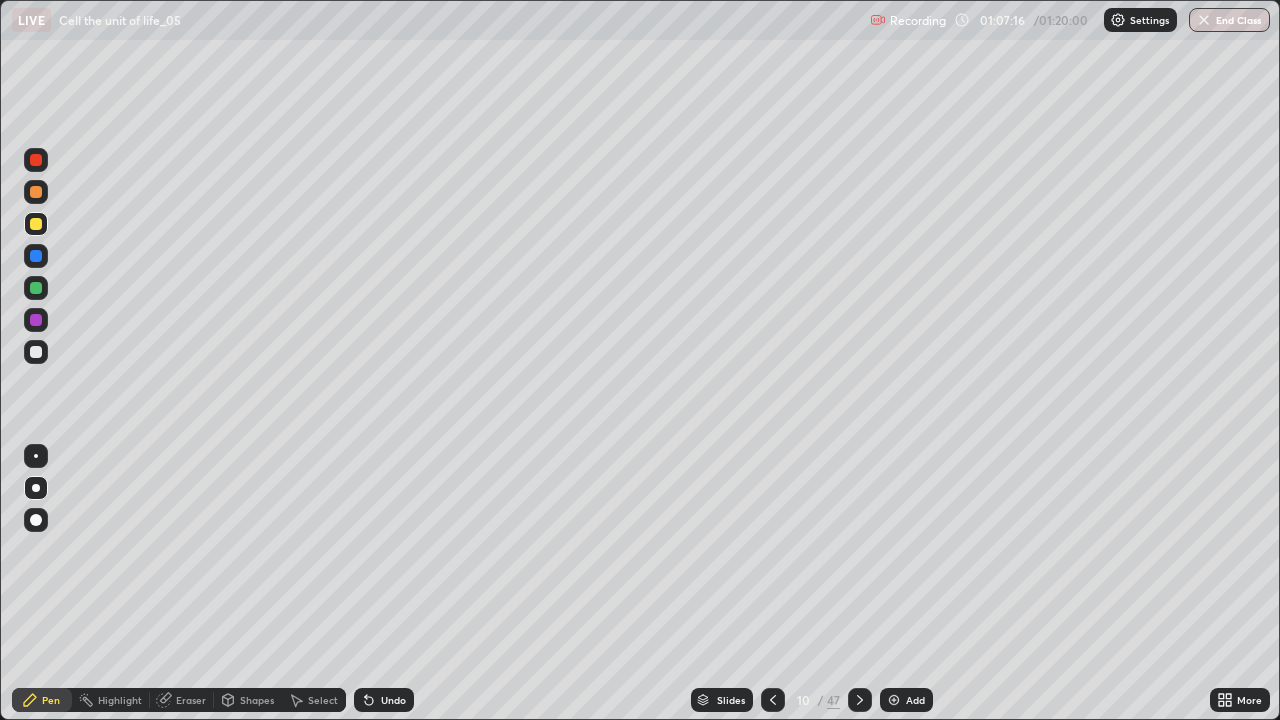 click 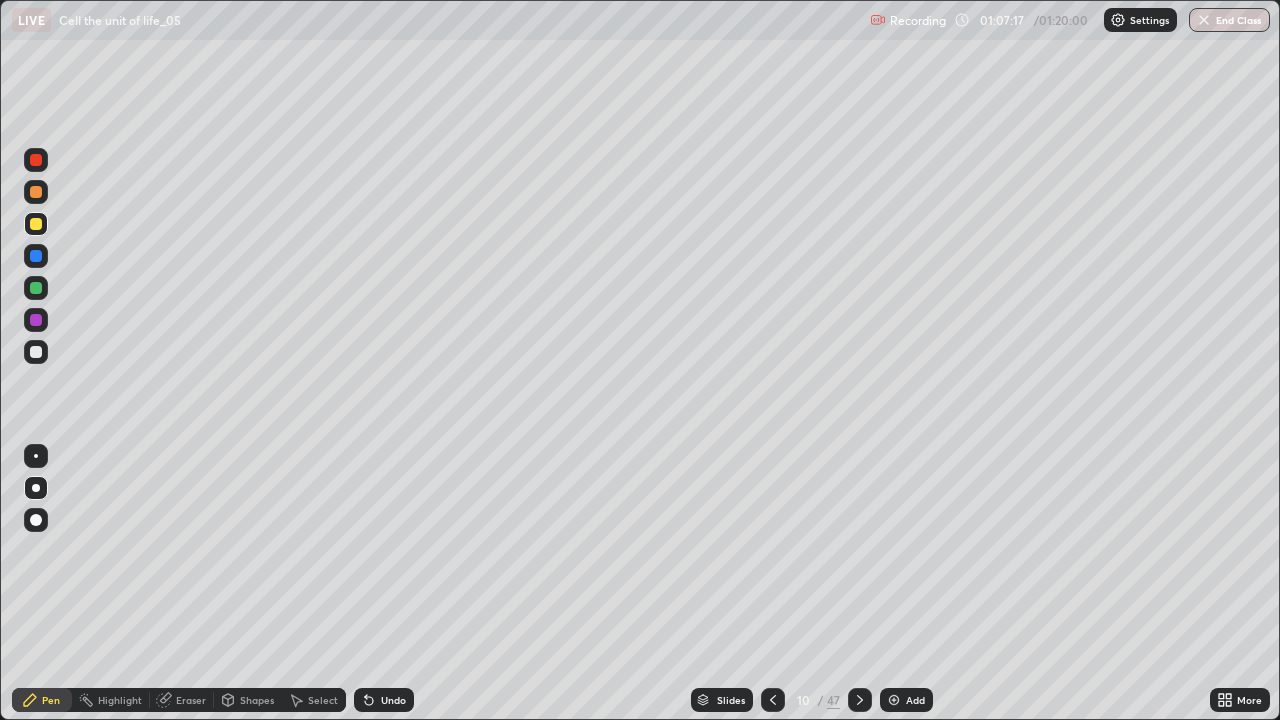 click 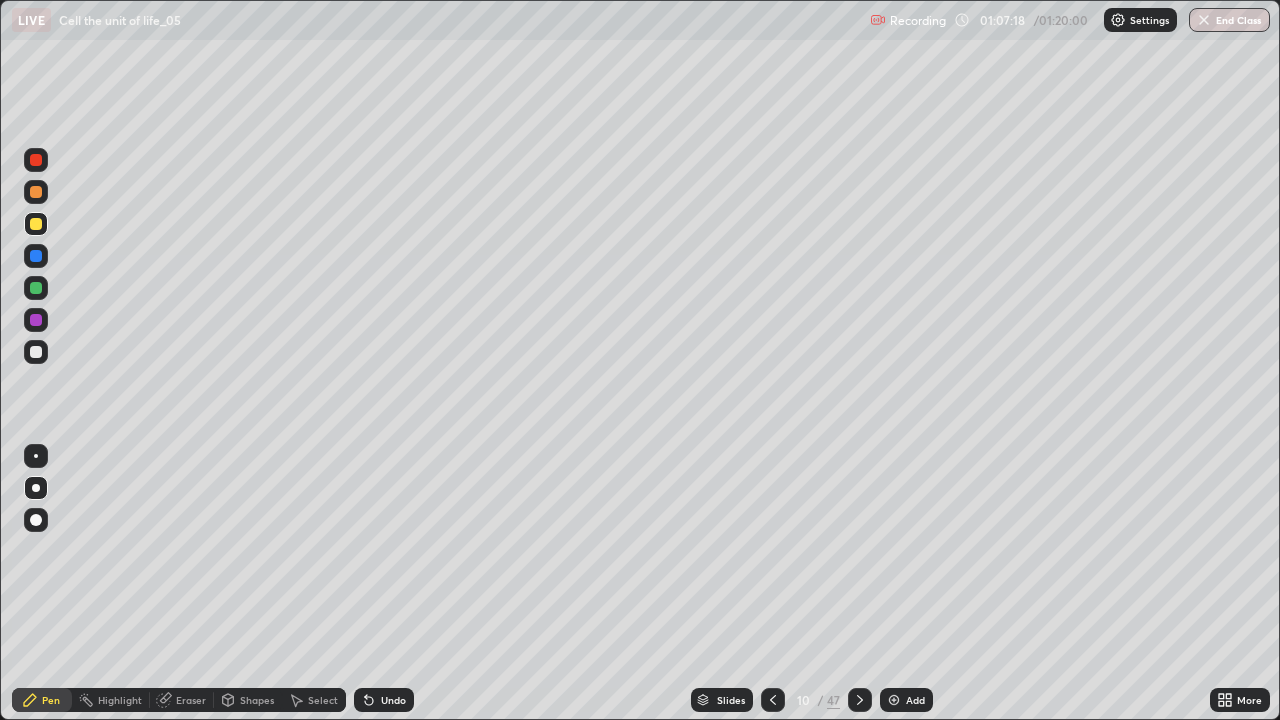 click 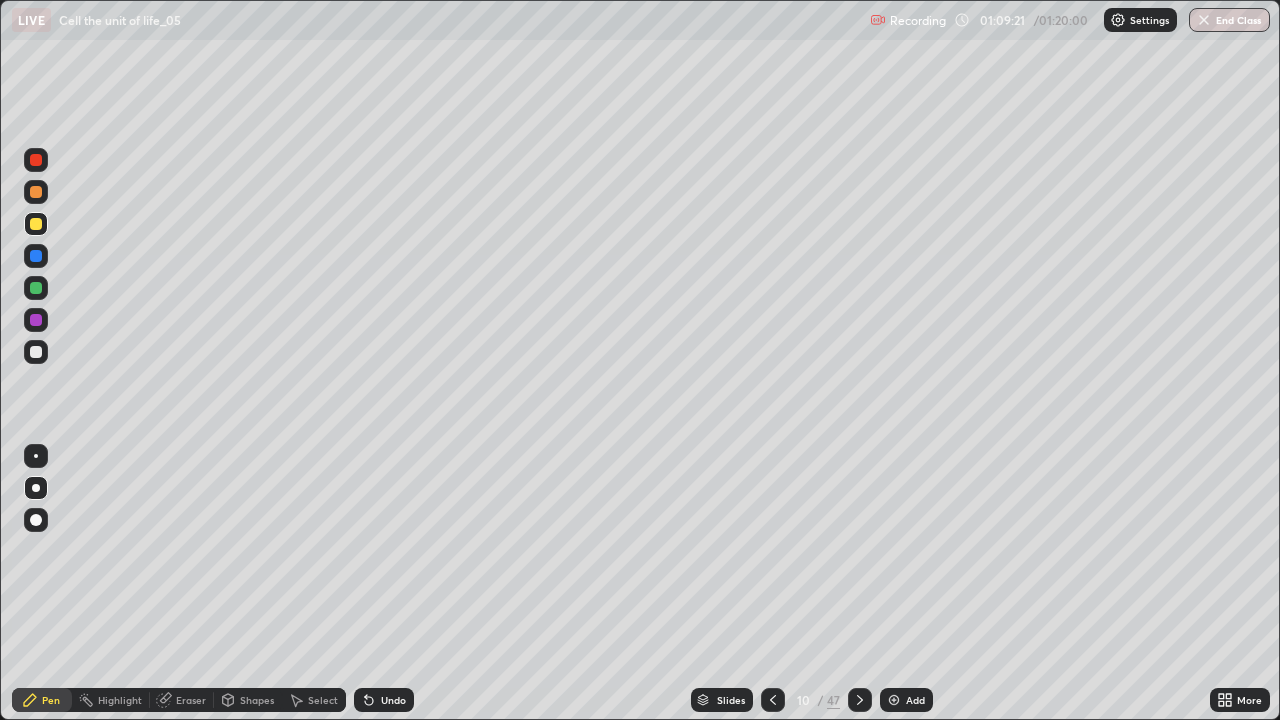 click 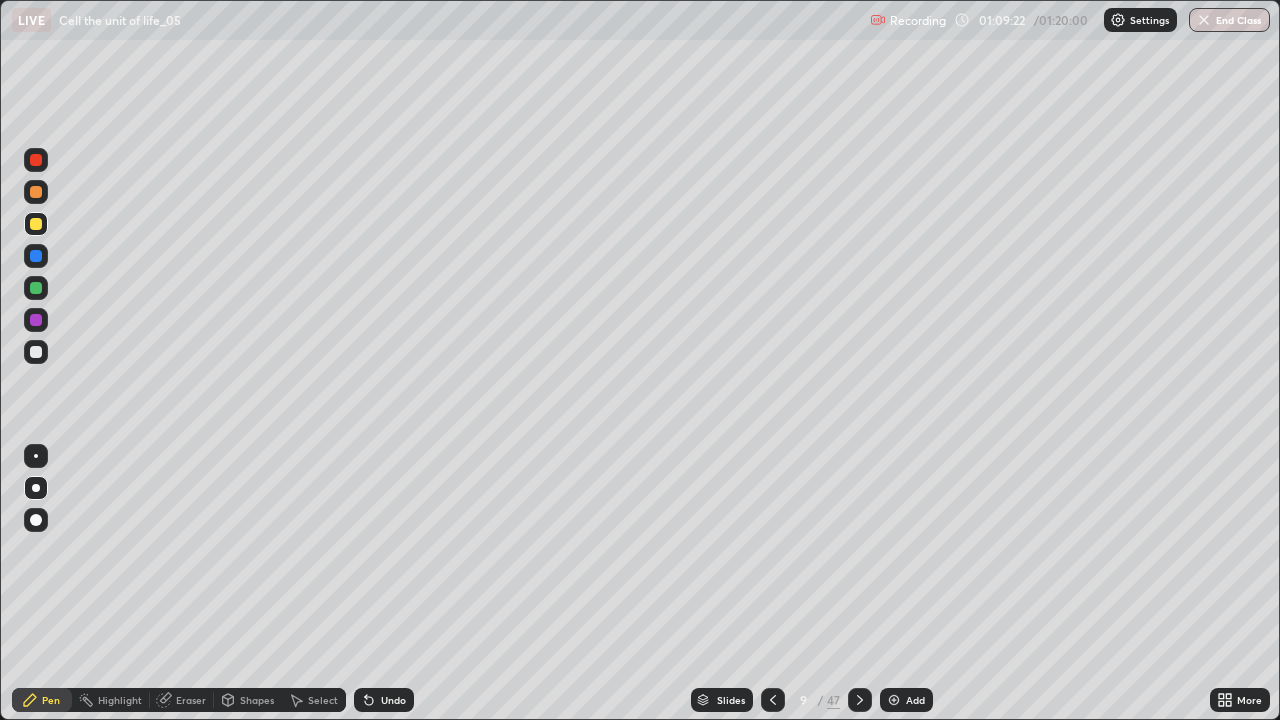 click 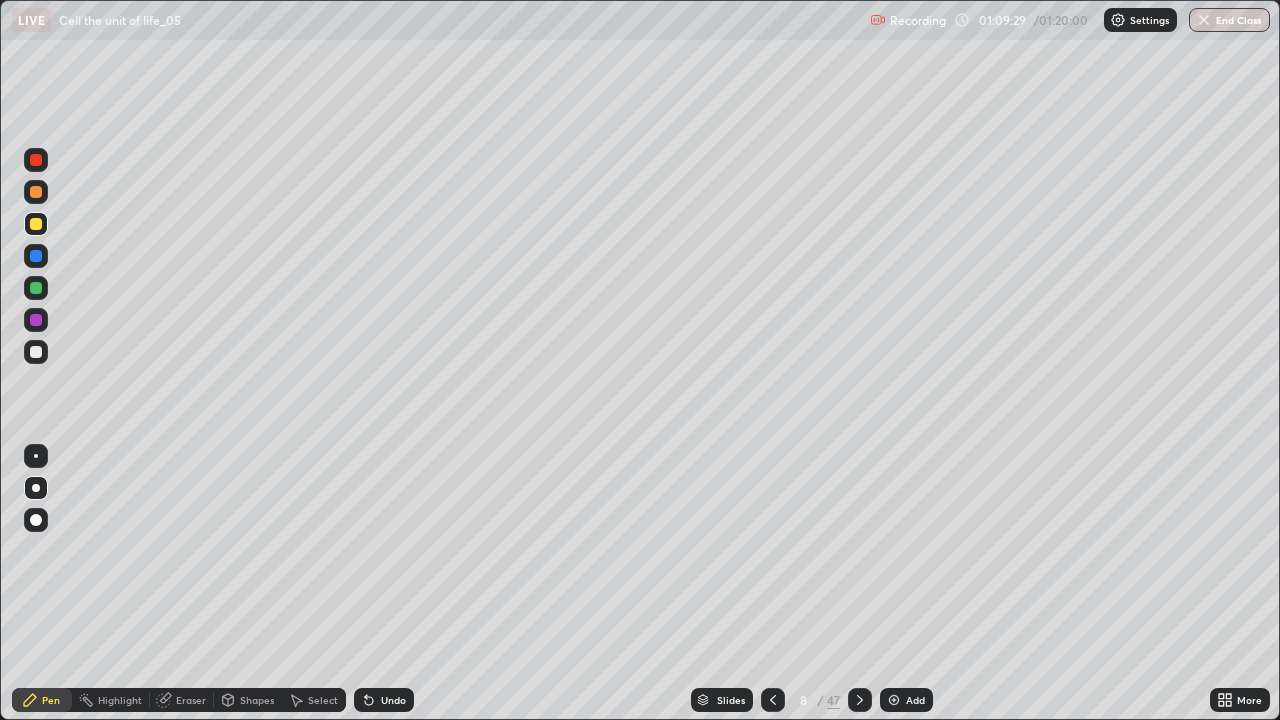 click 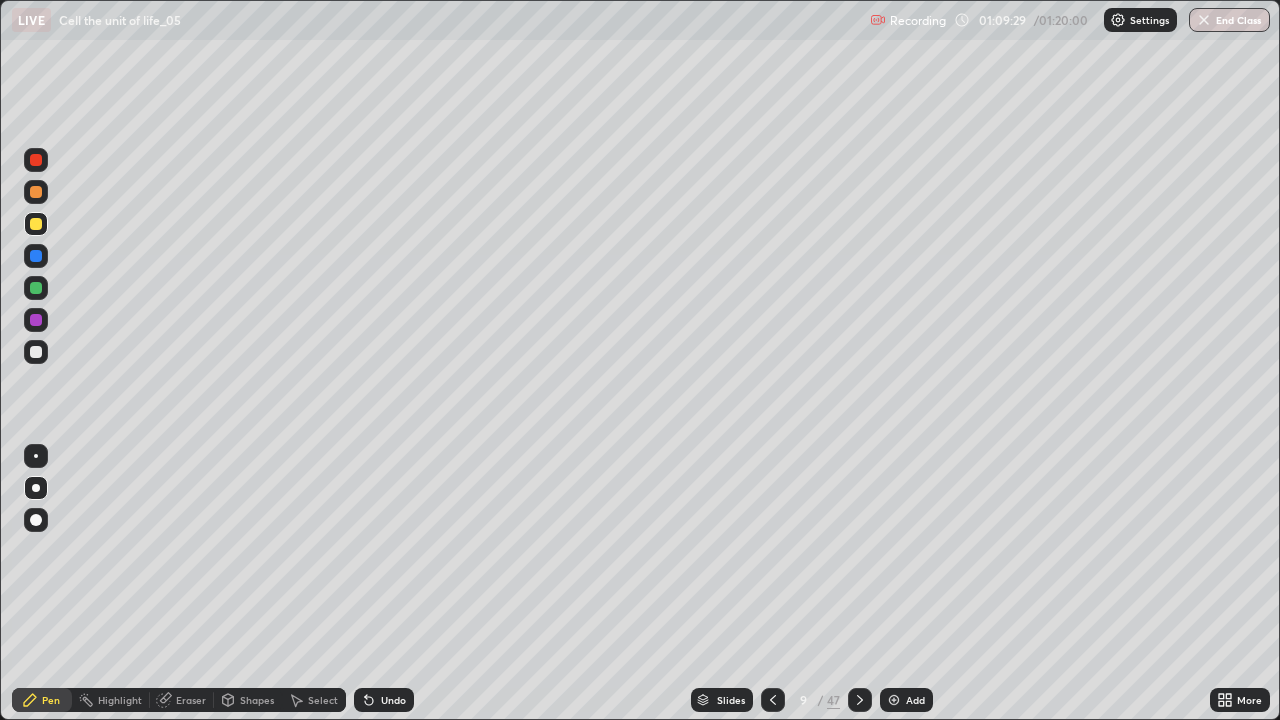 click 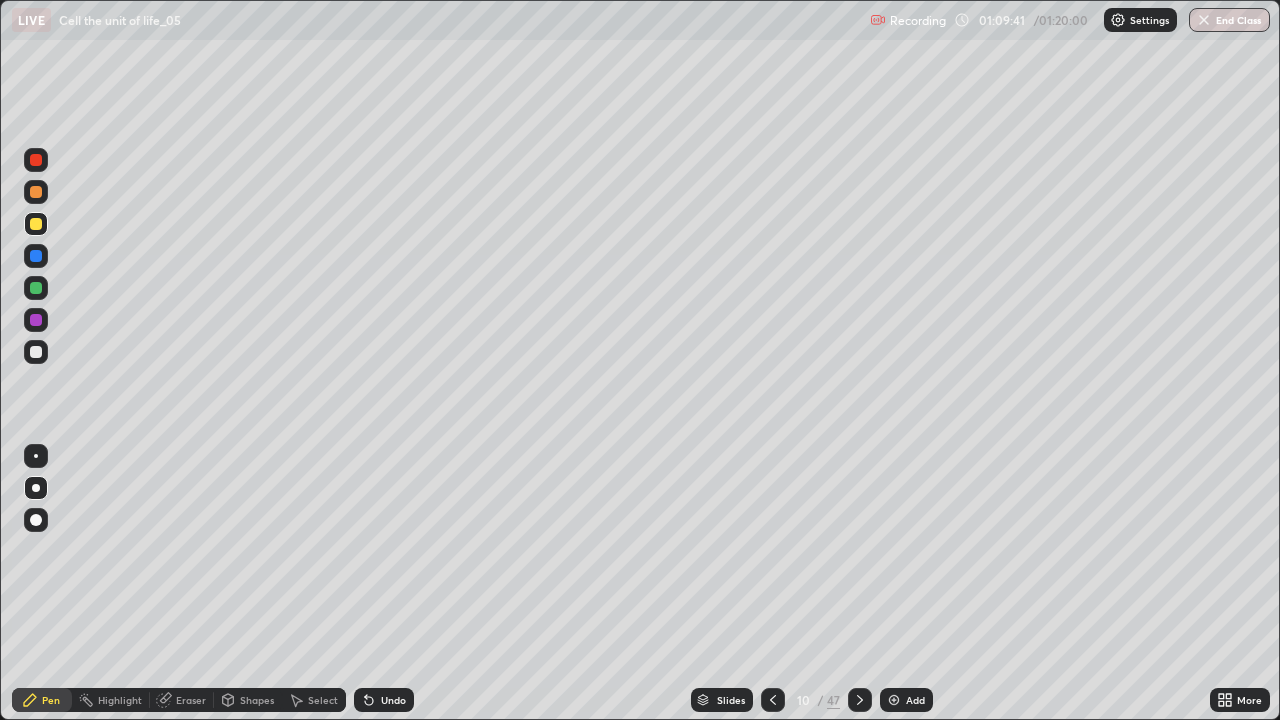 click at bounding box center [36, 160] 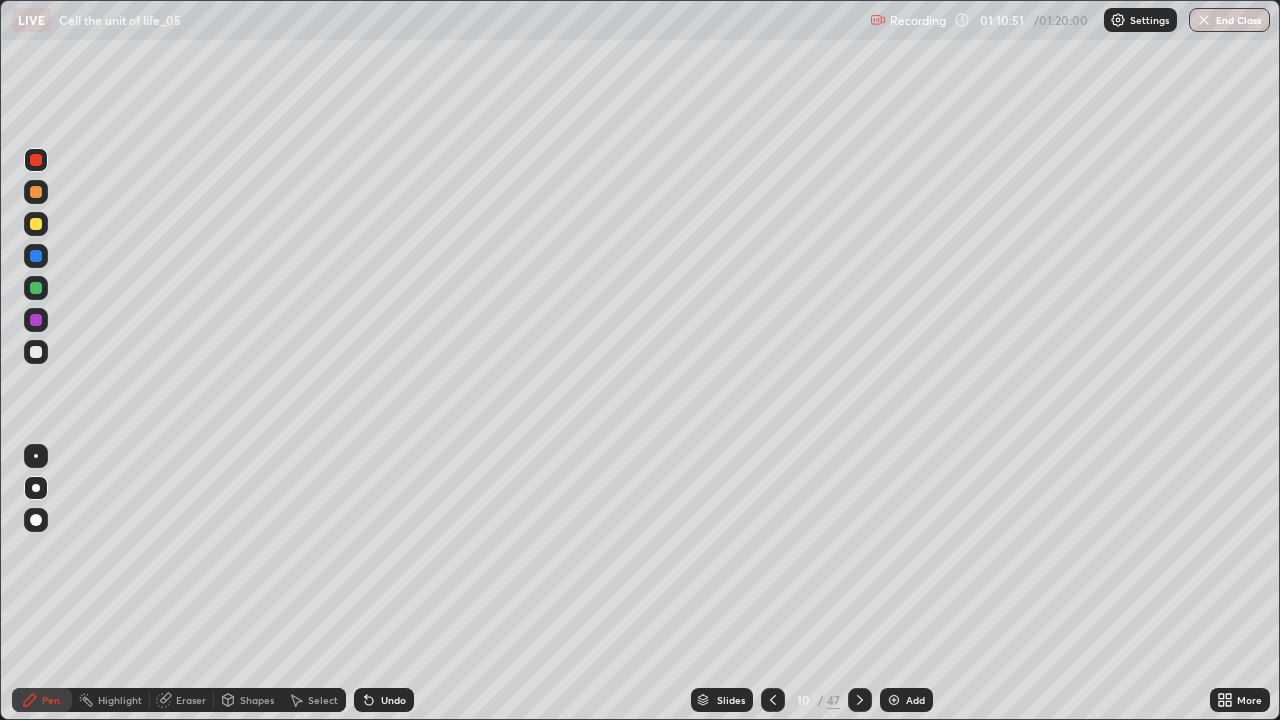 click on "Eraser" at bounding box center (191, 700) 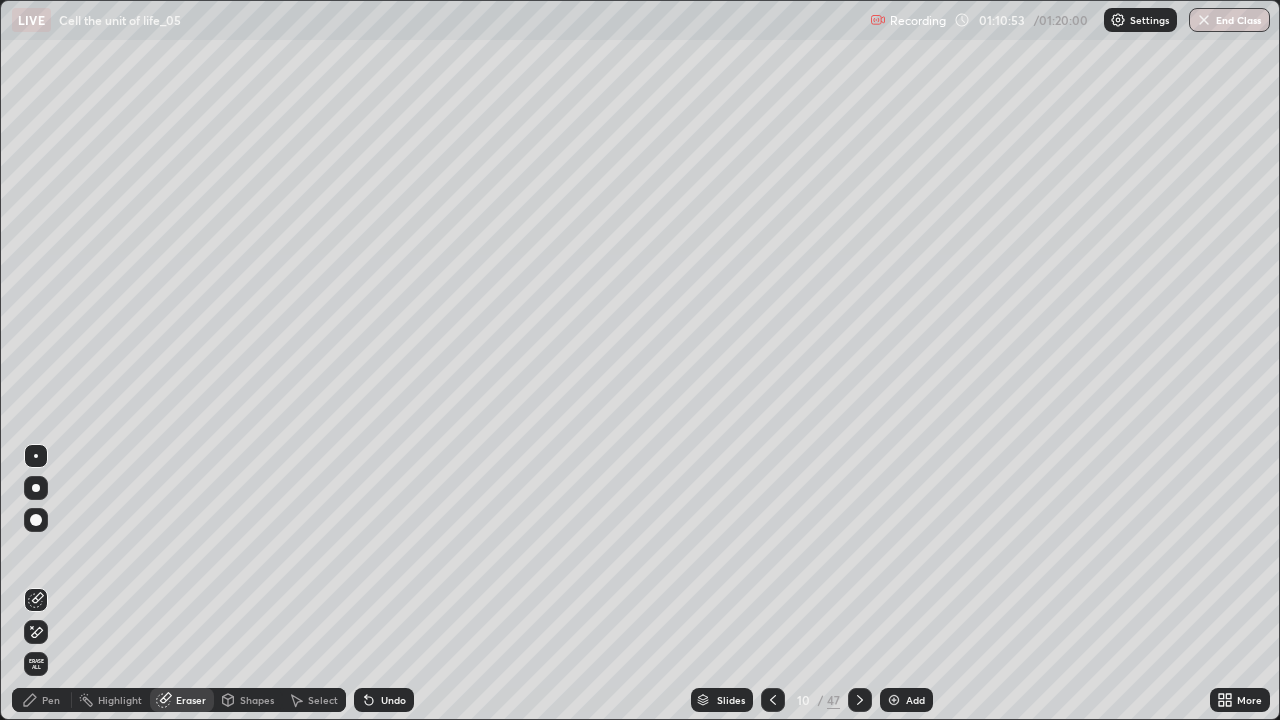 click on "Pen" at bounding box center (51, 700) 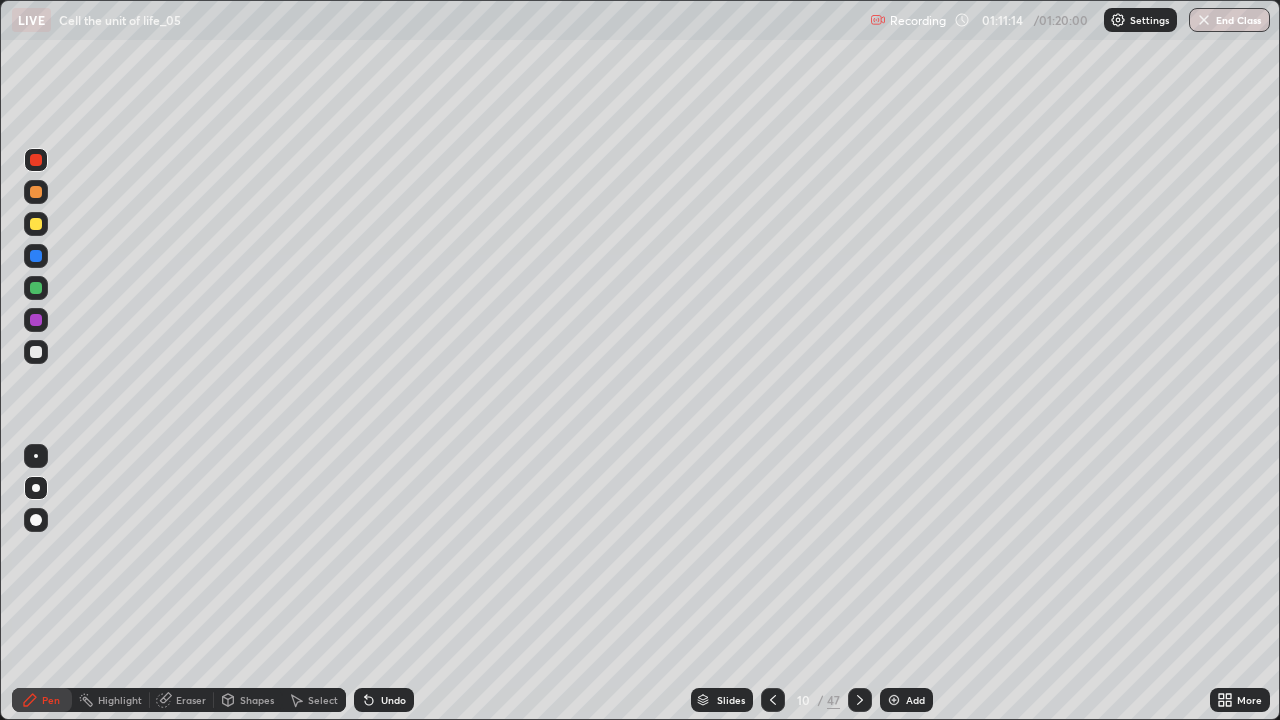 click 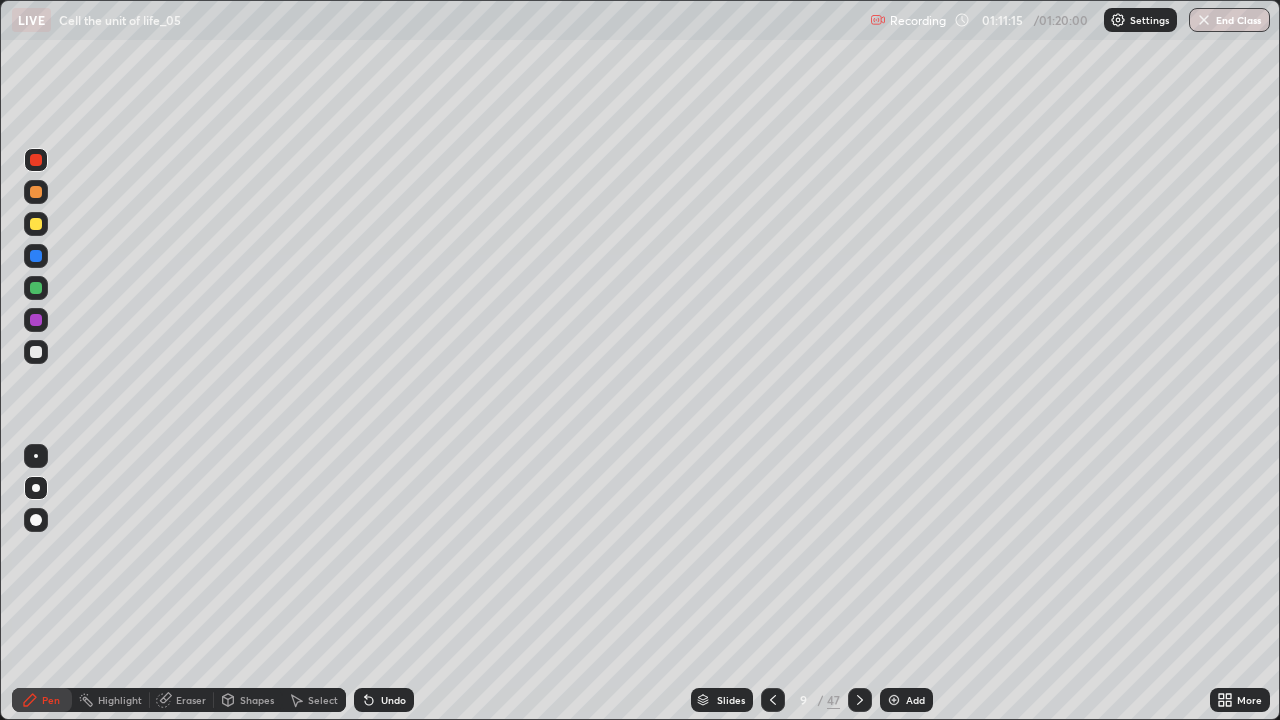 click 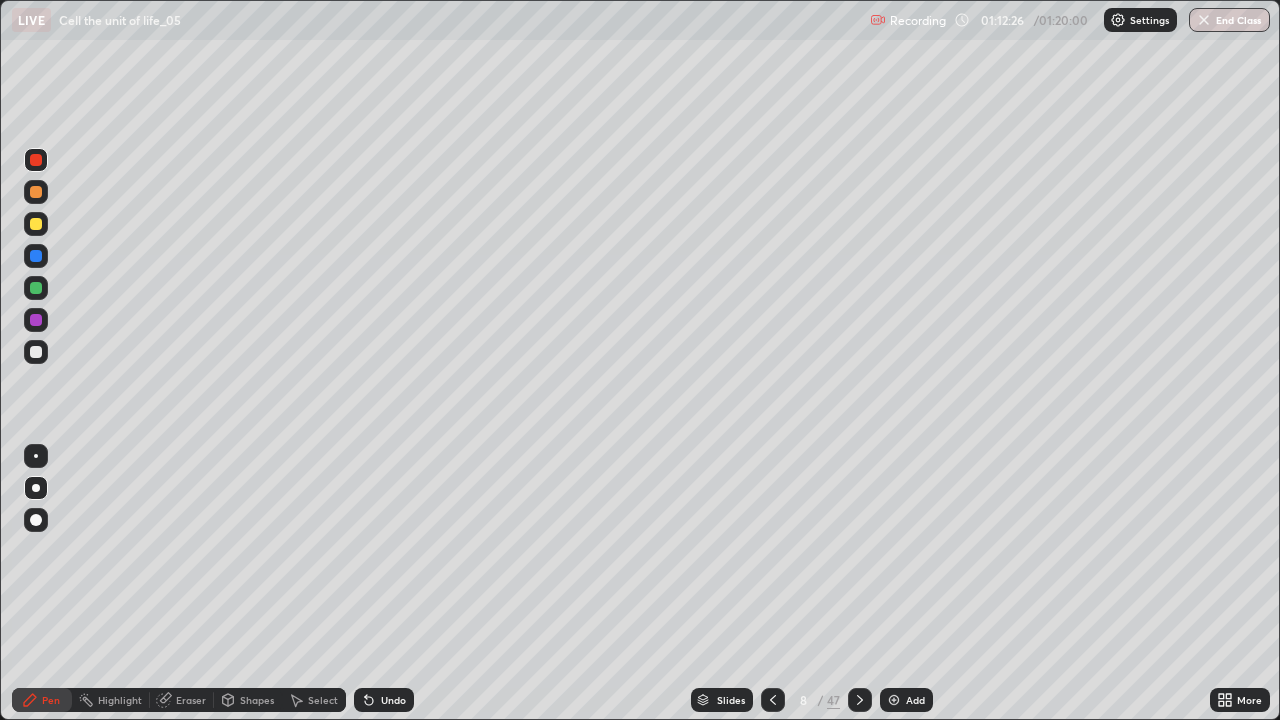 click 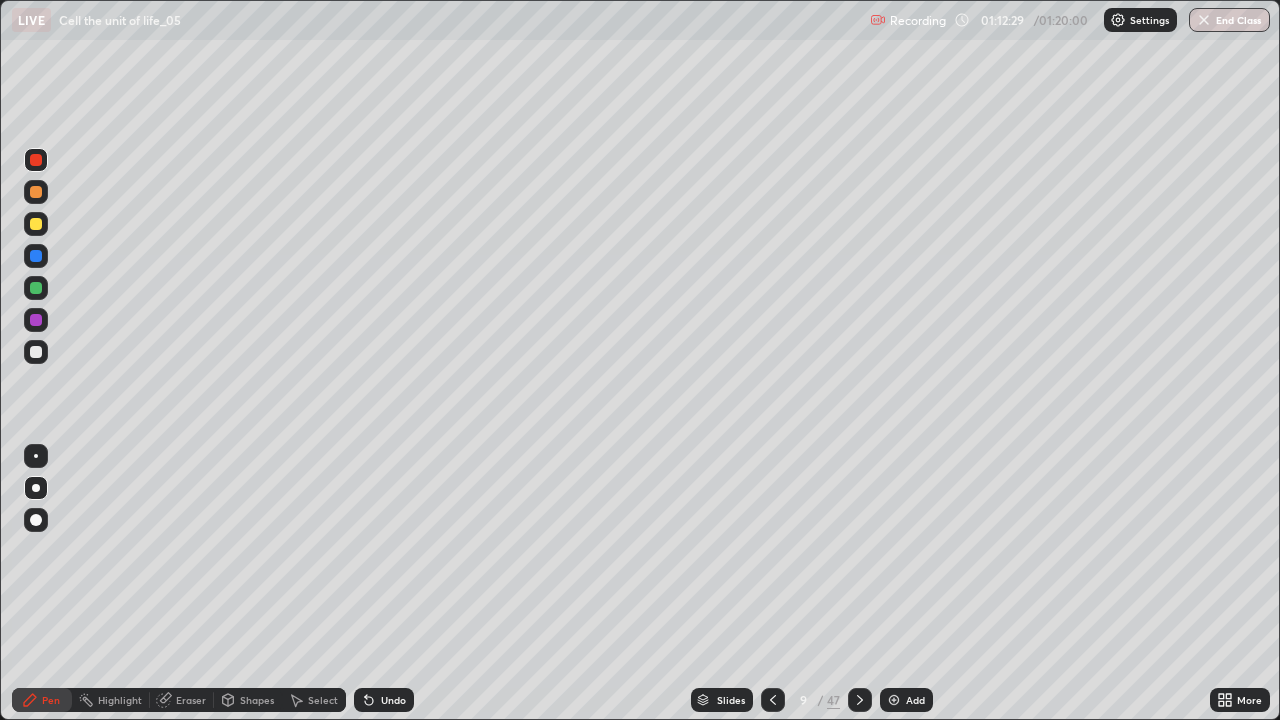 click at bounding box center (860, 700) 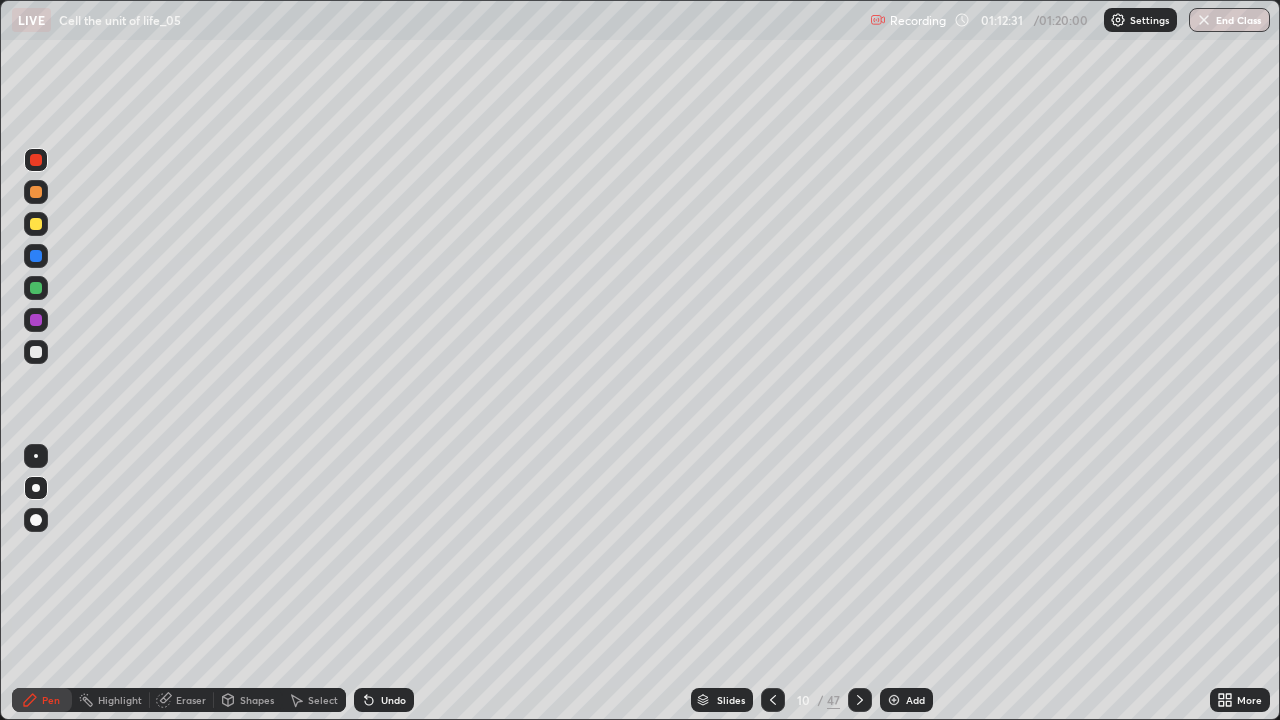 click at bounding box center (773, 700) 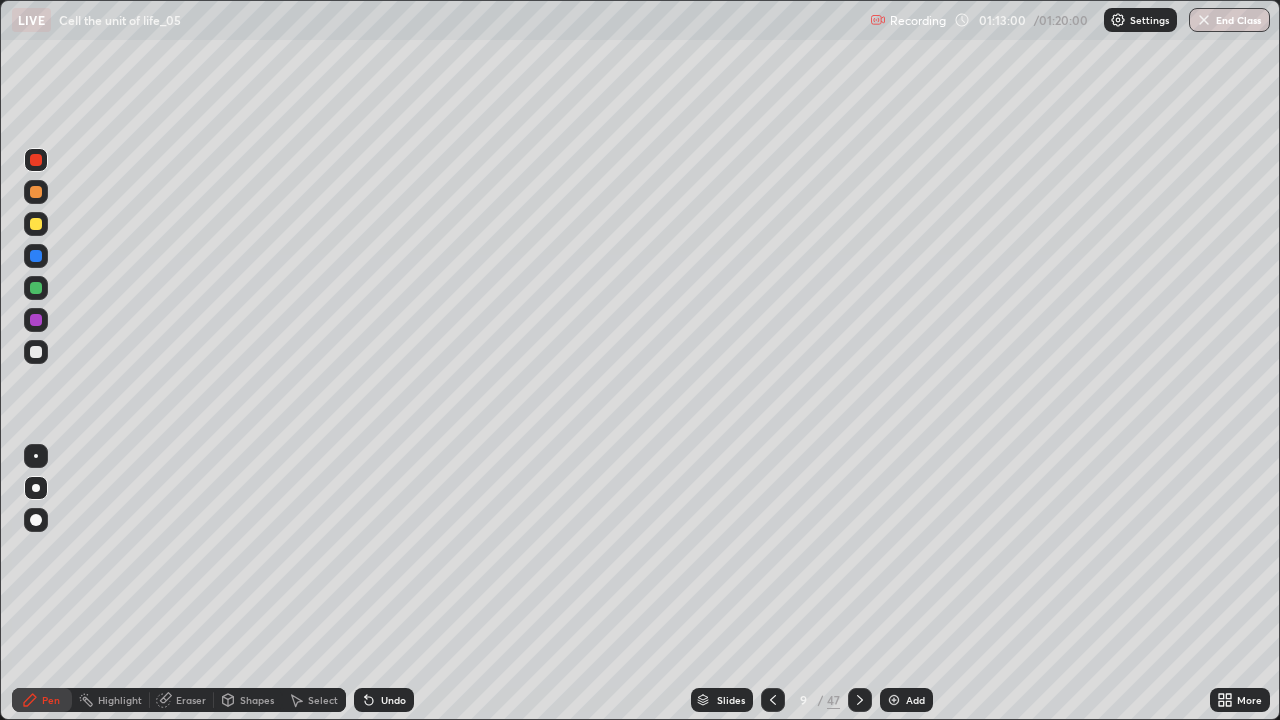 click 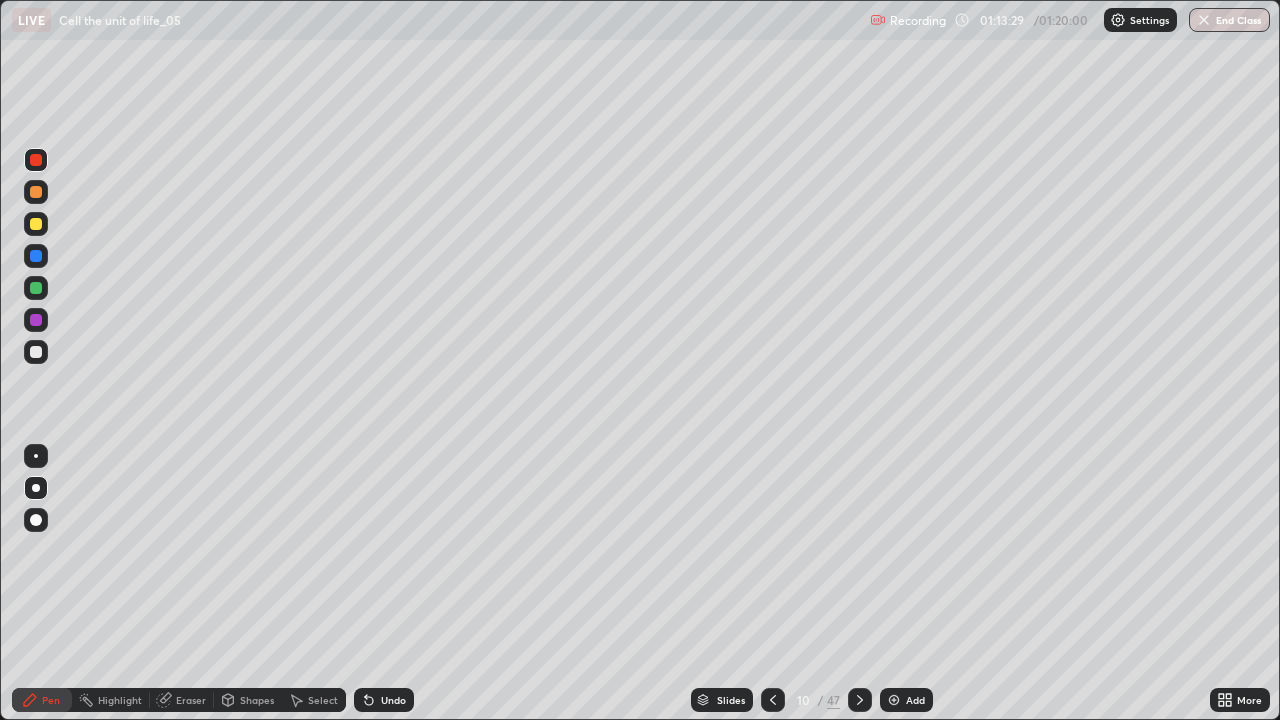click 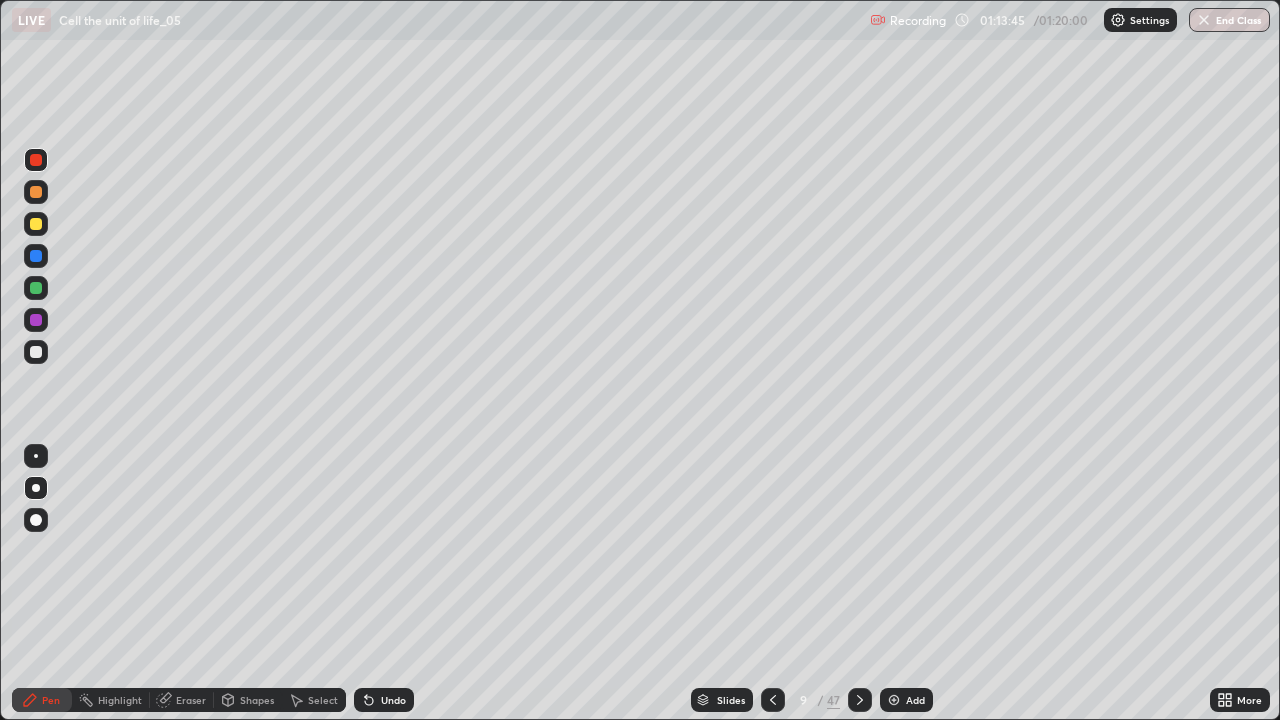 click 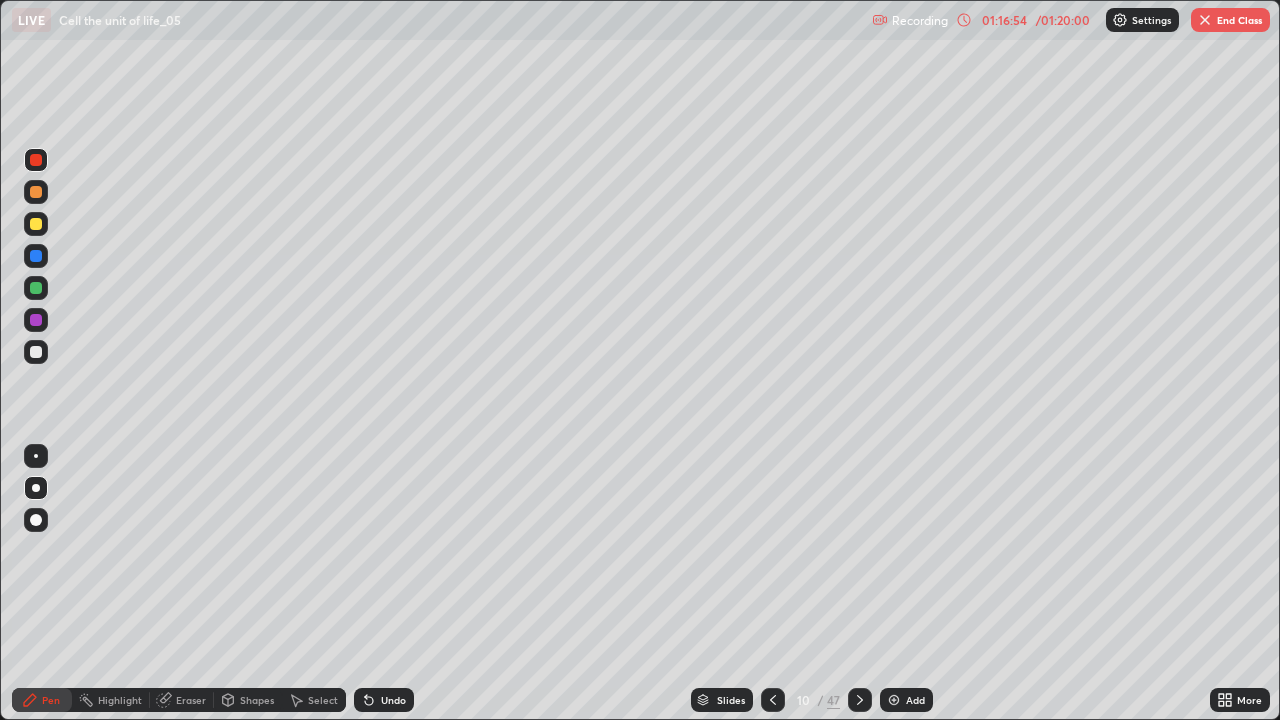 click 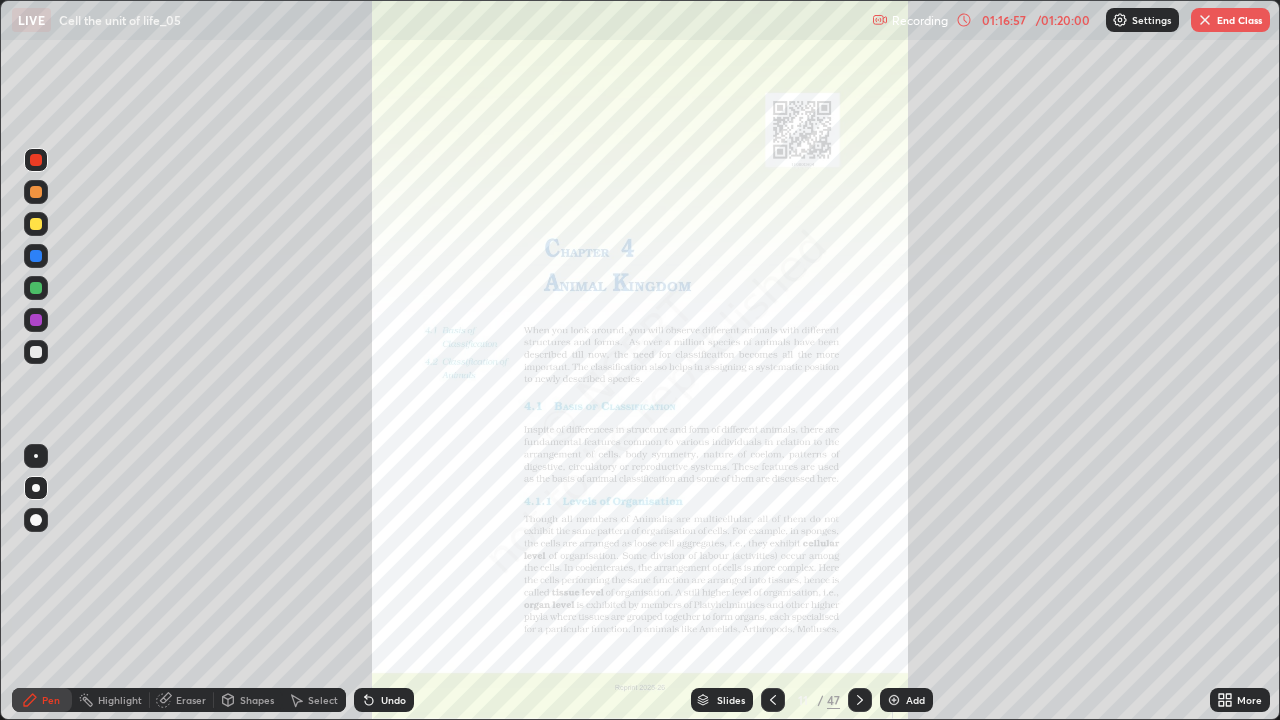 click 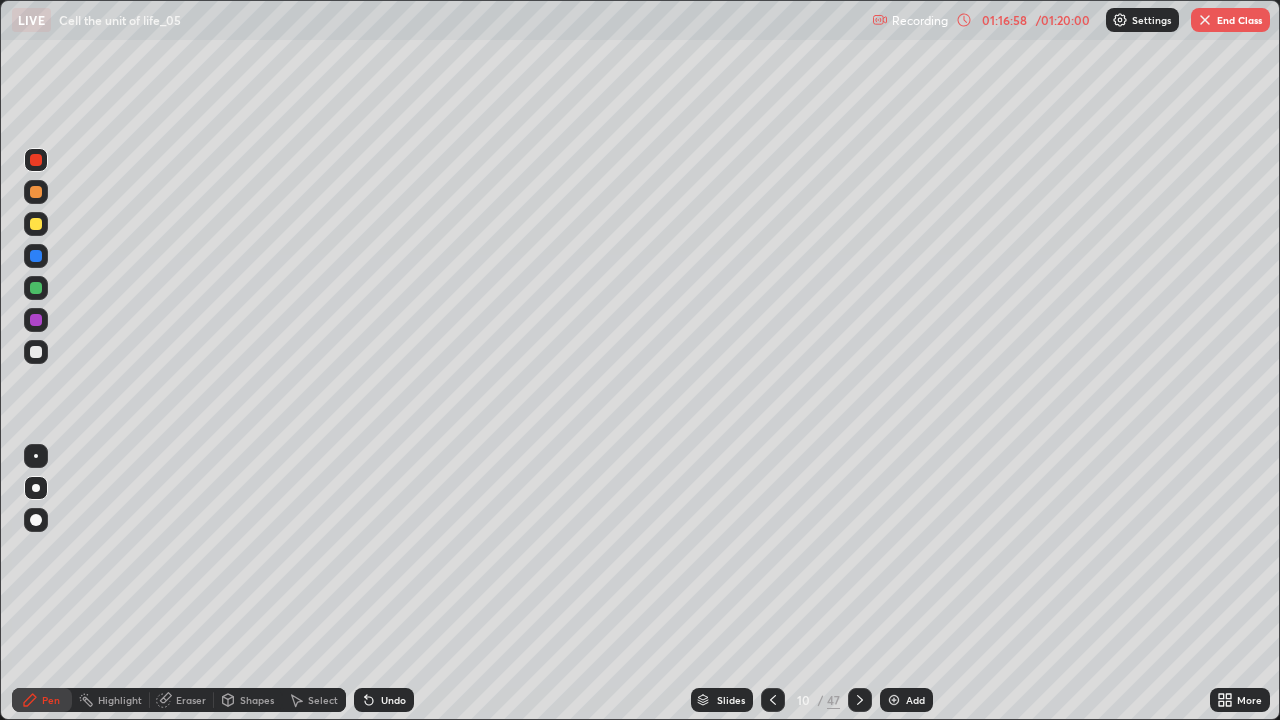 click 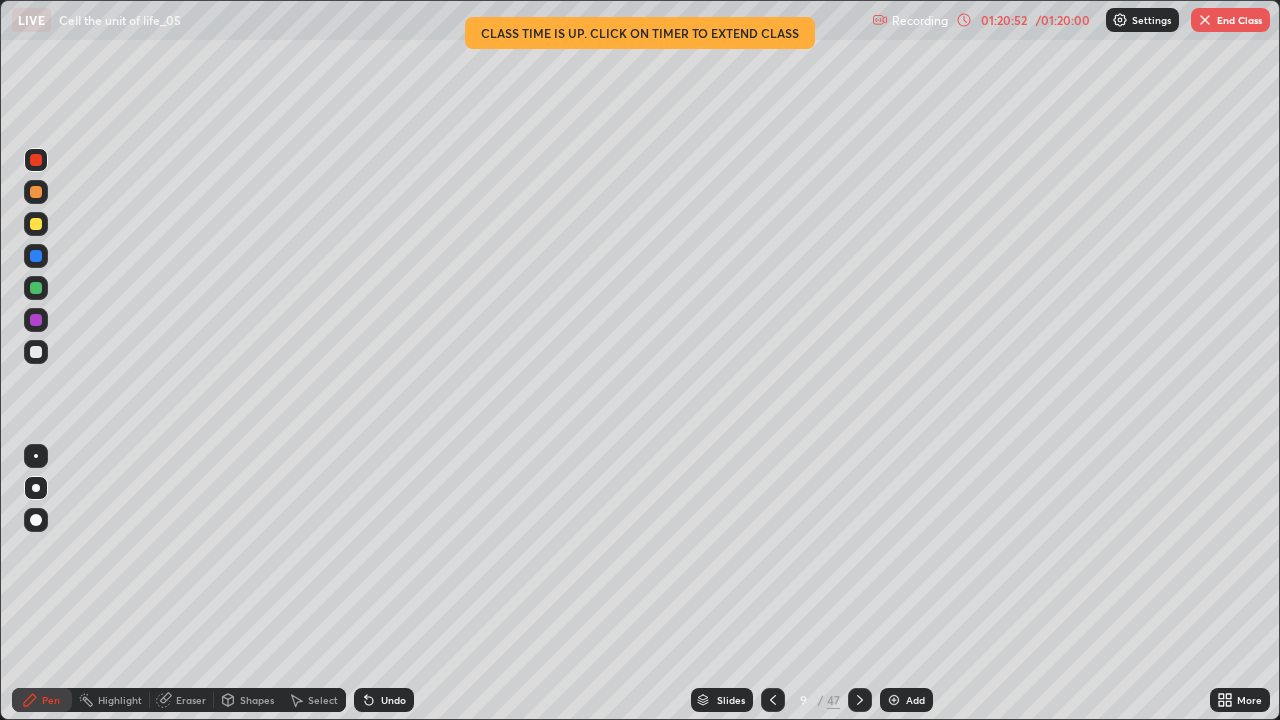 click 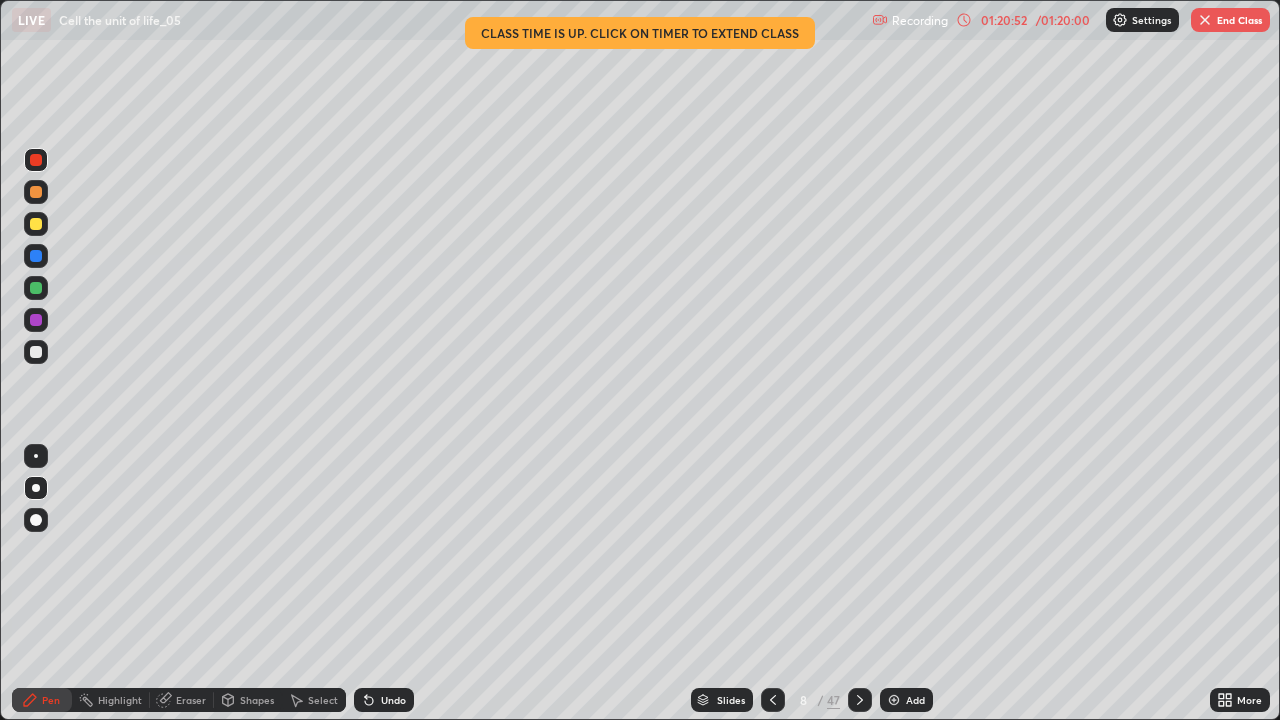 click at bounding box center (773, 700) 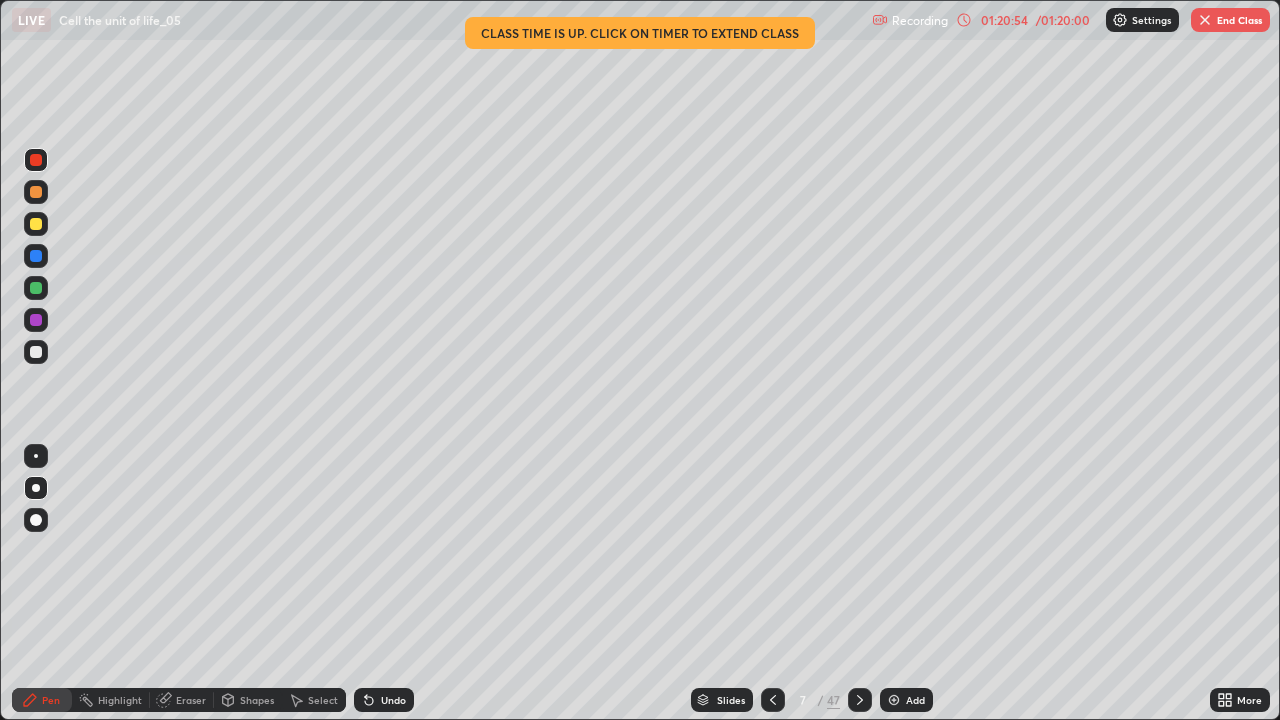 click 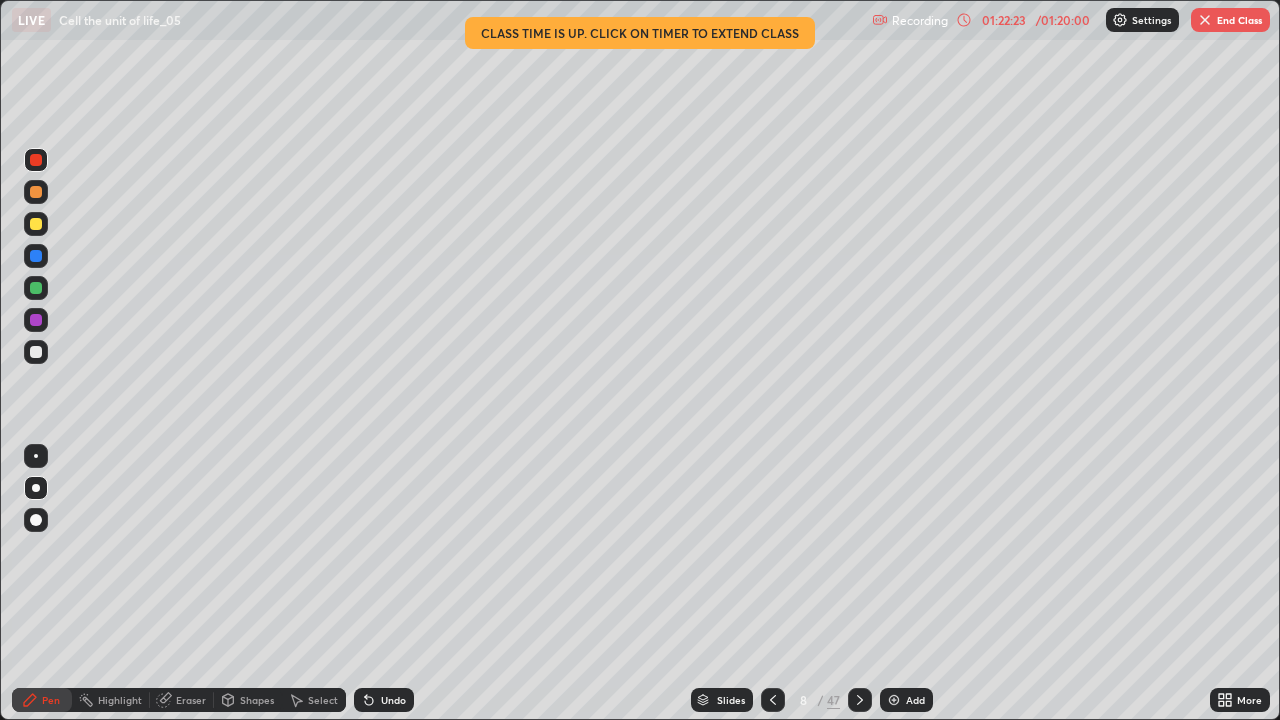 click 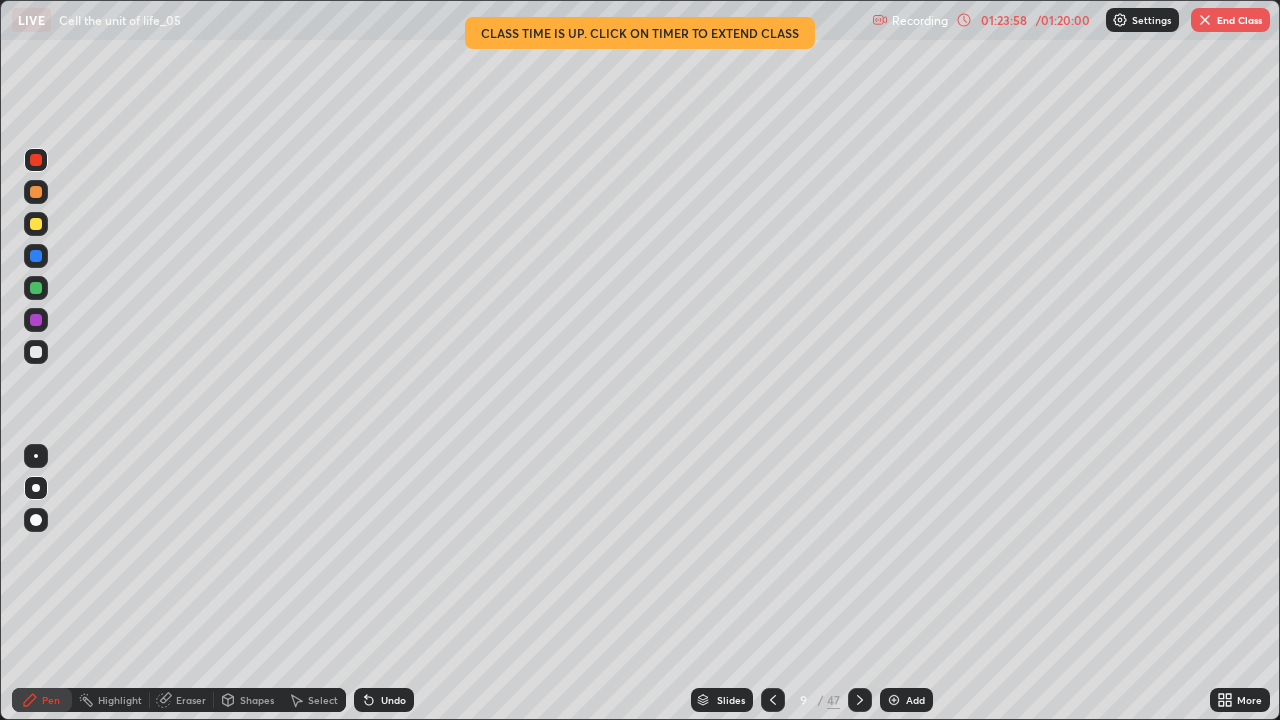 click 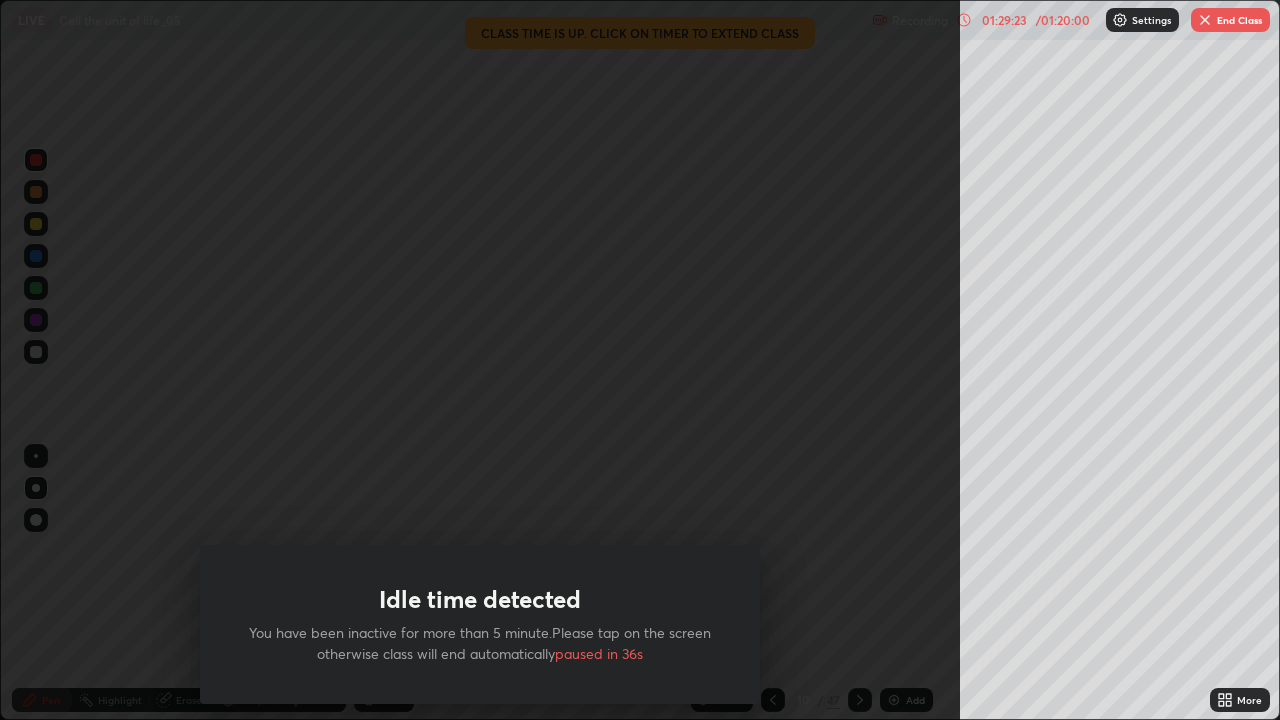 click on "End Class" at bounding box center [1230, 20] 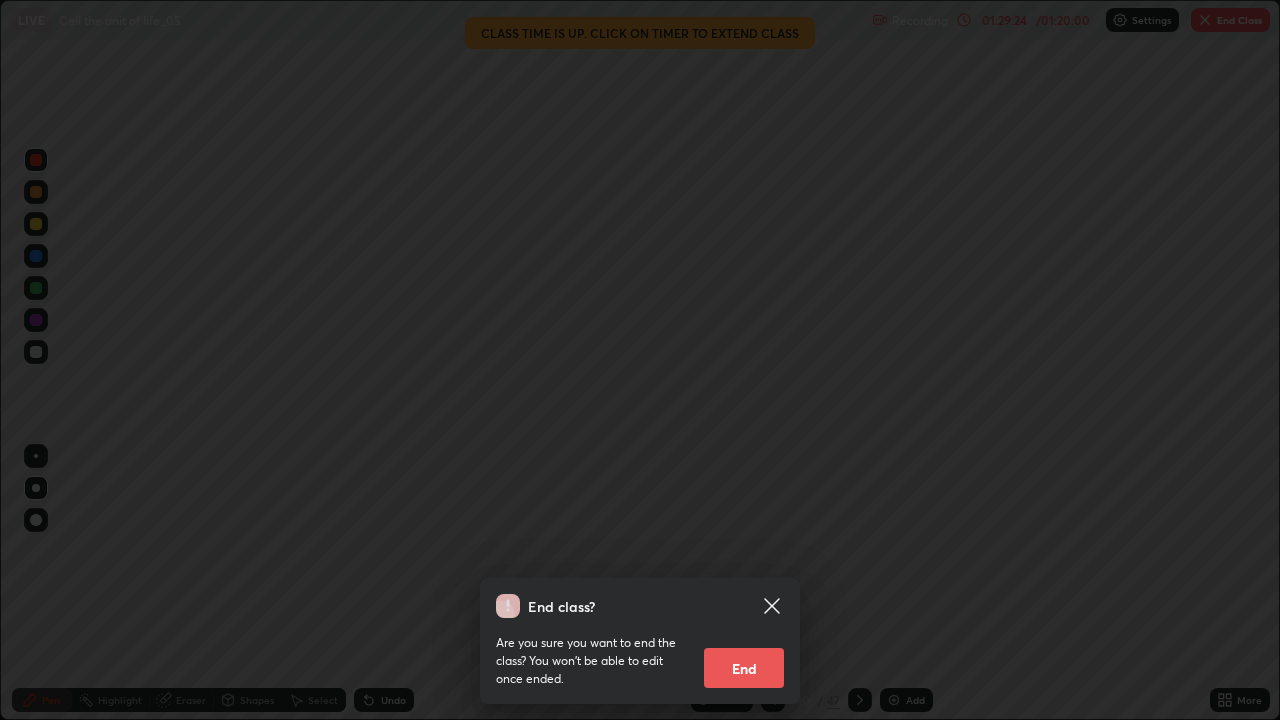 click on "End" at bounding box center (744, 668) 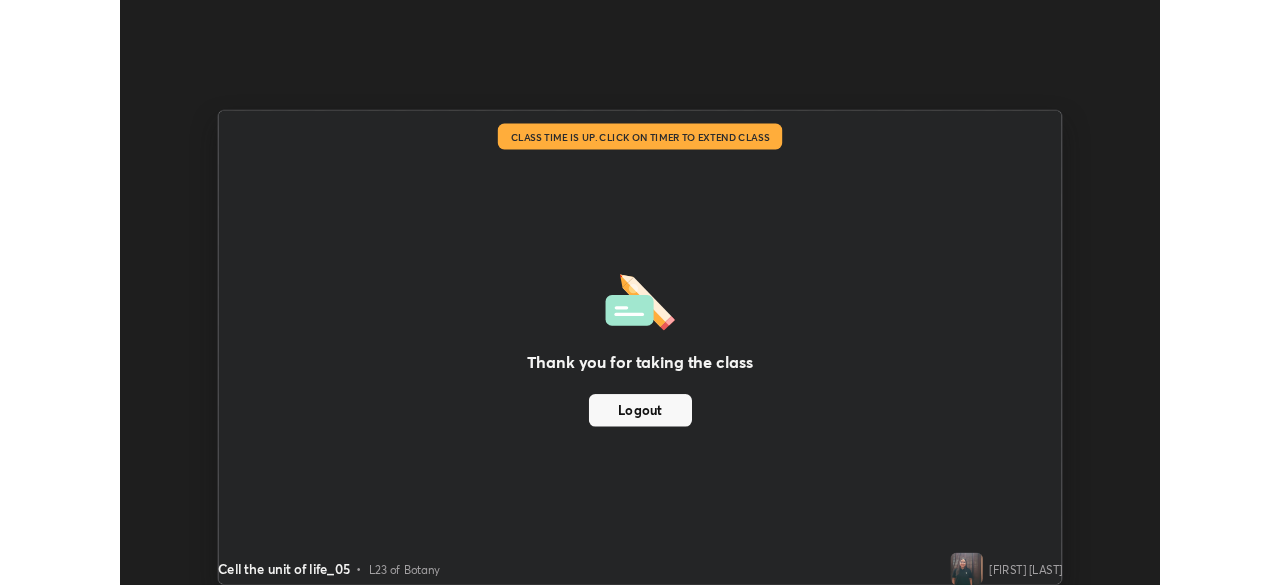 scroll, scrollTop: 585, scrollLeft: 1280, axis: both 